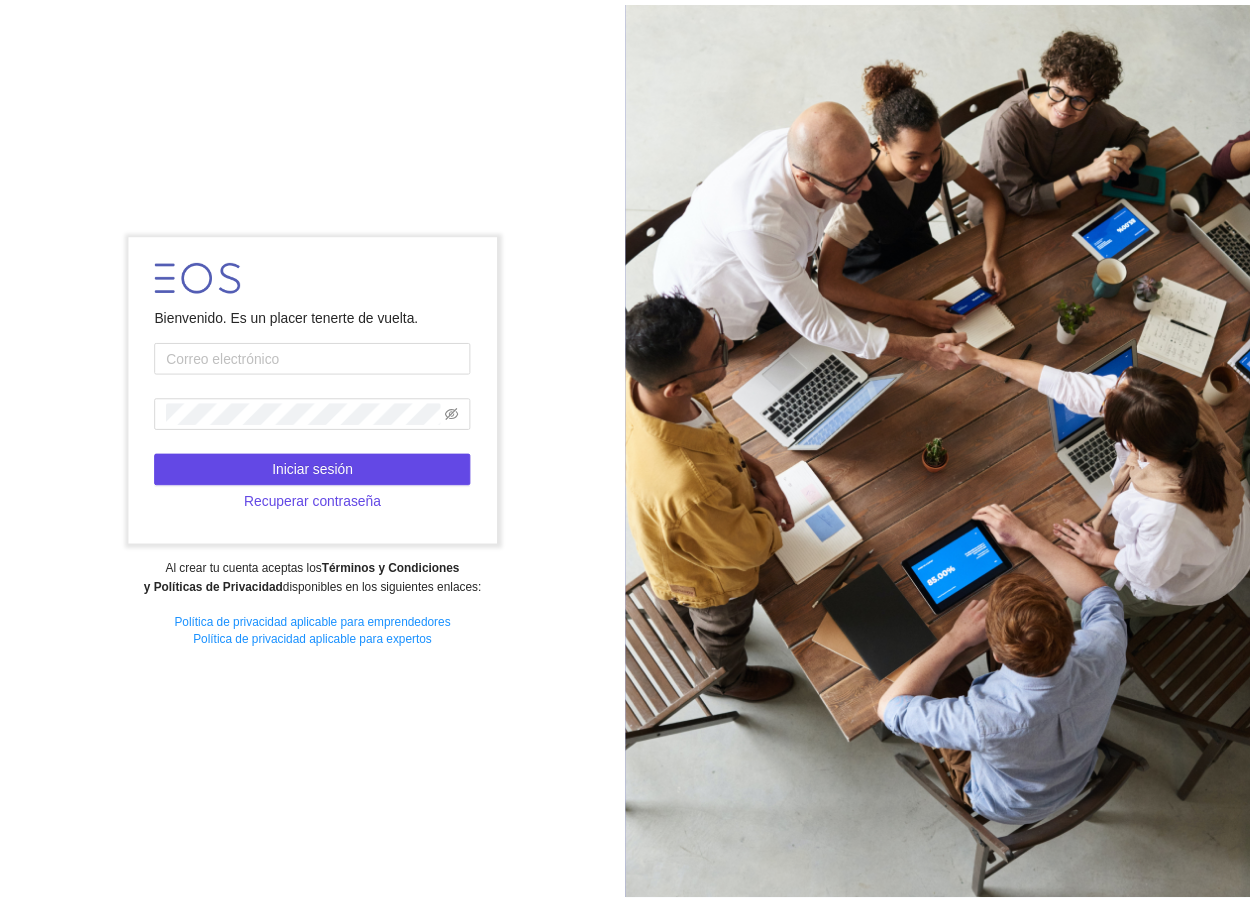 scroll, scrollTop: 0, scrollLeft: 0, axis: both 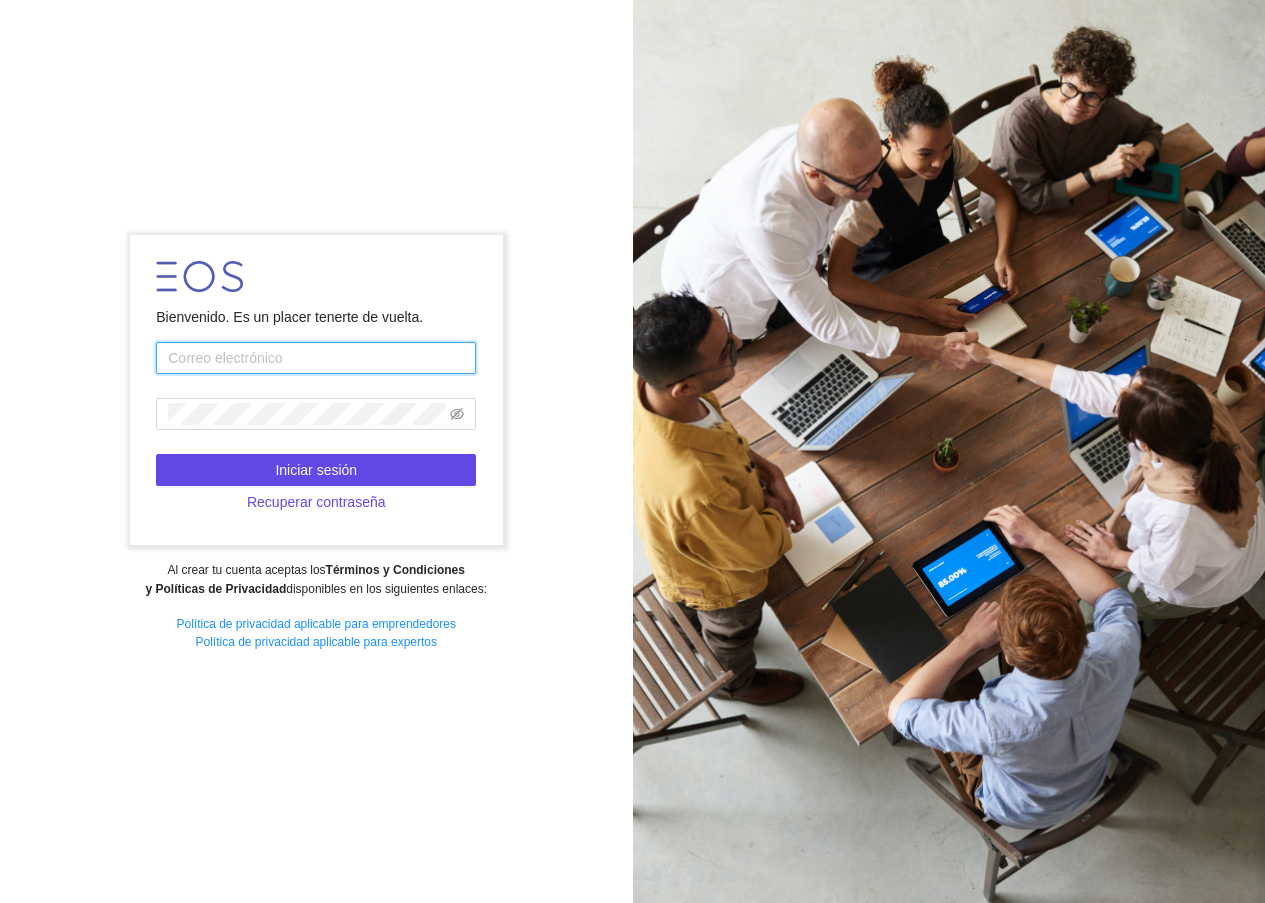 type on "[EMAIL]" 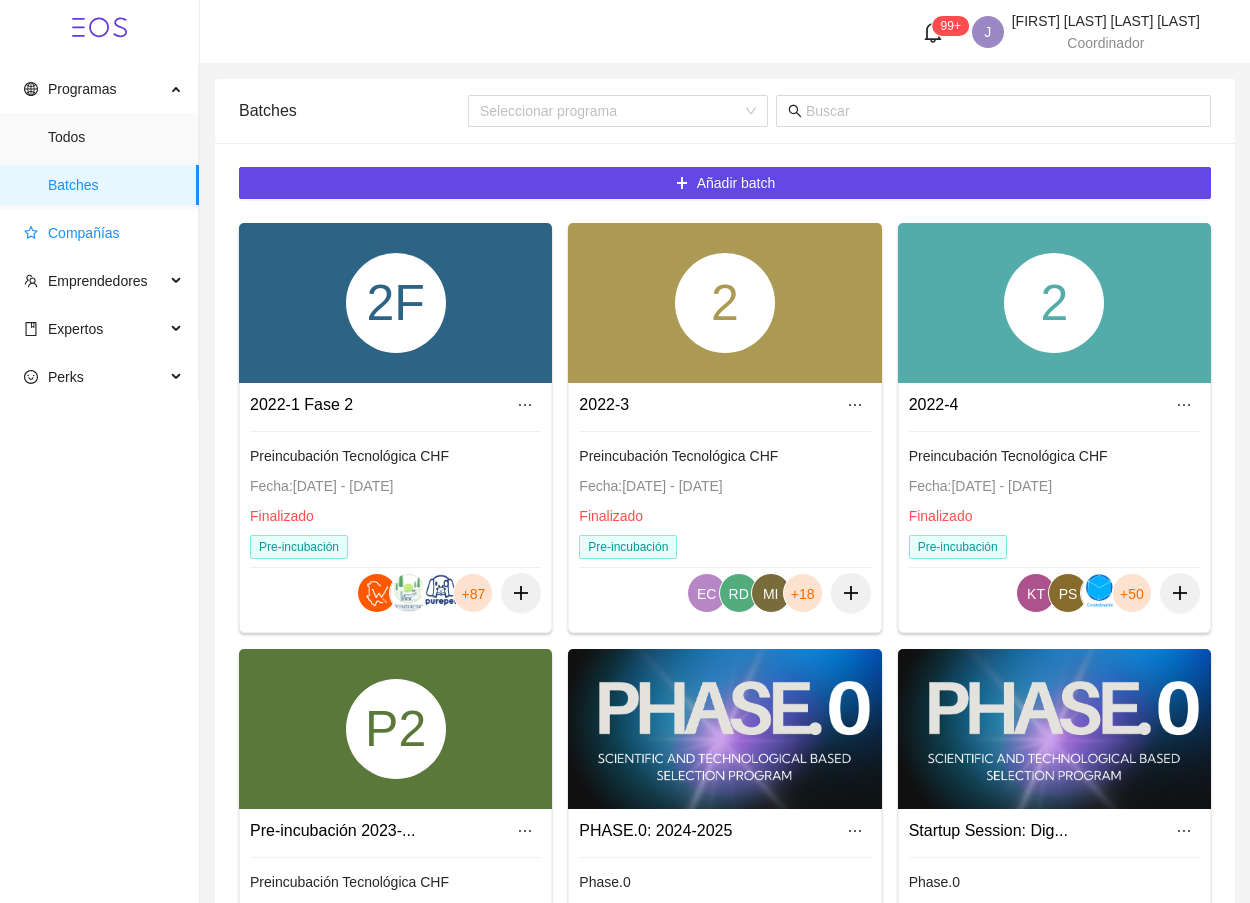 click on "Compañías" at bounding box center (103, 233) 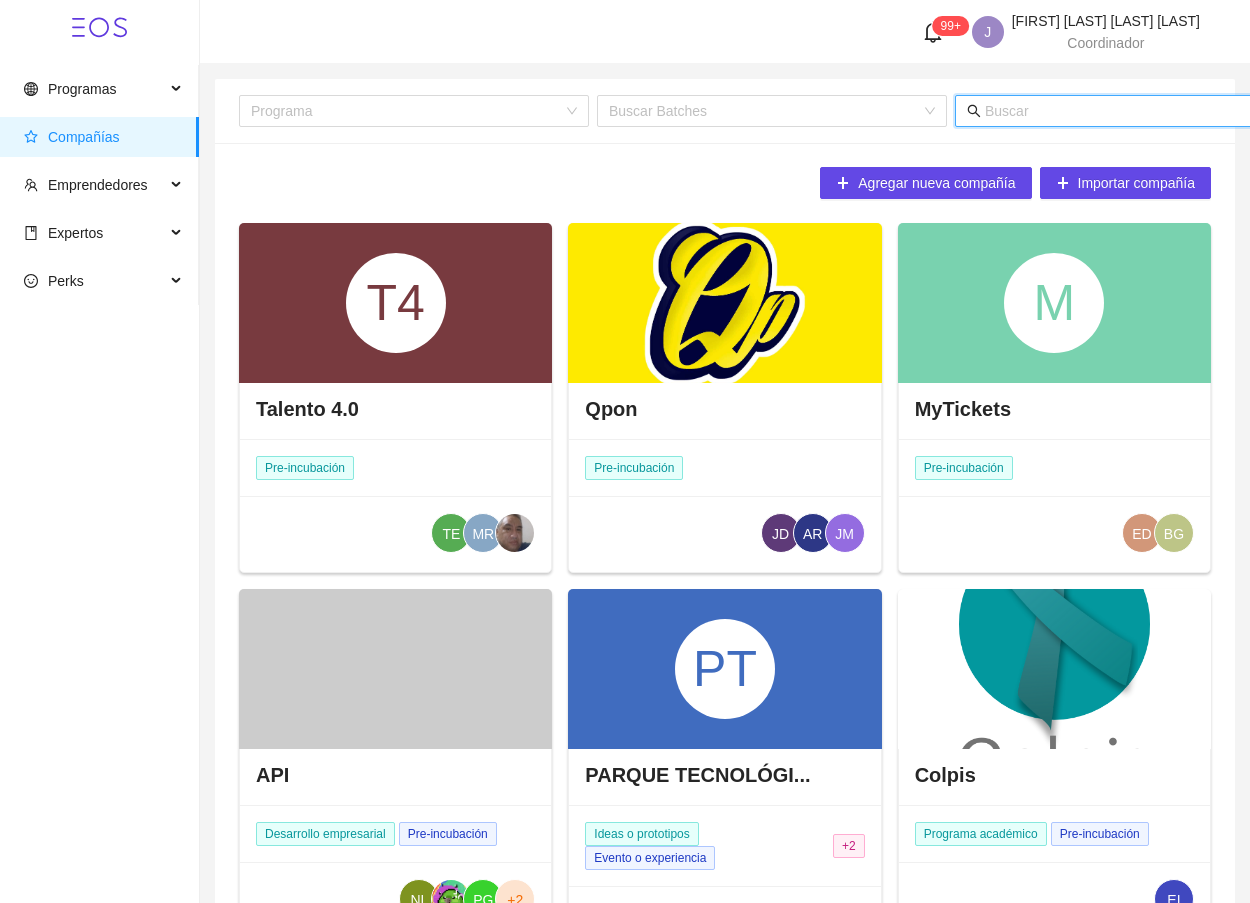 click at bounding box center [1181, 111] 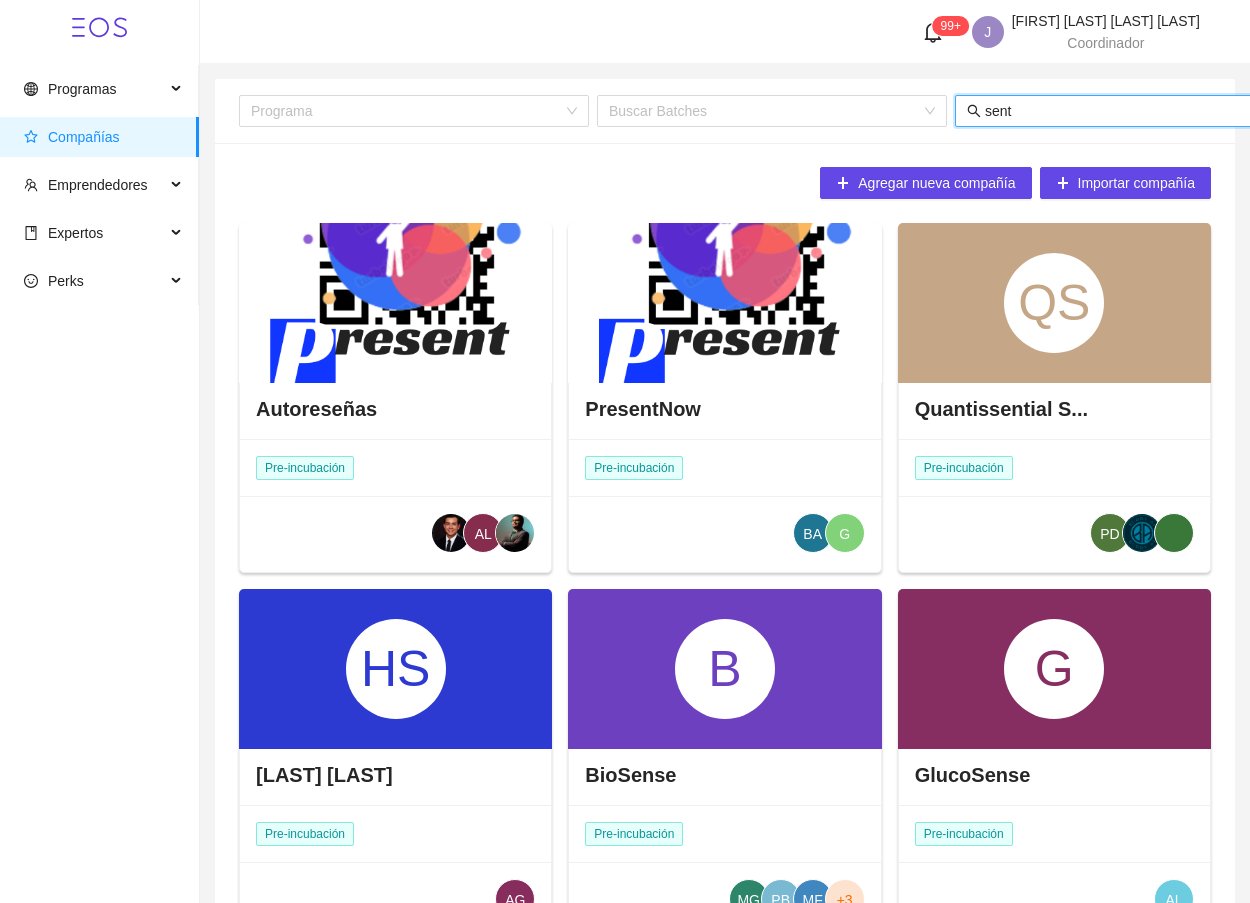 type on "senti" 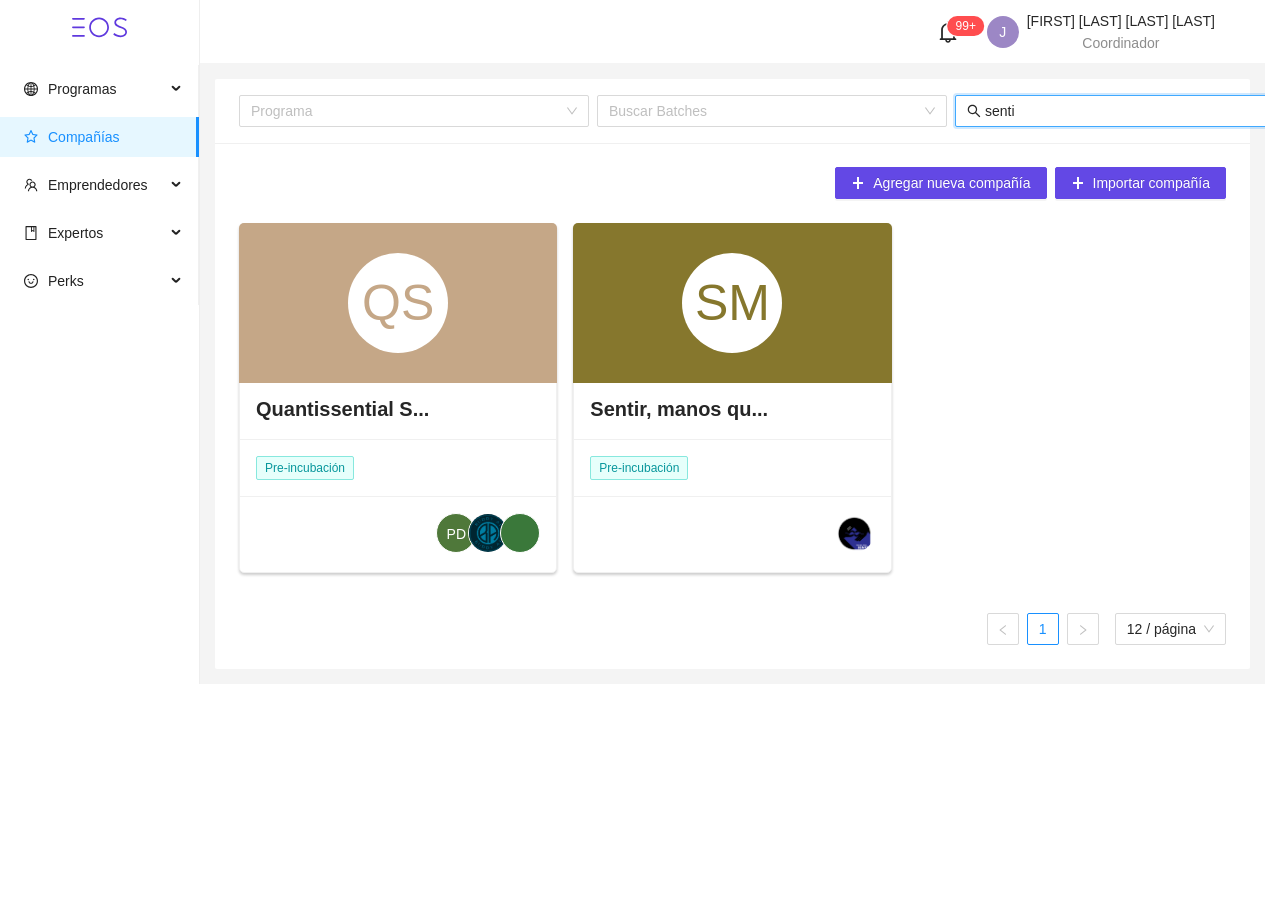 click on "SM" at bounding box center [732, 303] 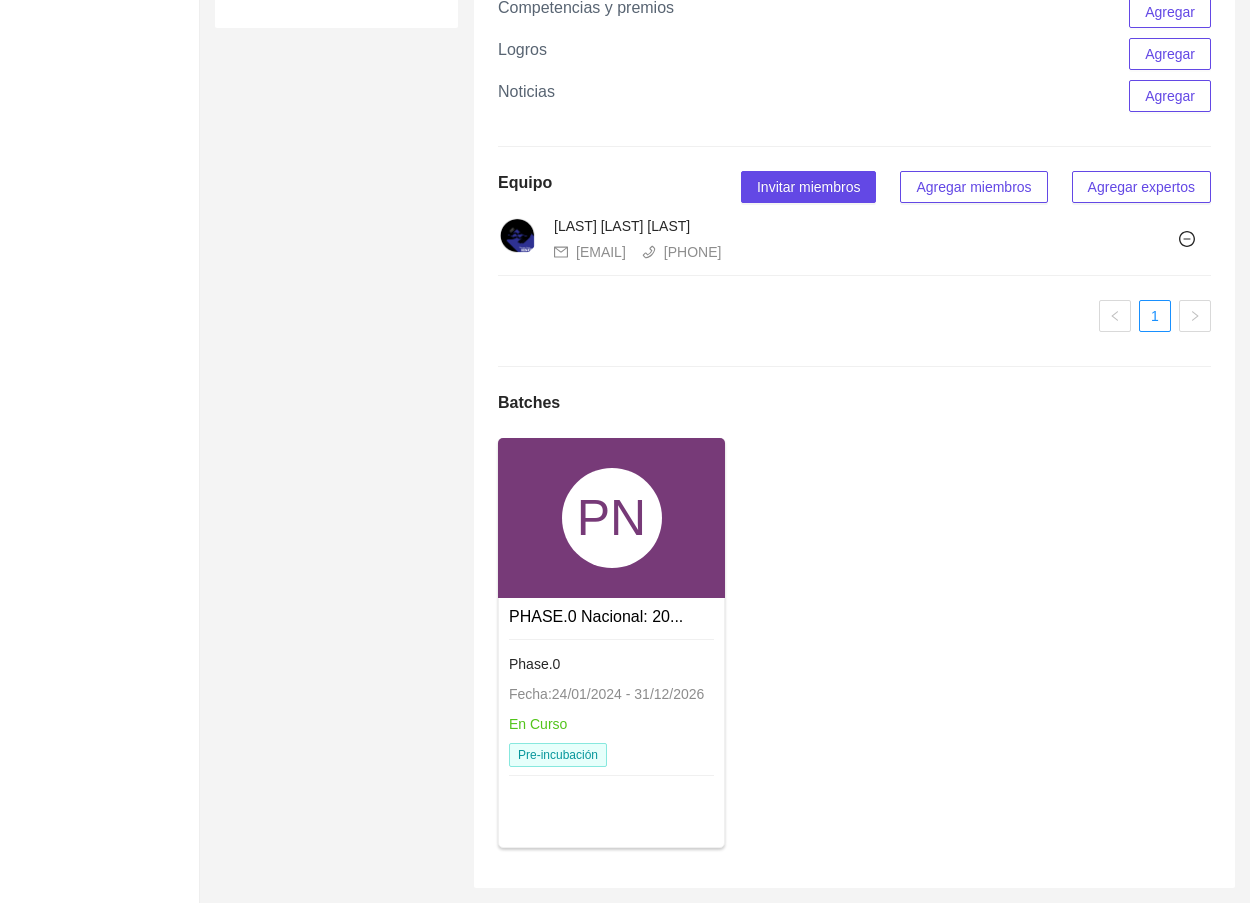 scroll, scrollTop: 1209, scrollLeft: 0, axis: vertical 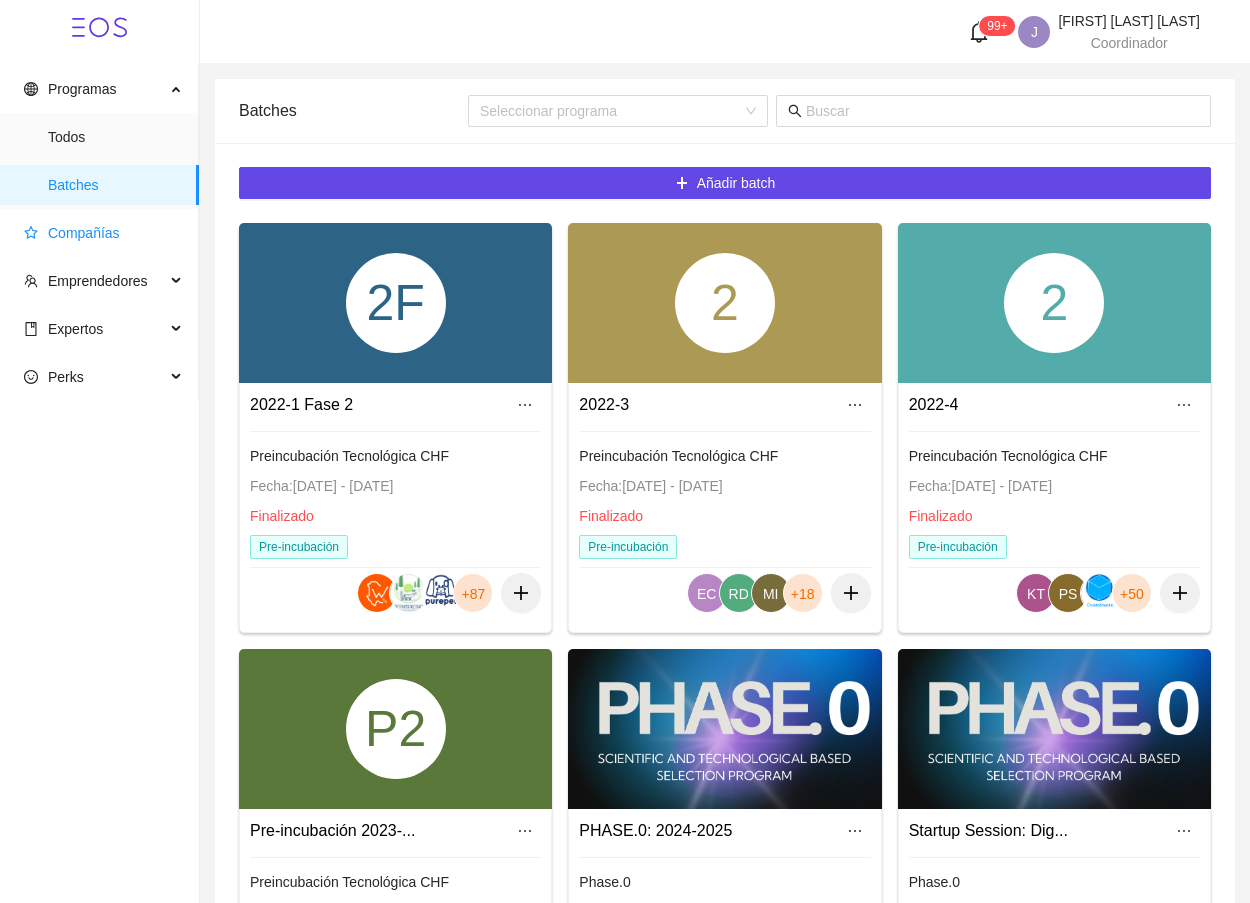 click on "Compañías" at bounding box center [103, 233] 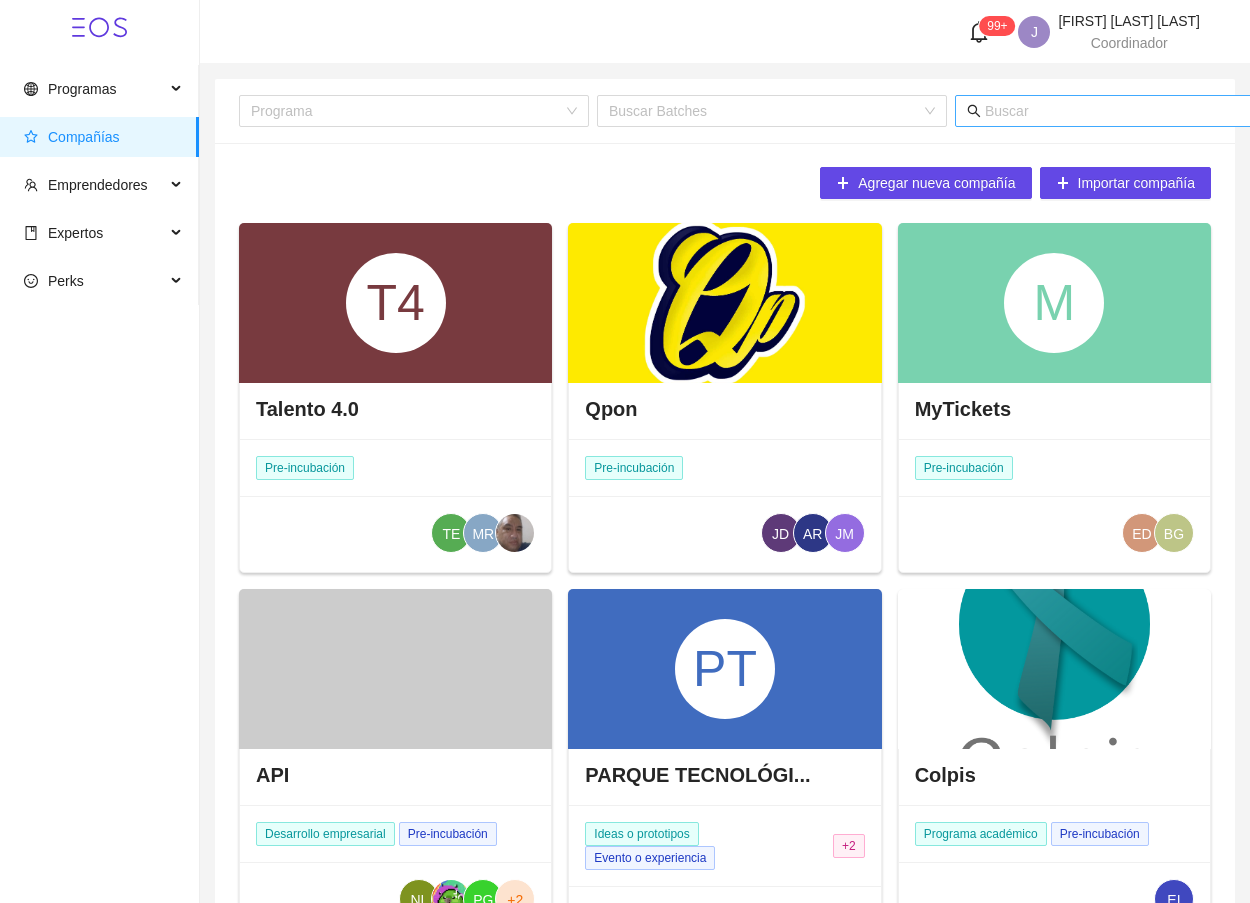 click at bounding box center (1181, 111) 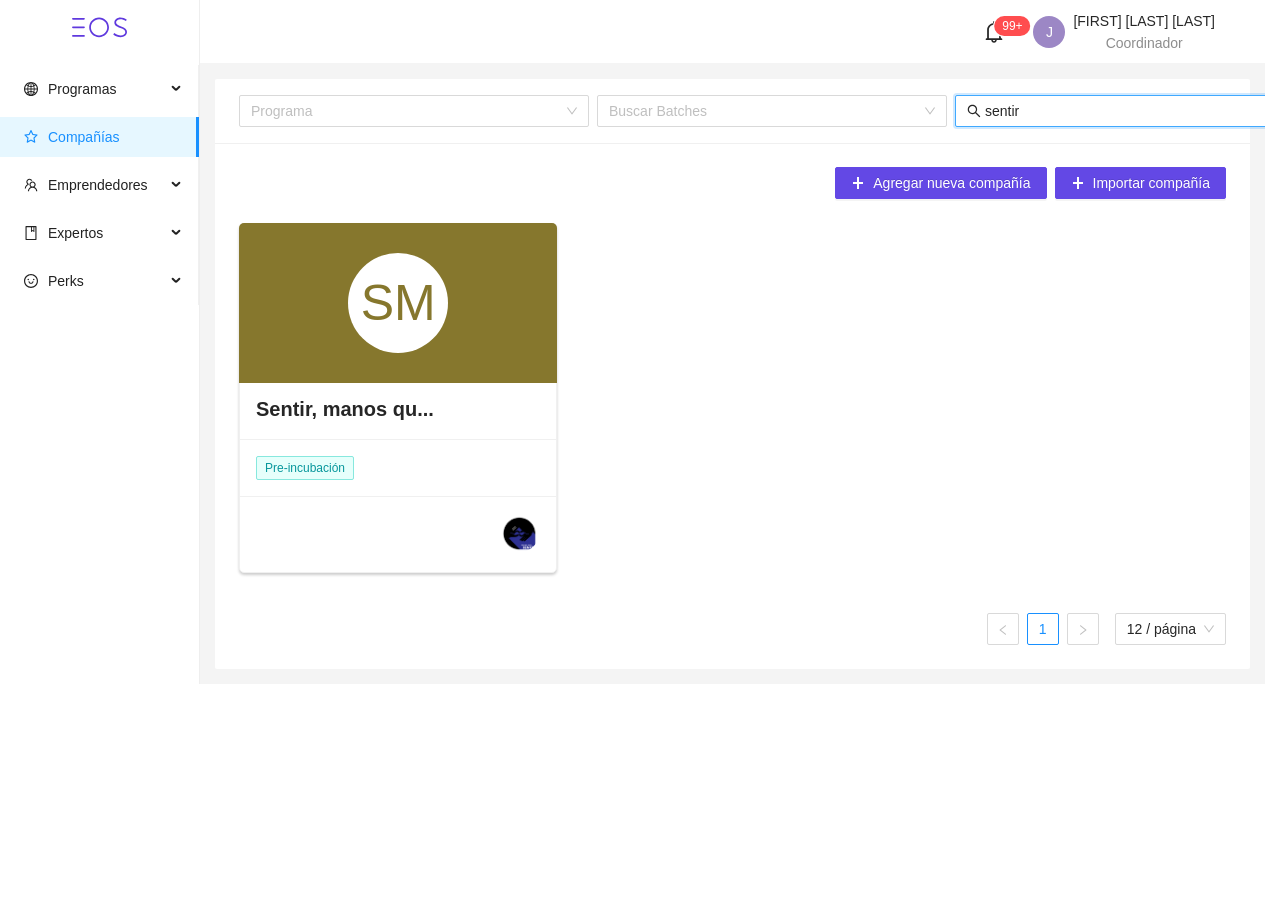 type on "sentir" 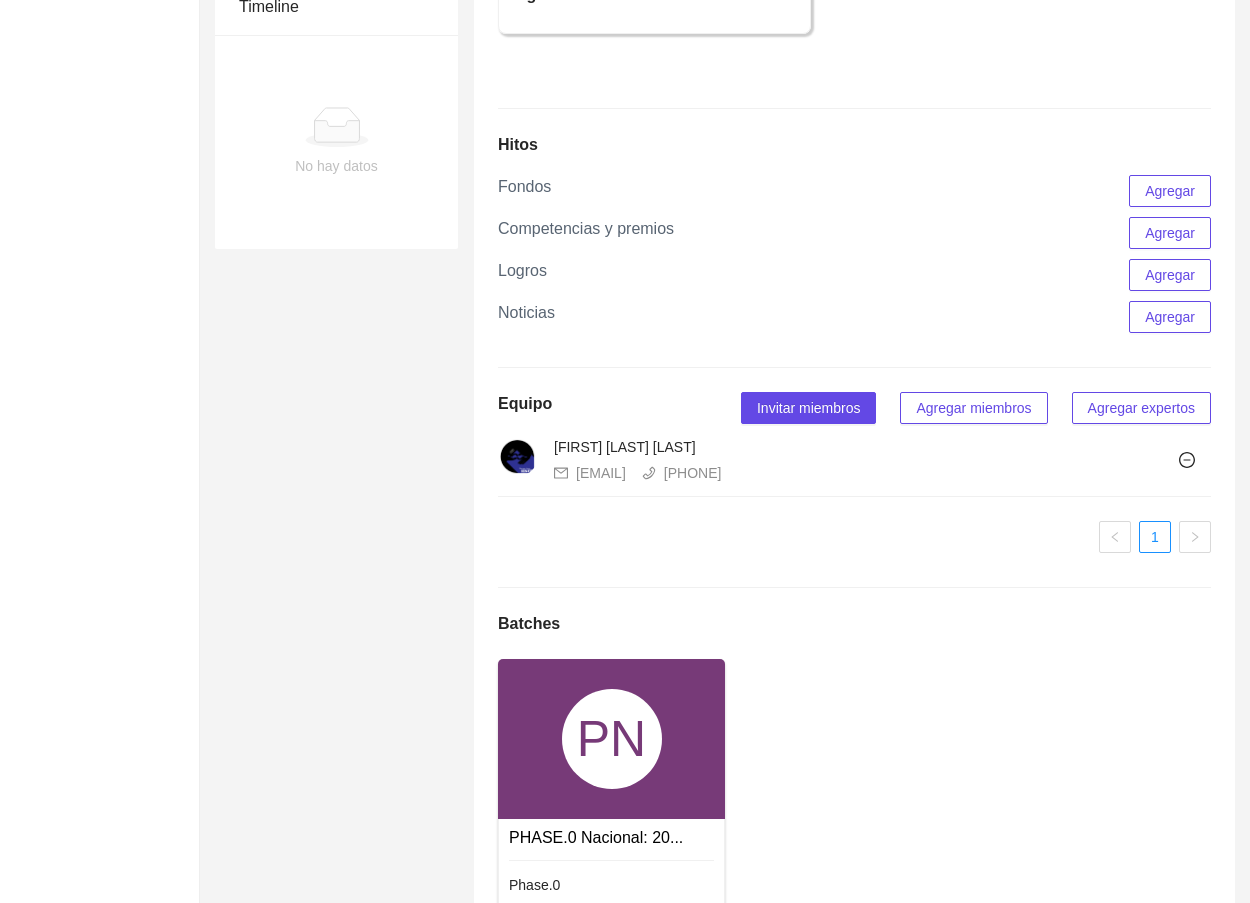 scroll, scrollTop: 1209, scrollLeft: 0, axis: vertical 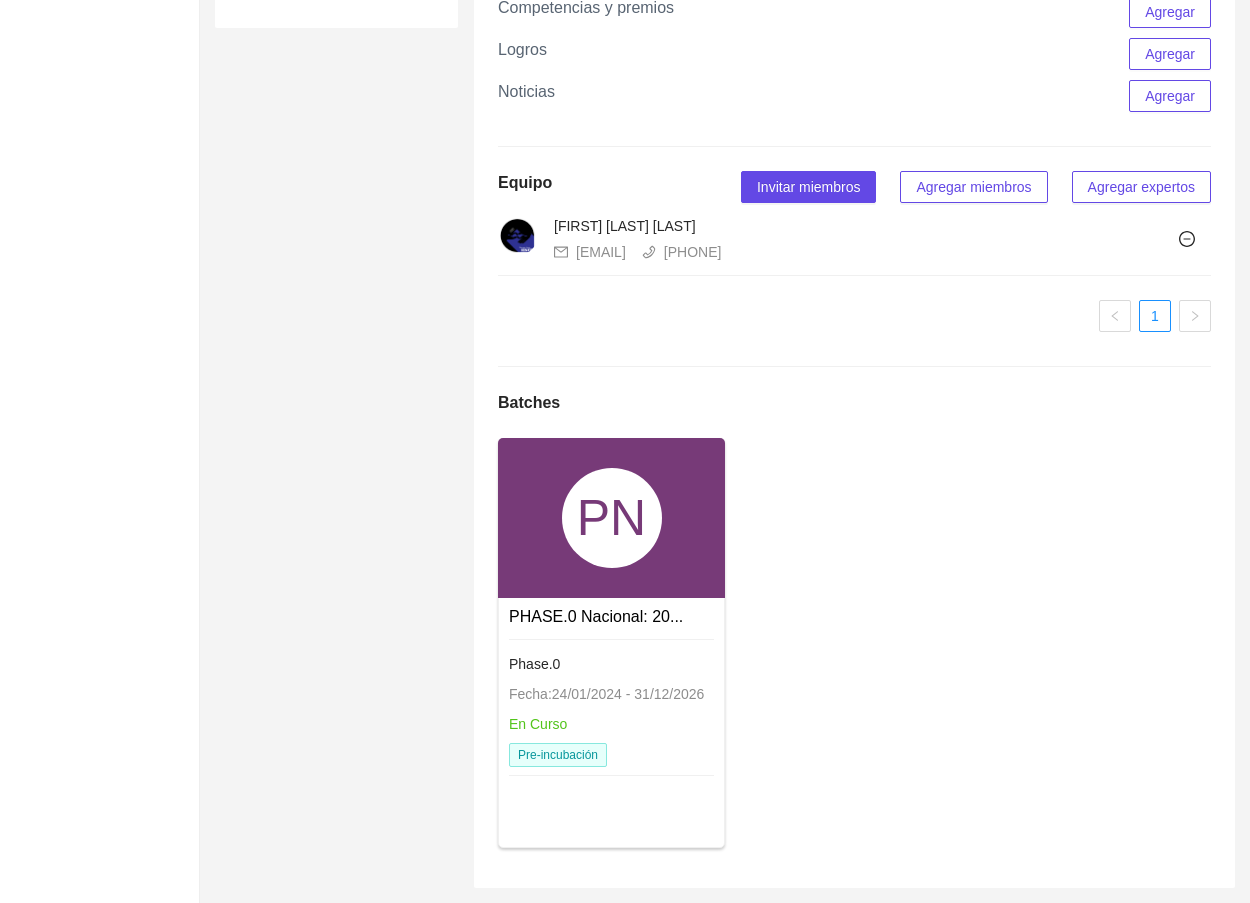 click on "PN" at bounding box center [611, 518] 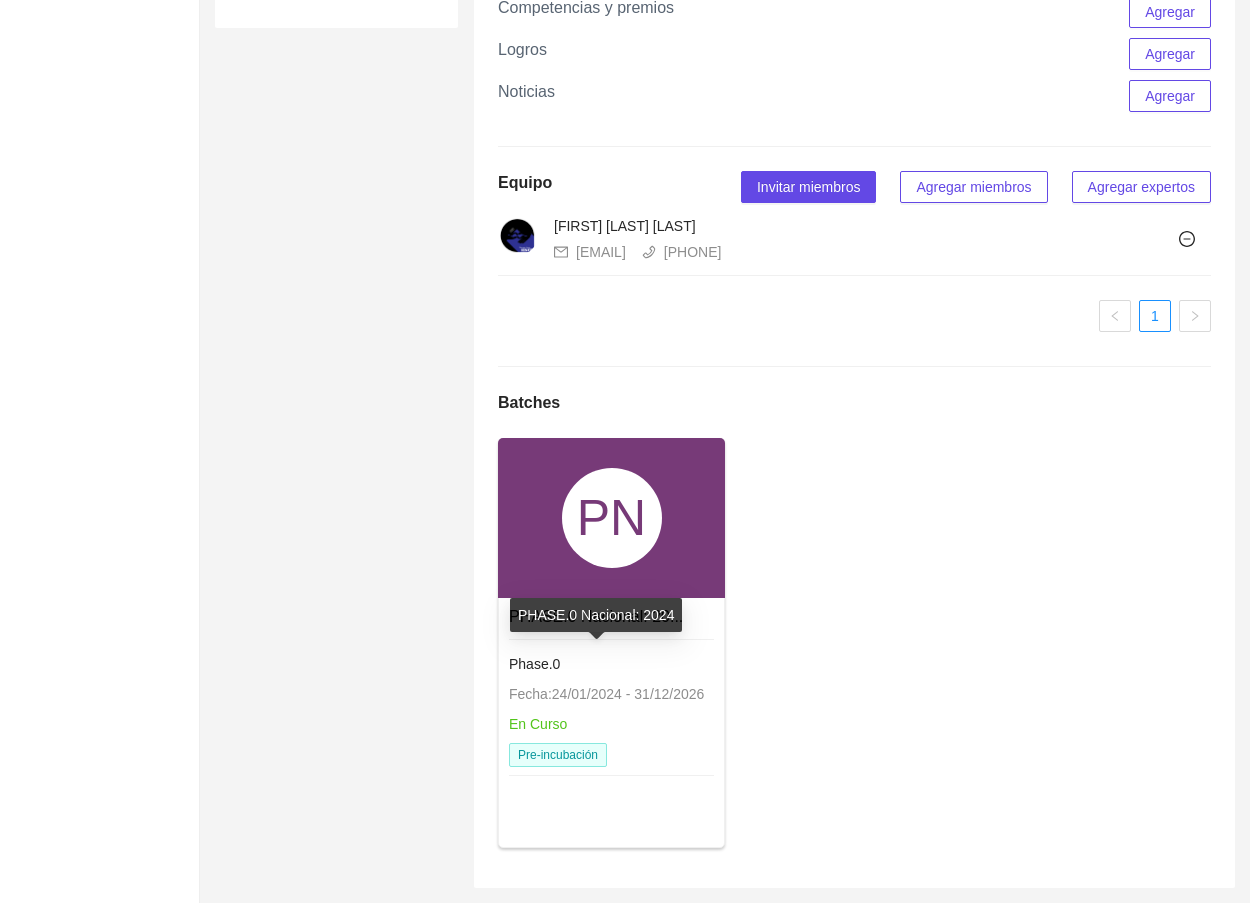 click on "PHASE.0 Nacional: 20..." at bounding box center (596, 616) 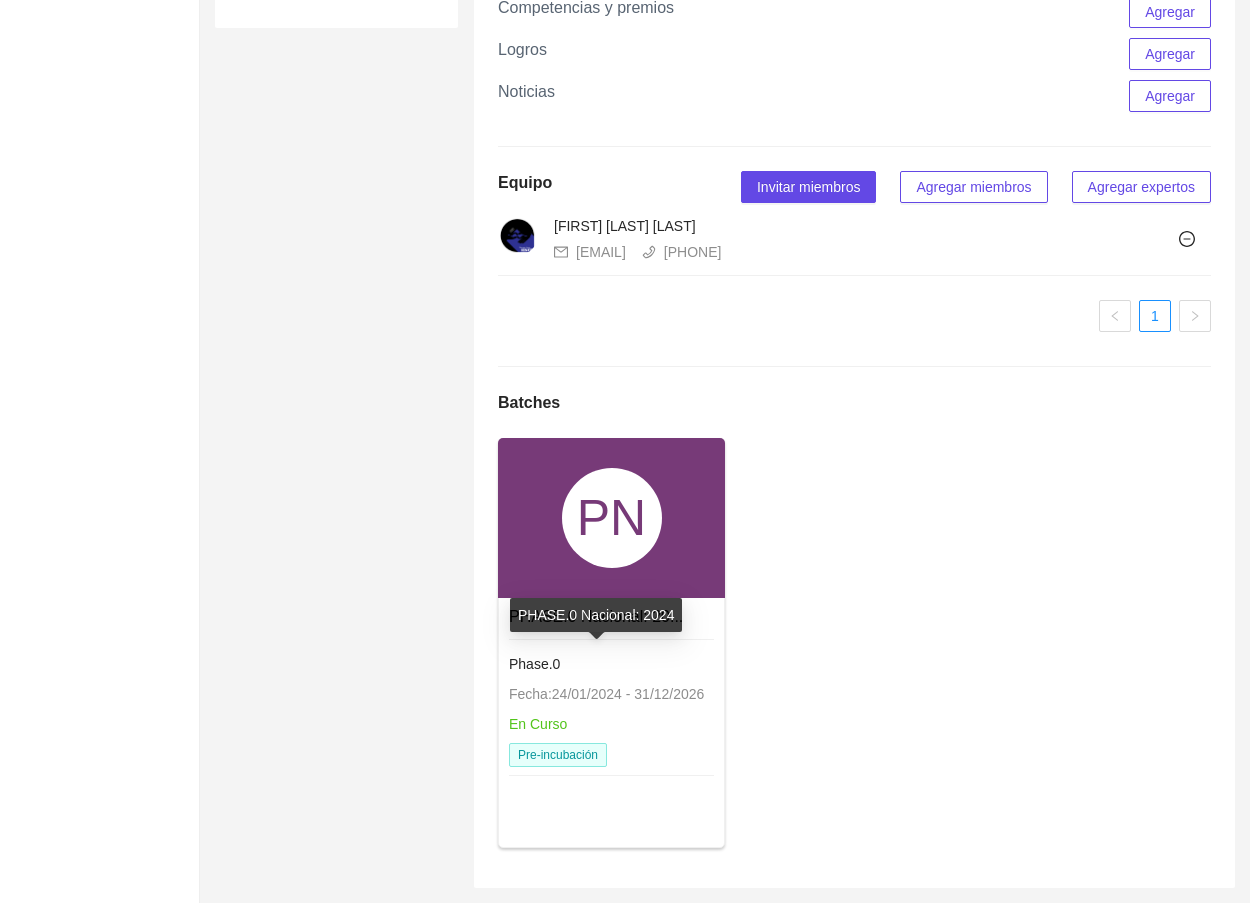 click on "PHASE.0 Nacional: 20..." at bounding box center [596, 616] 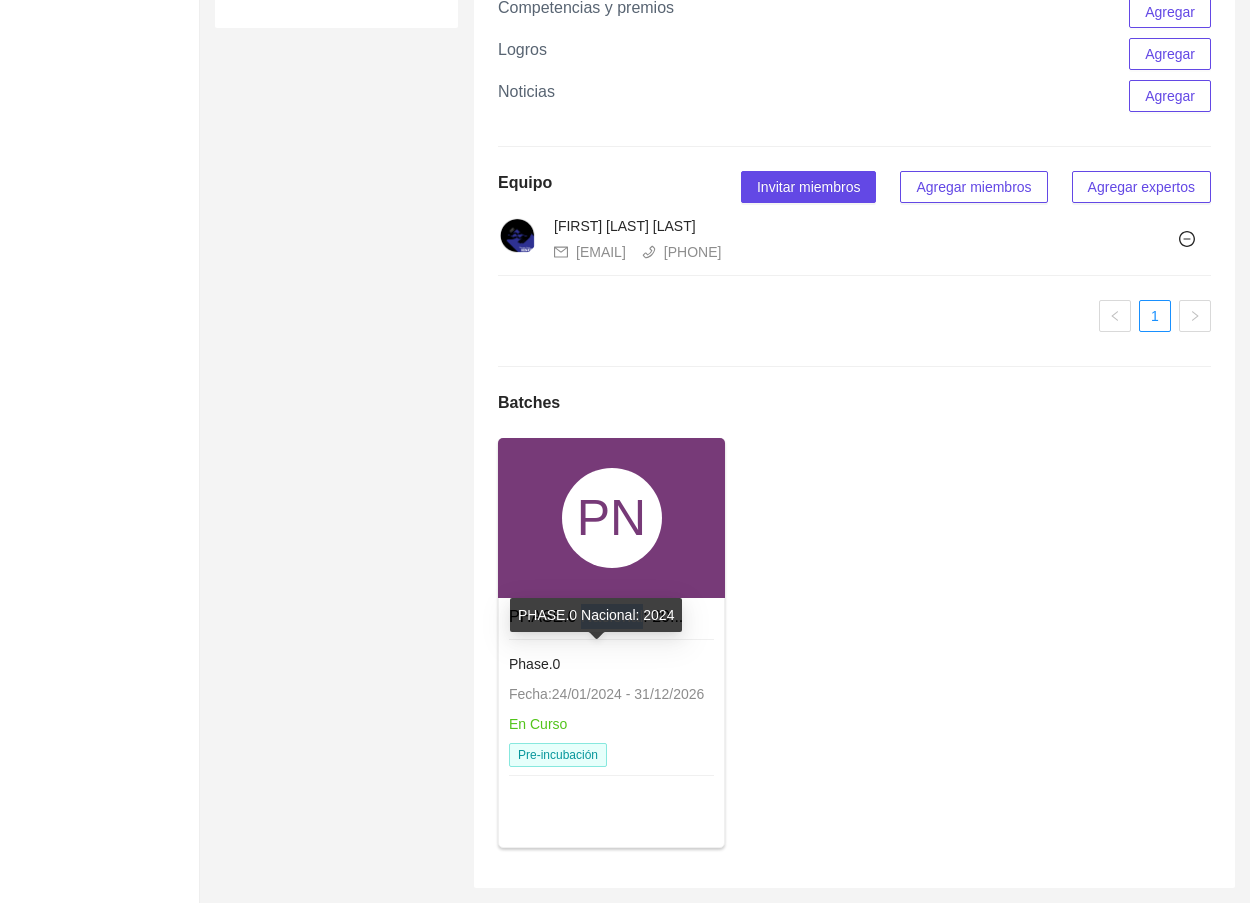 click on "PHASE.0 Nacional: 20..." at bounding box center (596, 616) 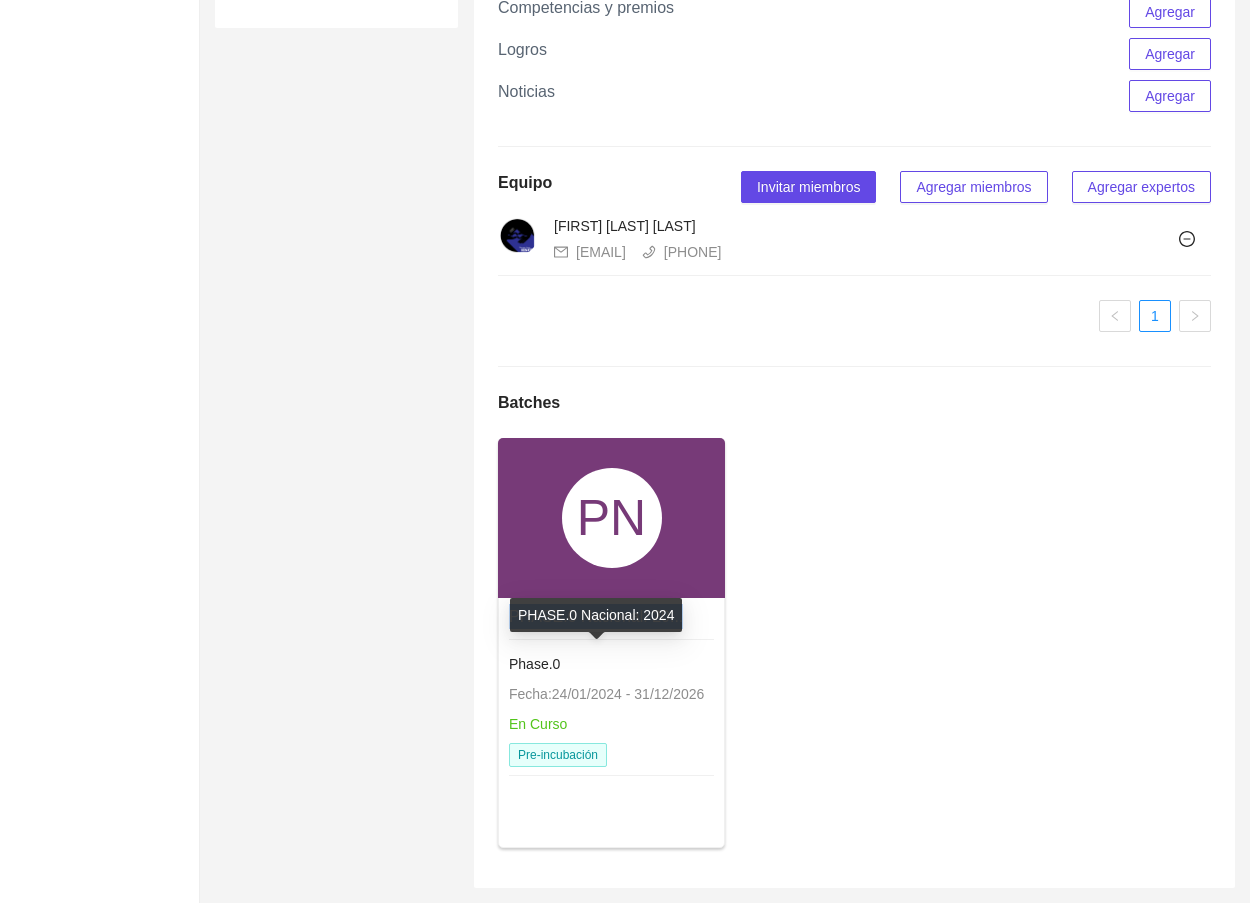 click on "PHASE.0 Nacional: 20..." at bounding box center [596, 616] 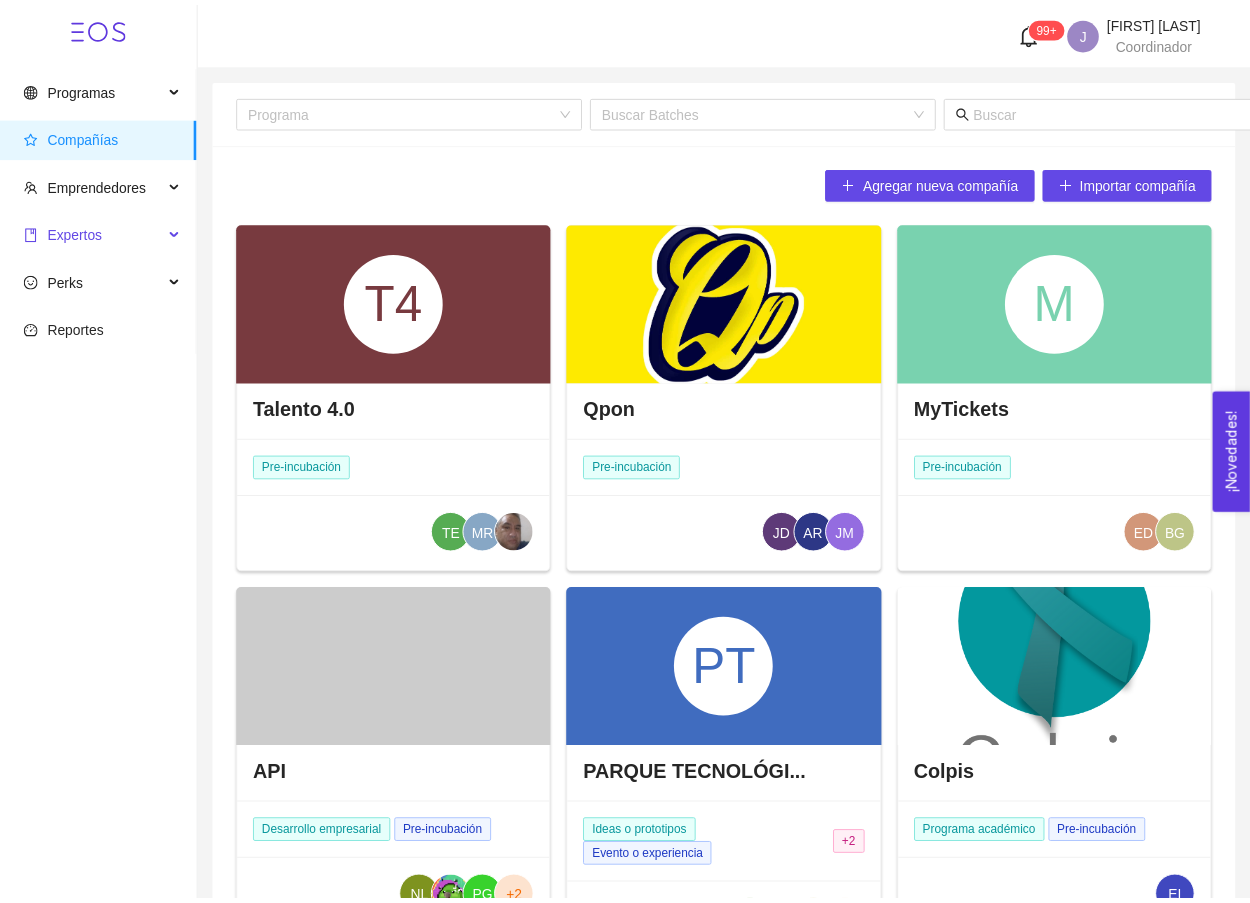 scroll, scrollTop: 0, scrollLeft: 0, axis: both 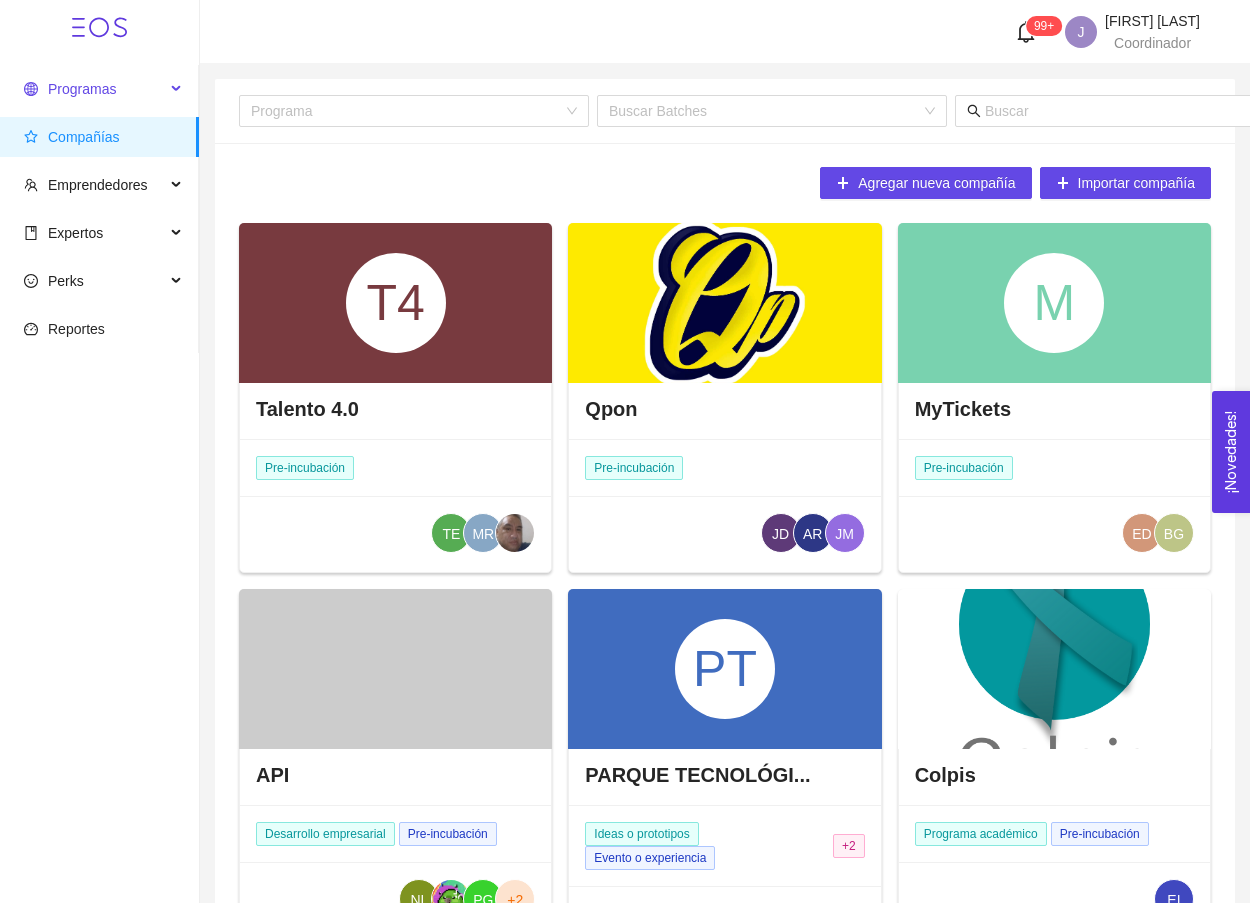 click on "Programas" at bounding box center [94, 89] 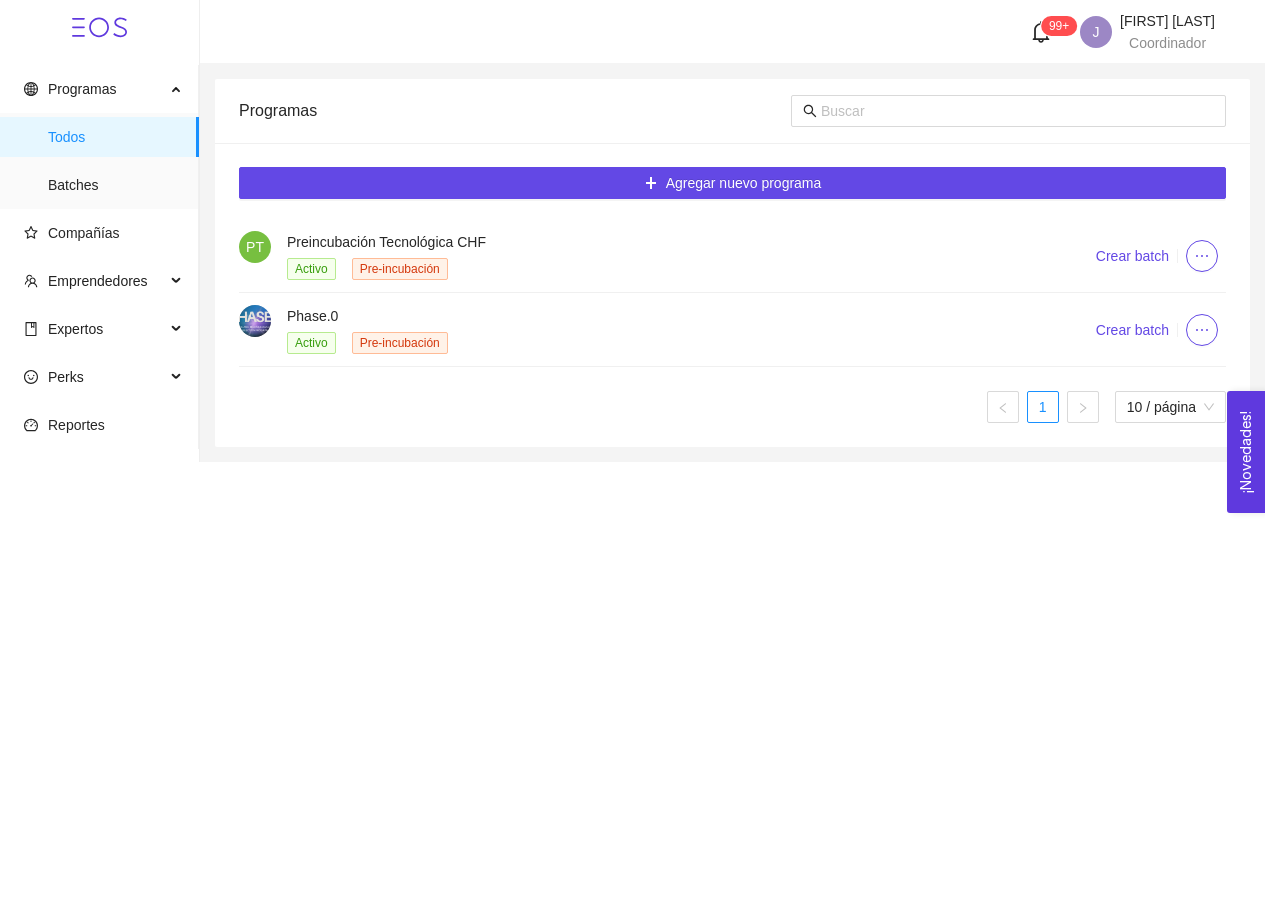 click at bounding box center [255, 321] 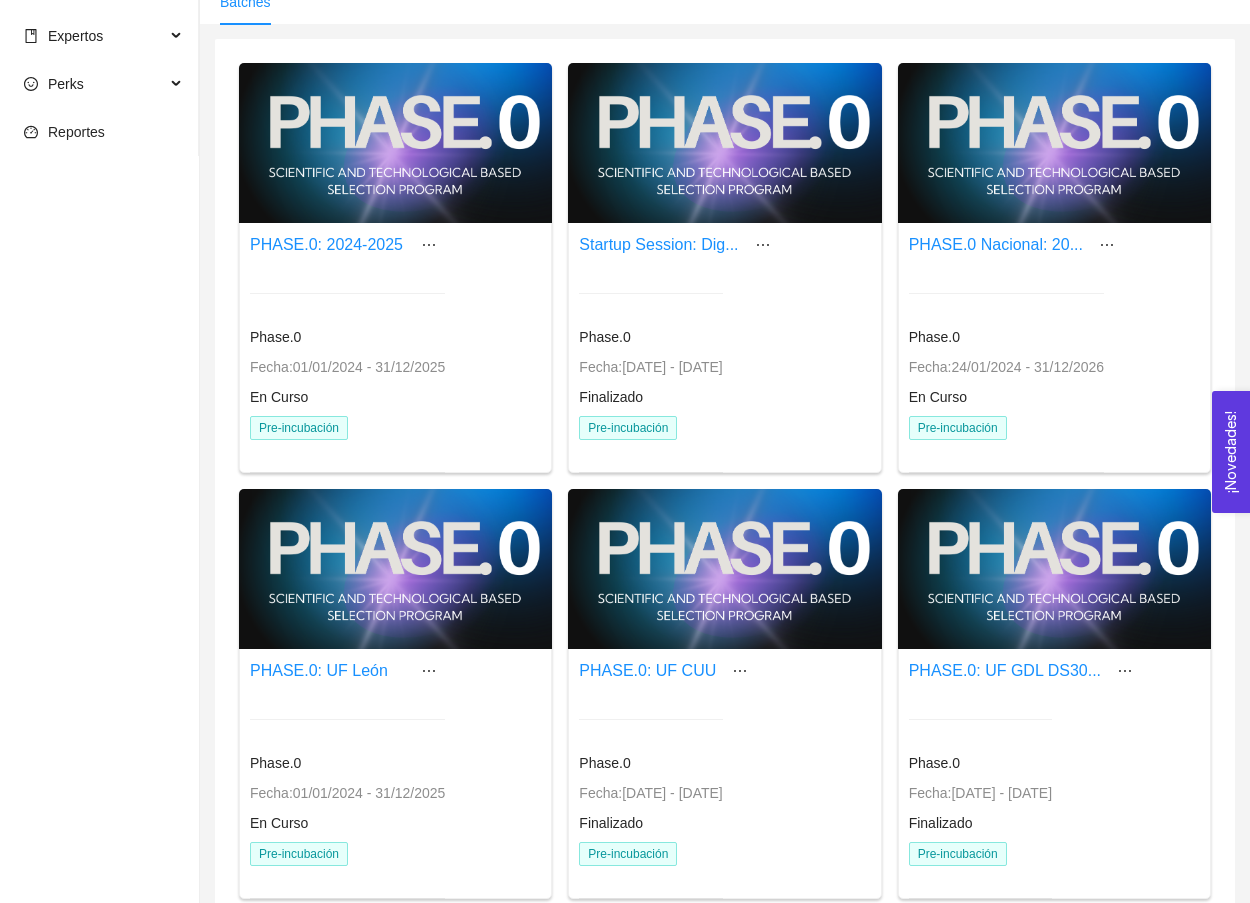 scroll, scrollTop: 270, scrollLeft: 0, axis: vertical 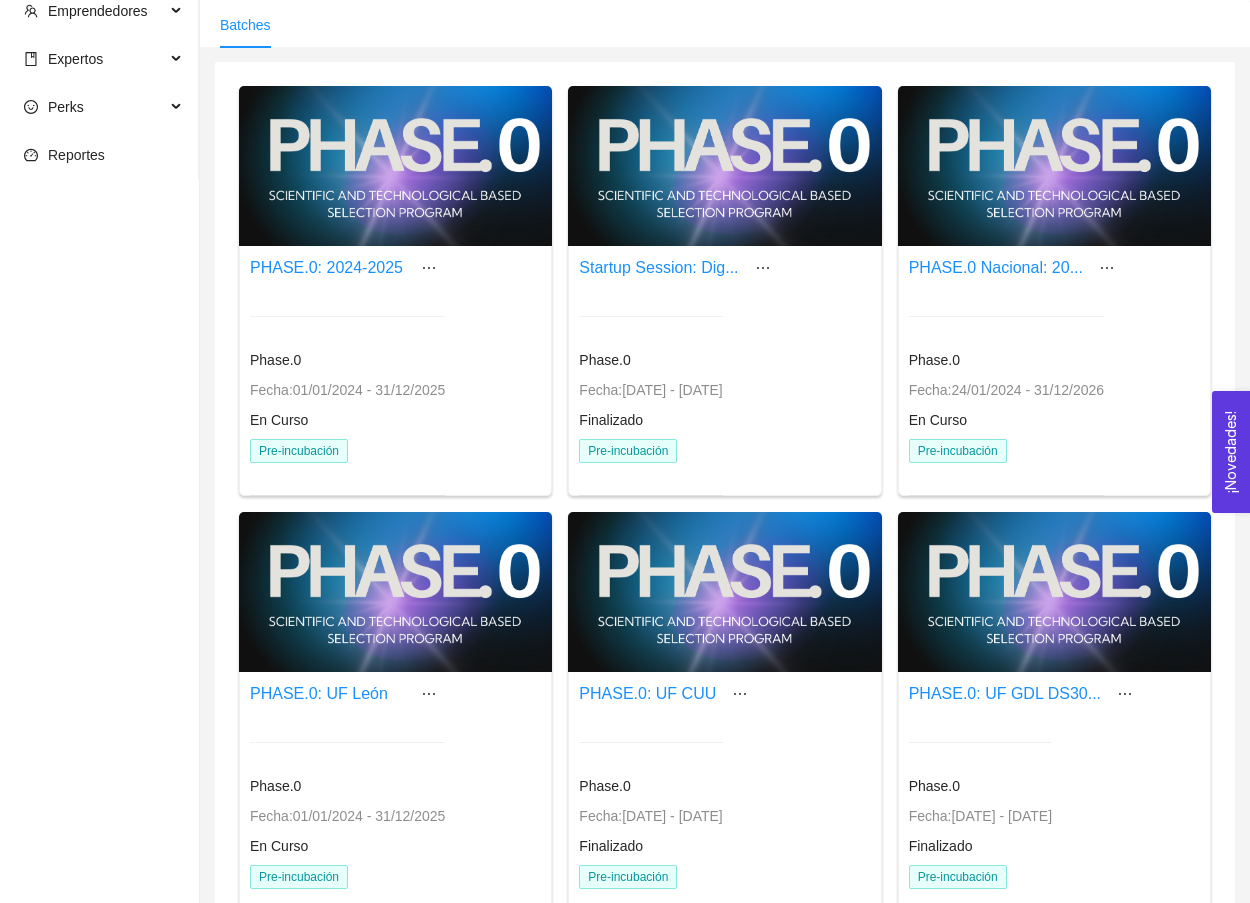 click at bounding box center [1054, 166] 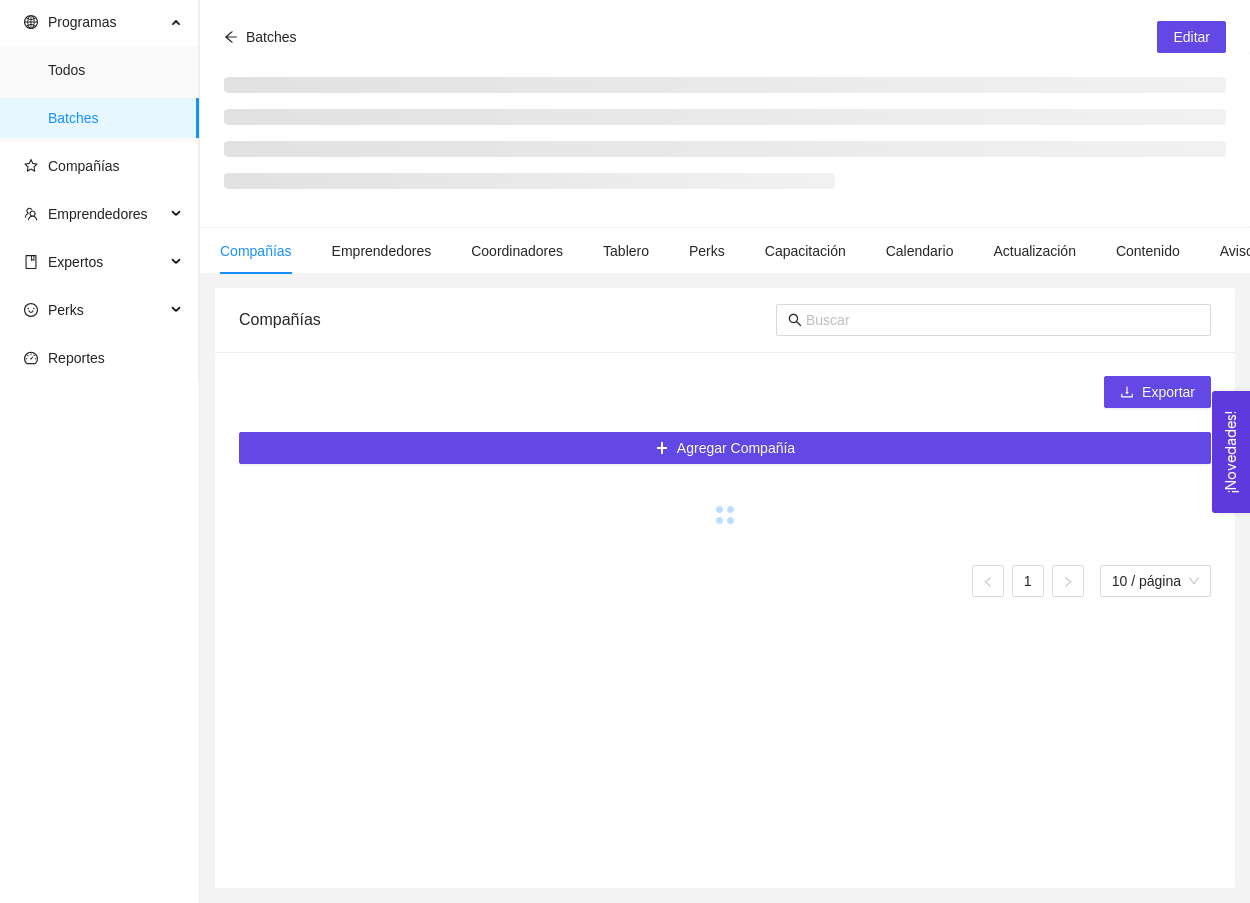 scroll, scrollTop: 67, scrollLeft: 0, axis: vertical 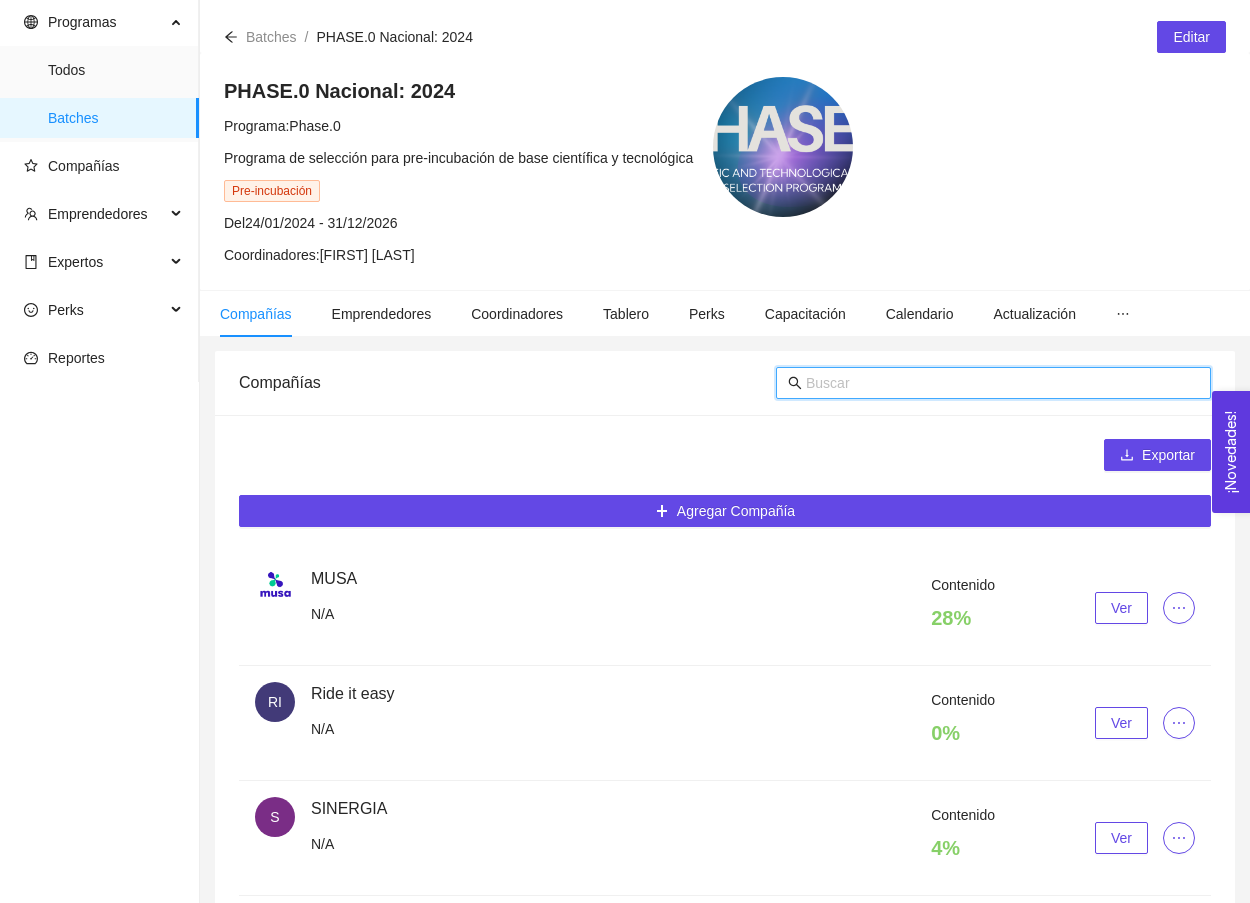 click at bounding box center [1002, 383] 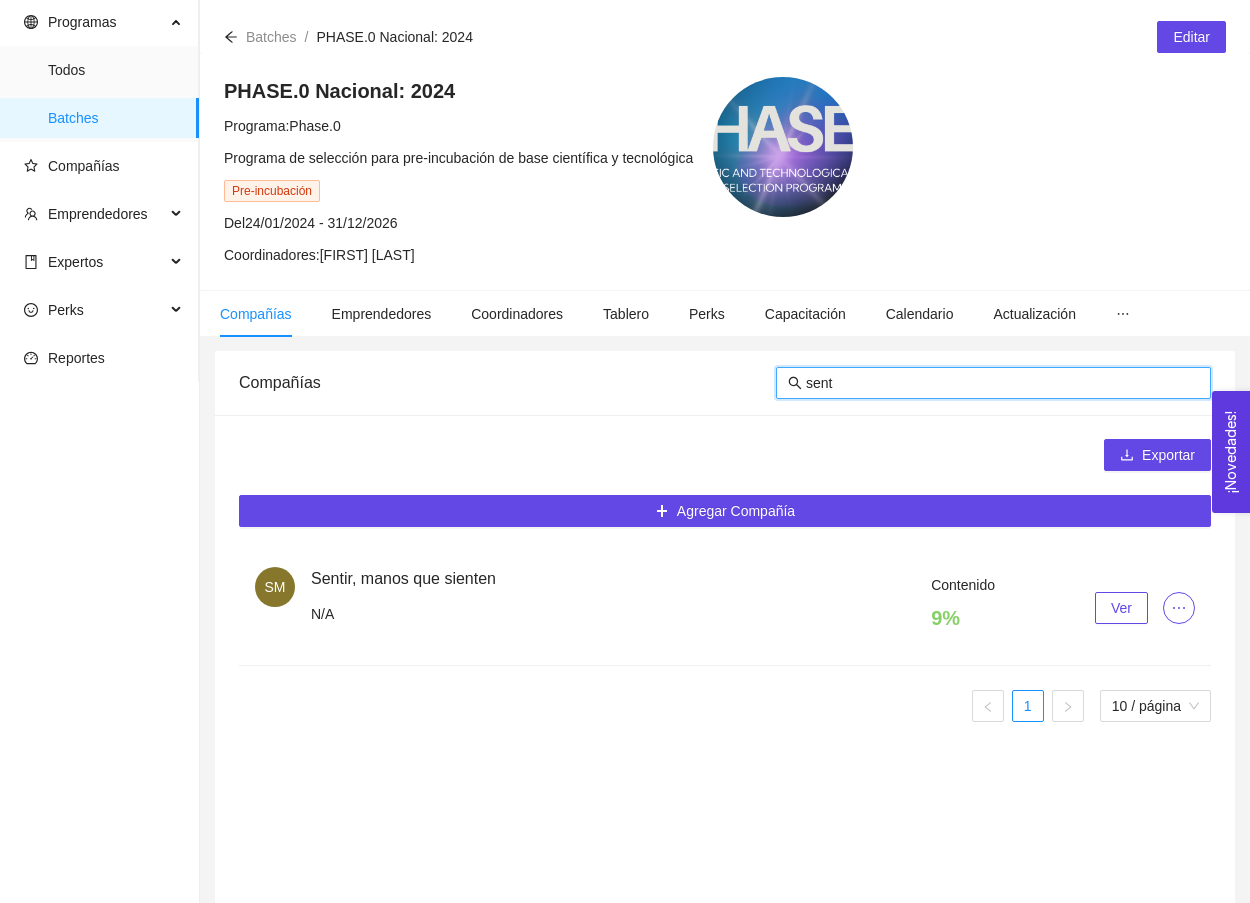 type on "sent" 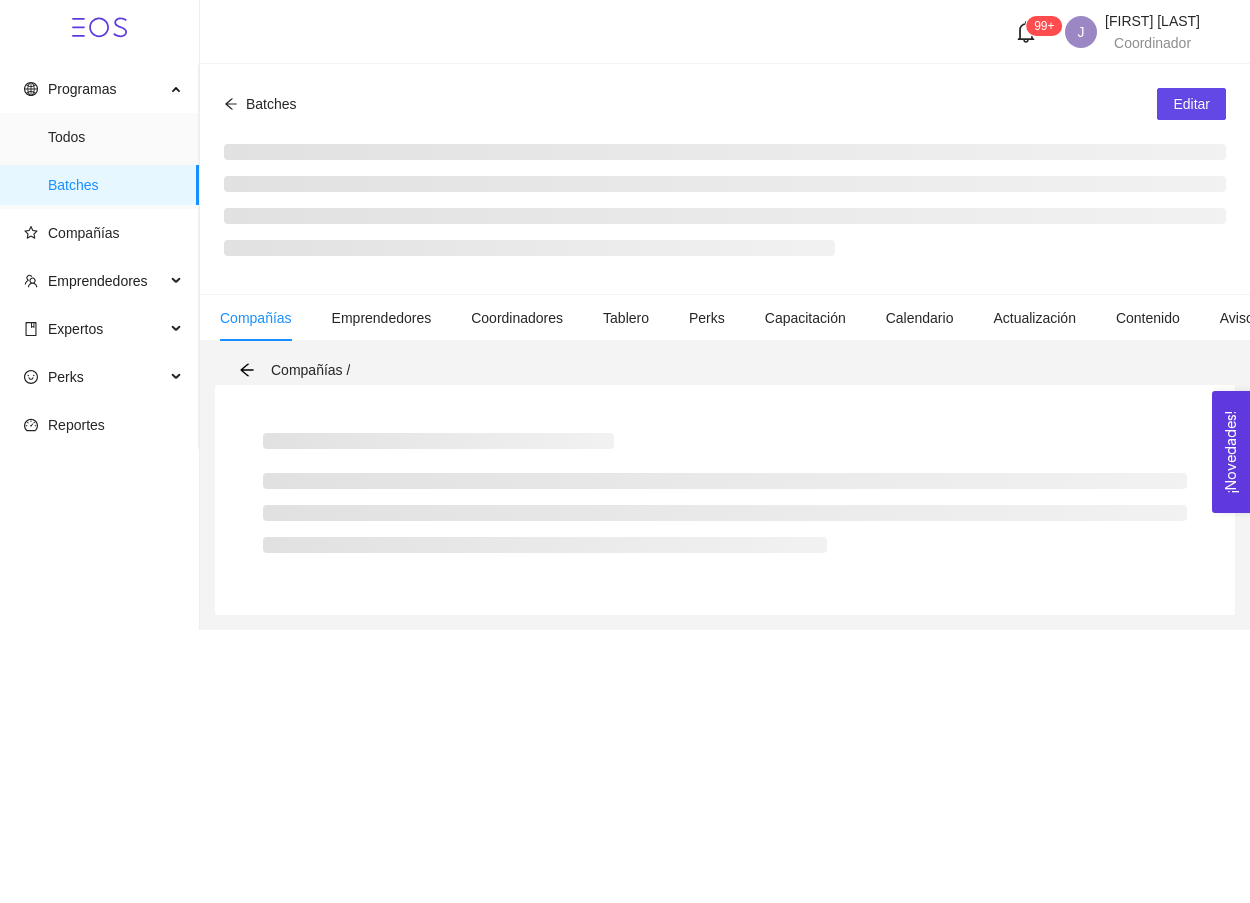 scroll, scrollTop: 0, scrollLeft: 0, axis: both 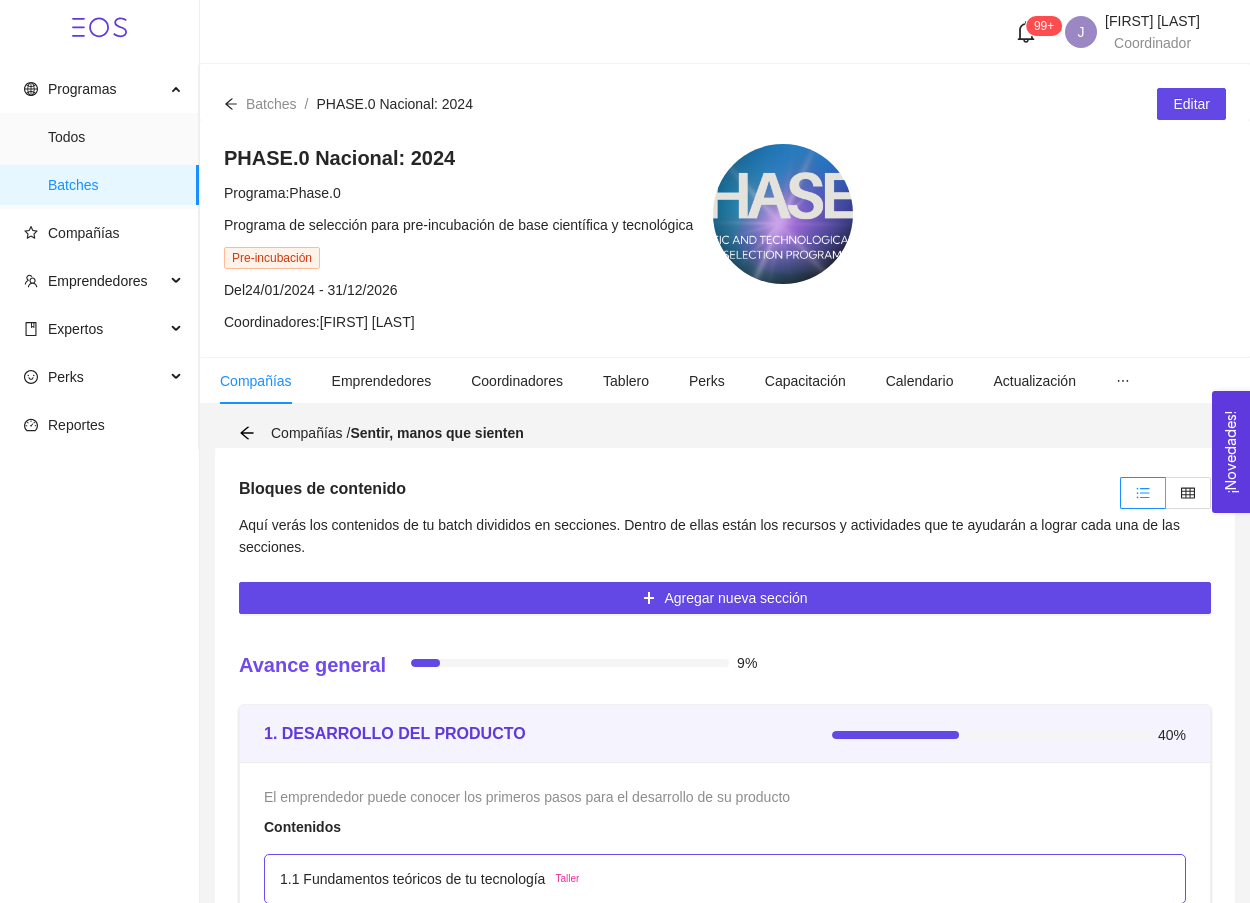click at bounding box center (1163, 493) 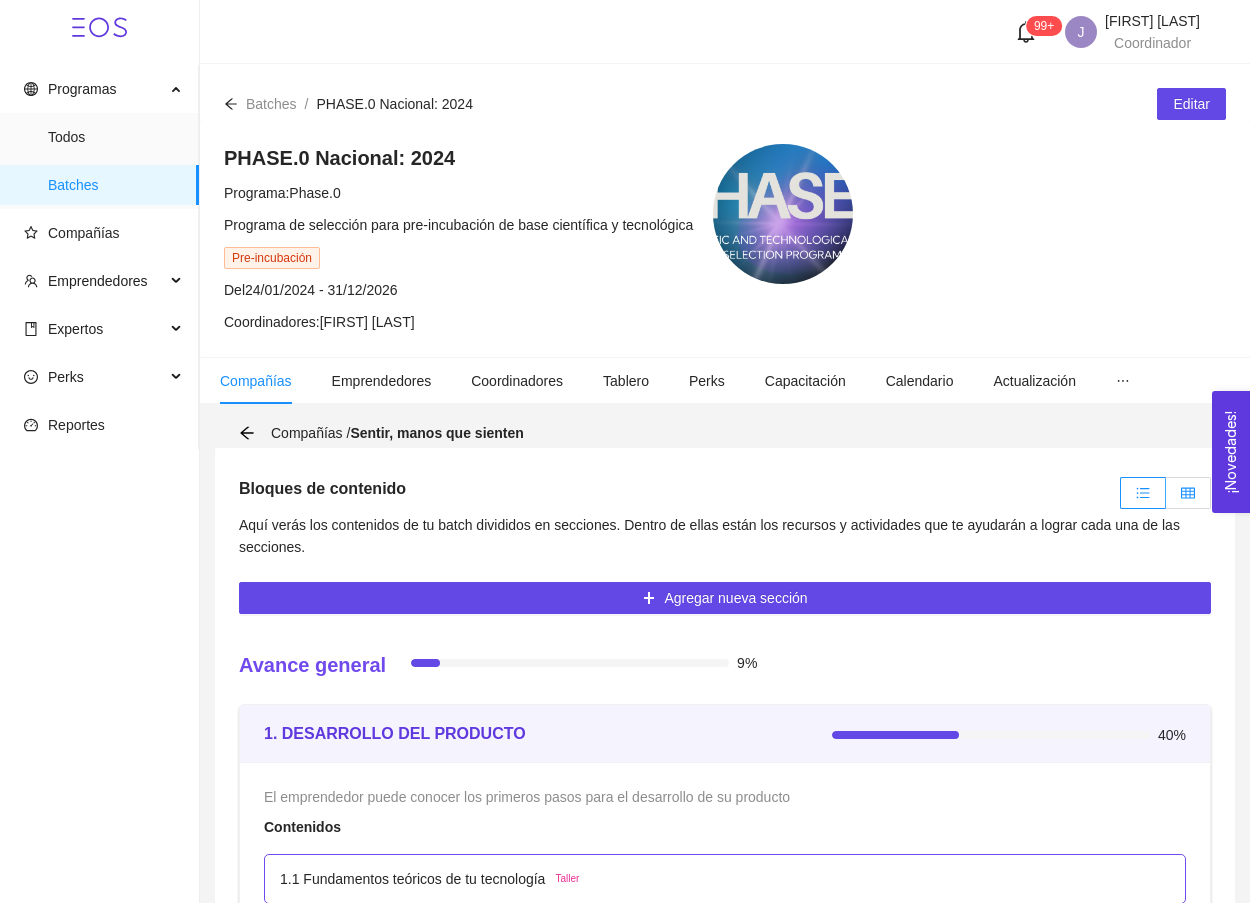 click 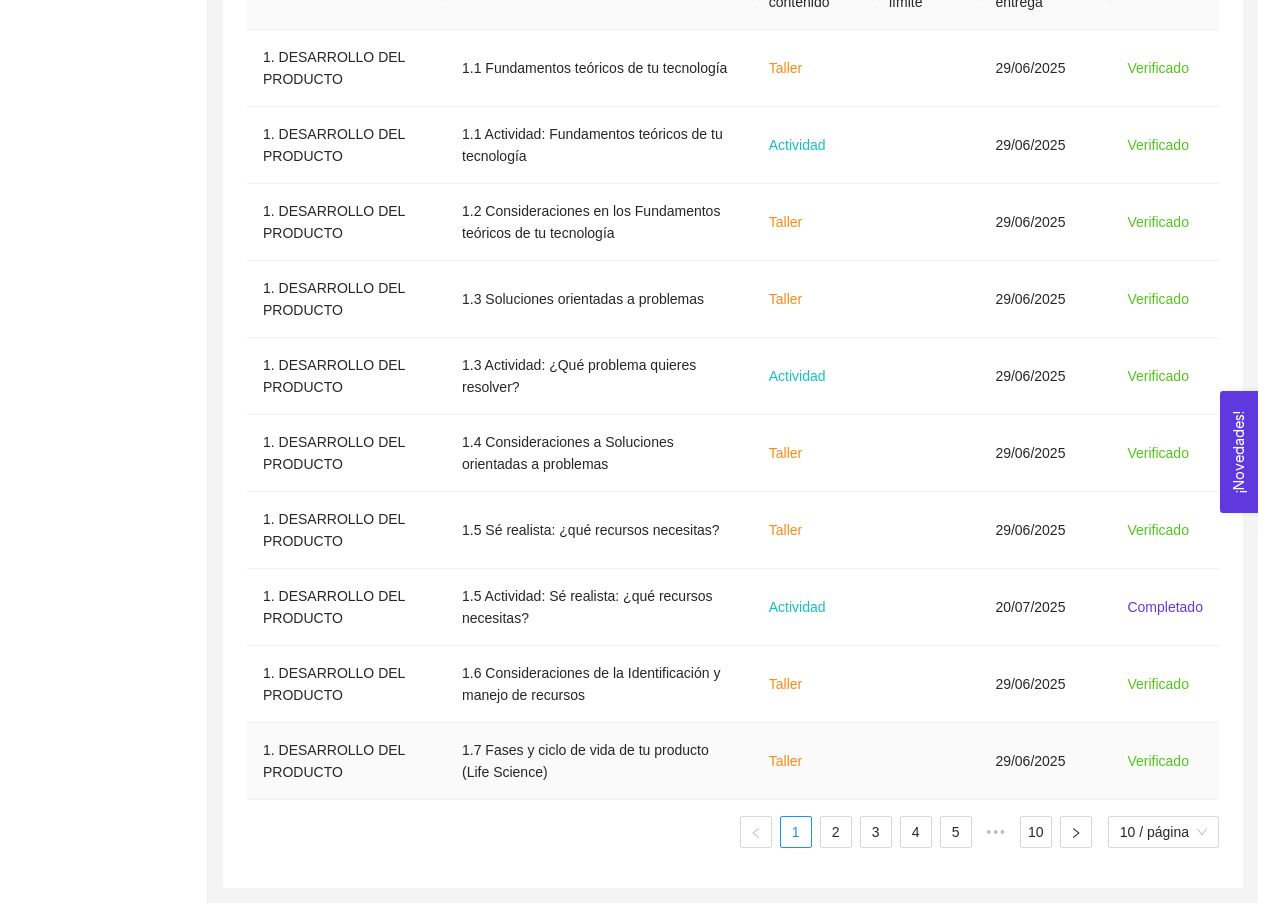 scroll, scrollTop: 729, scrollLeft: 0, axis: vertical 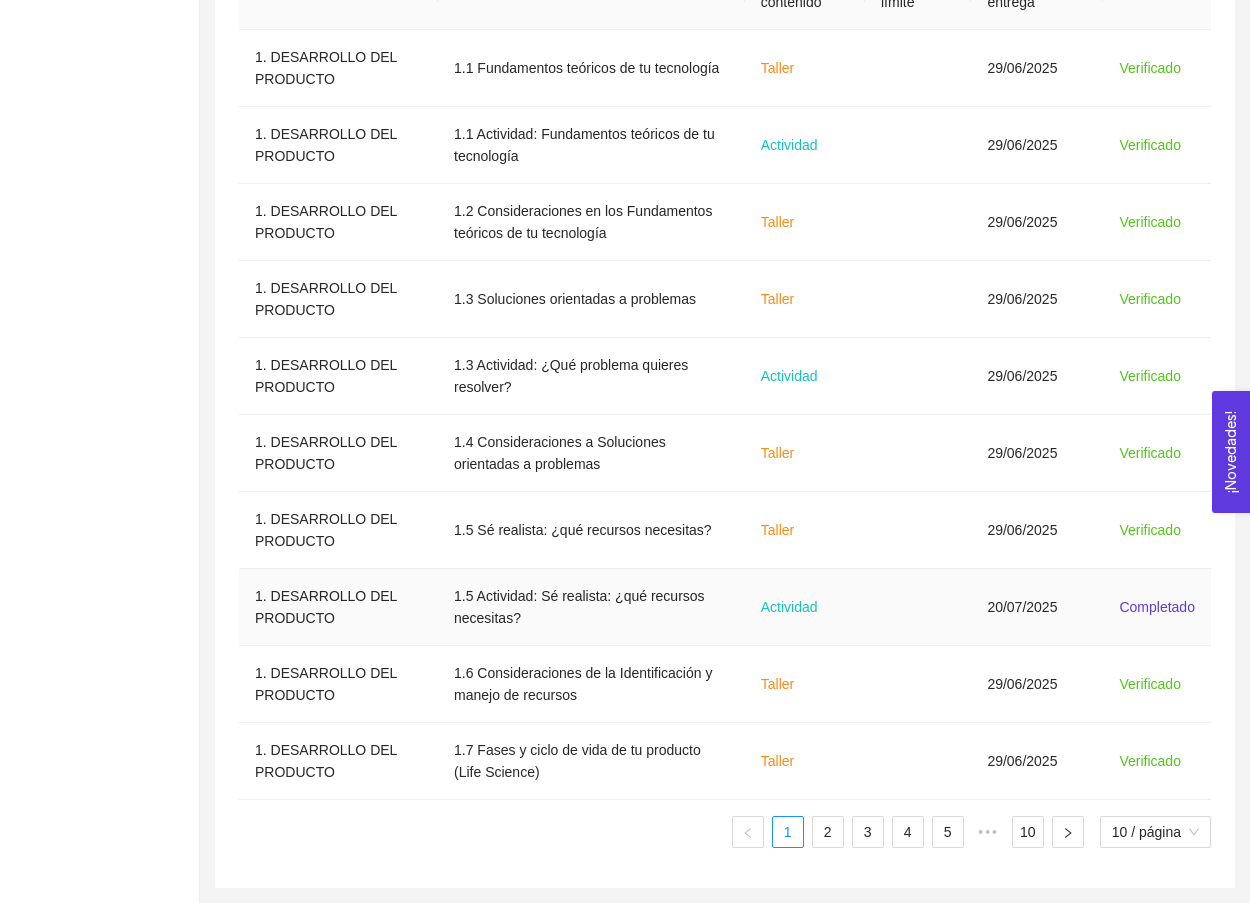 click at bounding box center (918, 607) 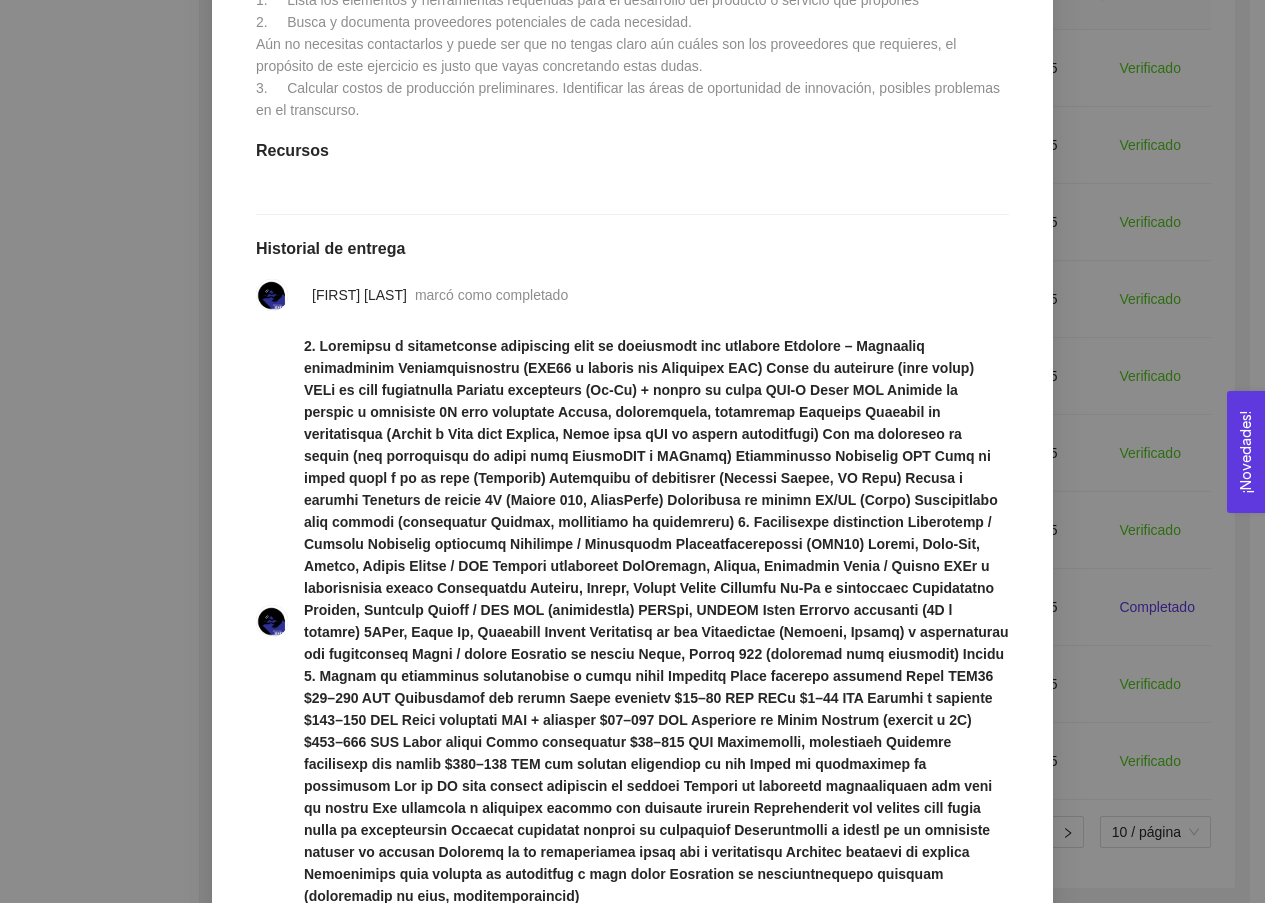 scroll, scrollTop: 870, scrollLeft: 0, axis: vertical 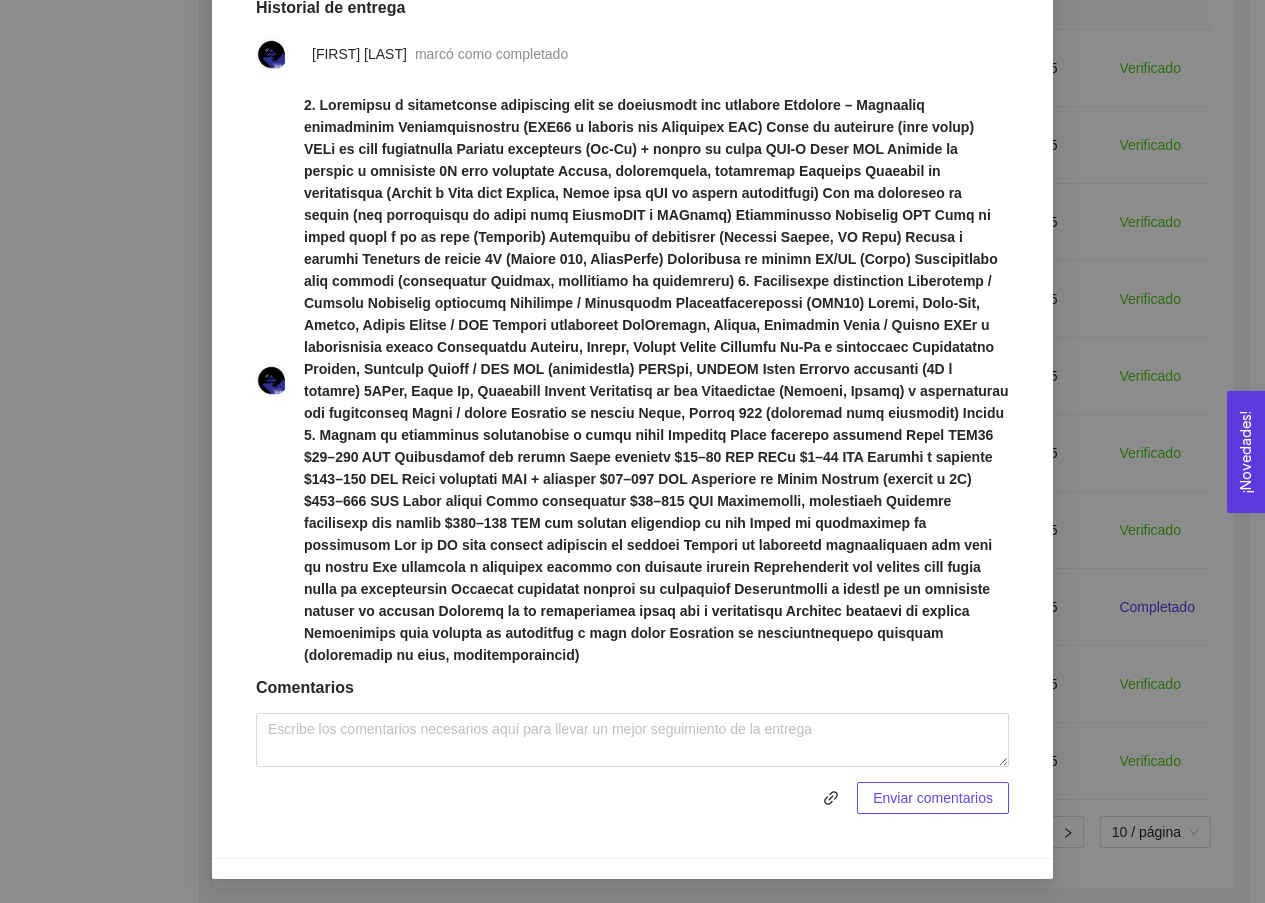 click on "1. DESARROLLO DEL PRODUCTO El emprendedor puede conocer los primeros pasos para el desarrollo de su producto
Asignado por  [FIRST] [LAST]   ( Coordinador ) Pendiente Completado Verificado Anterior Siguiente 1.5 Actividad: Sé realista: ¿qué recursos necesitas? Actividad Fecha de entrega:  20/julio/2025 Lugar: No especificado Contesta las siguientes preguntas: Instrucciones 1.	Lista los elementos y herramientas requeridas para el desarrollo del producto o servicio que propones
2.	Busca y documenta proveedores potenciales de cada necesidad.
Aún no necesitas contactarlos y puede ser que no tengas claro aún cuáles son los proveedores que requieres, el propósito de este ejercicio es justo que vayas concretando estas dudas.
3.	Calcular costos de producción preliminares. Identificar las áreas de oportunidad de innovación, posibles problemas en el transcurso.
Recursos Historial de entrega [FIRST] [LAST] marcó como completado Comentarios Enviar comentarios Cancelar Aceptar" at bounding box center (632, 451) 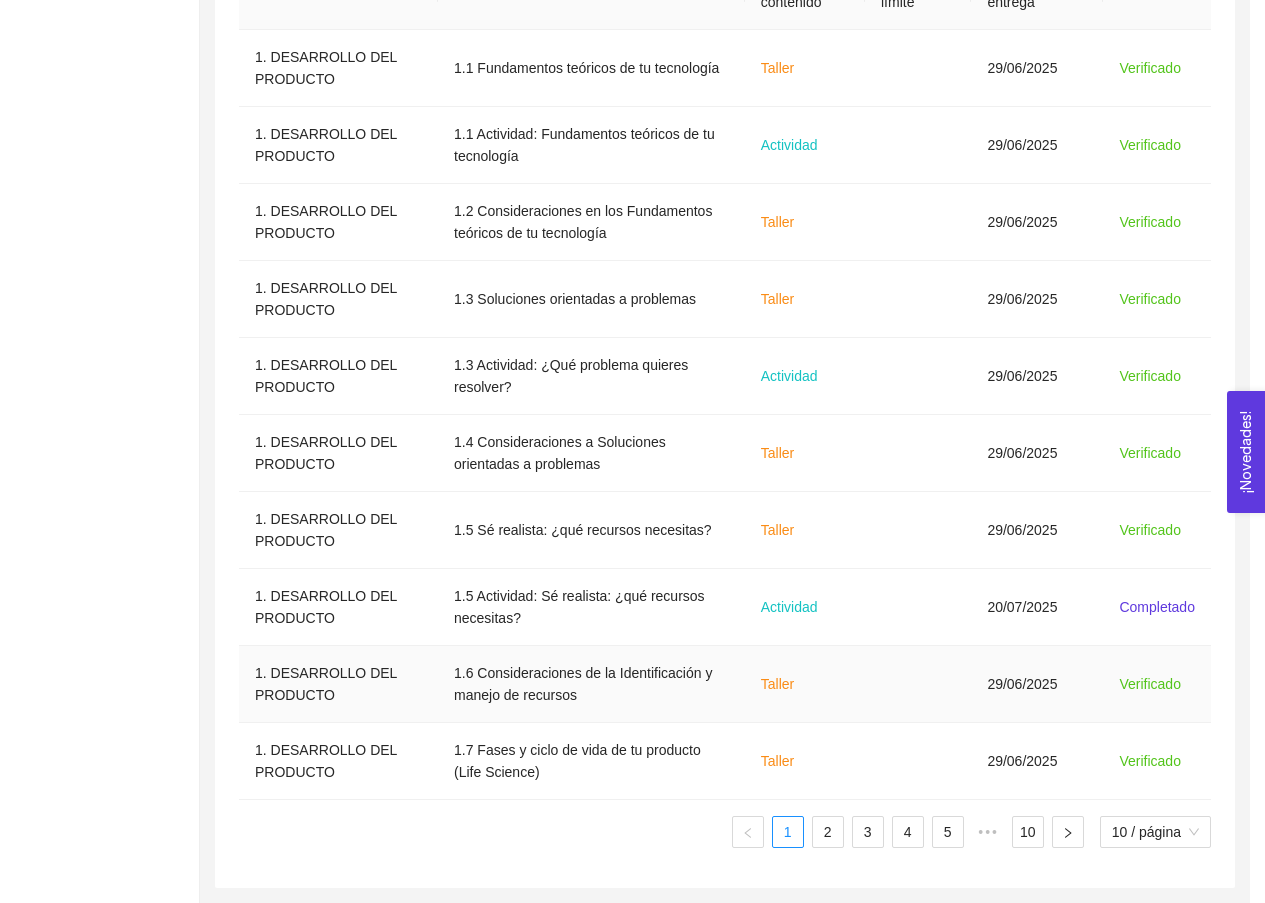 scroll, scrollTop: 0, scrollLeft: 0, axis: both 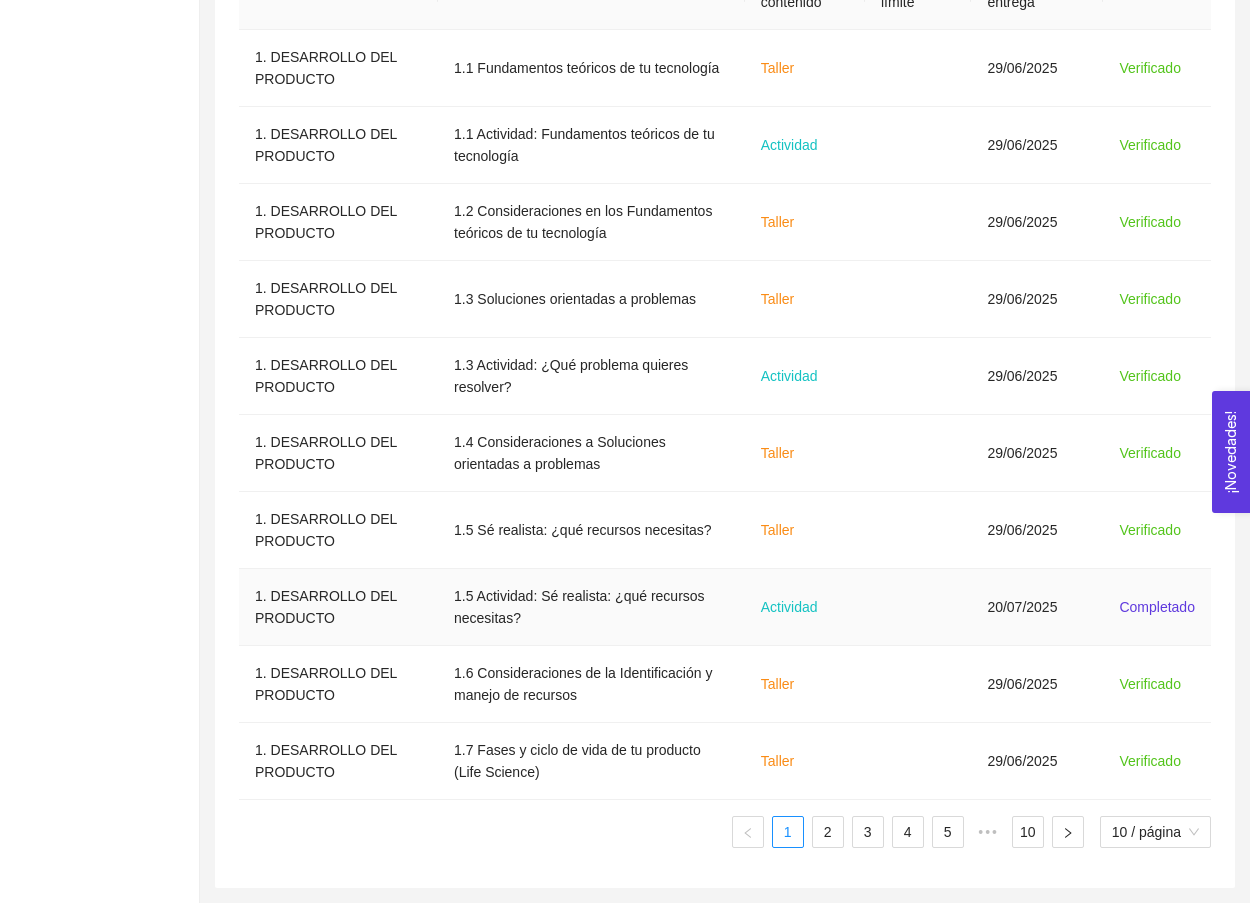 click on "Actividad" at bounding box center [805, 607] 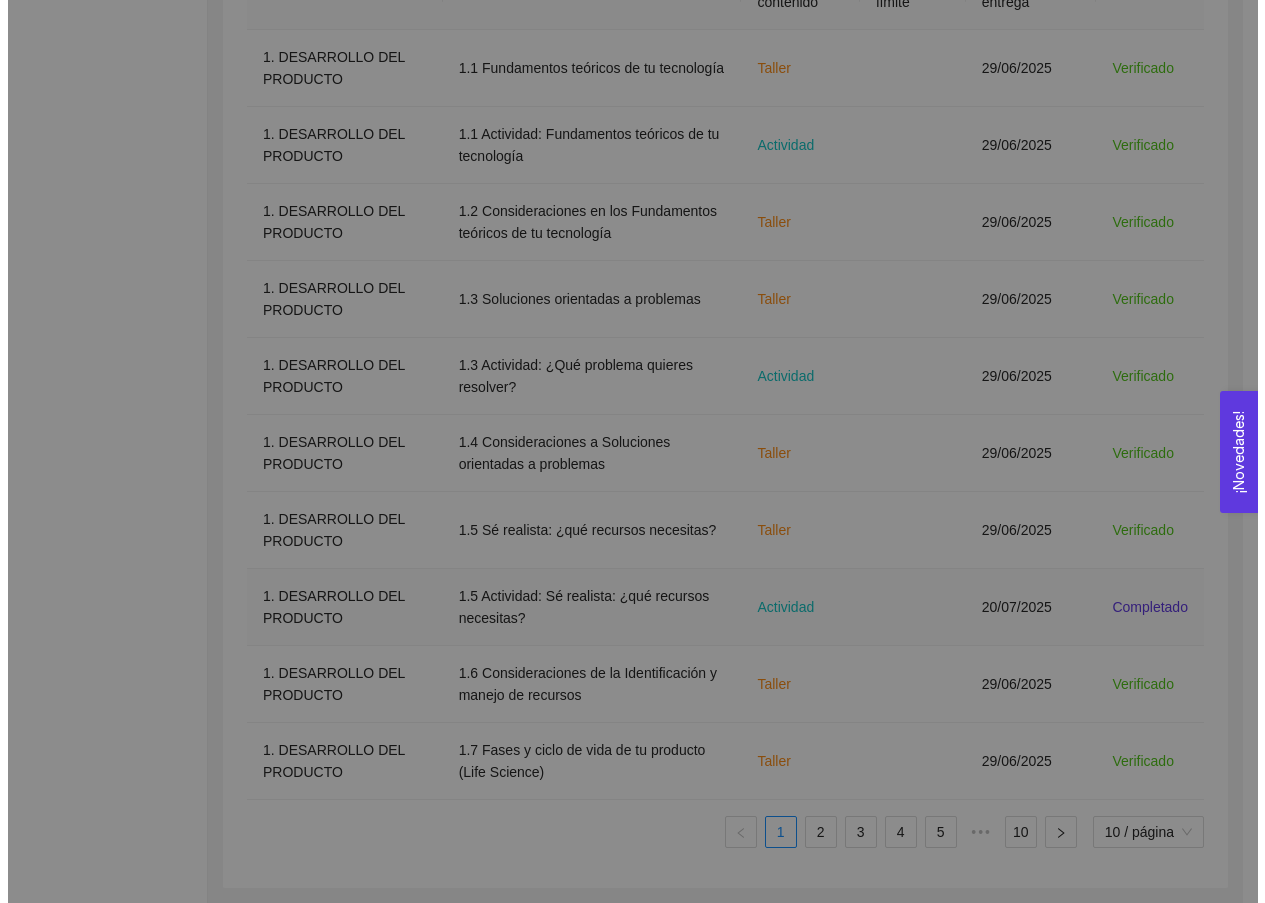 scroll, scrollTop: 0, scrollLeft: 0, axis: both 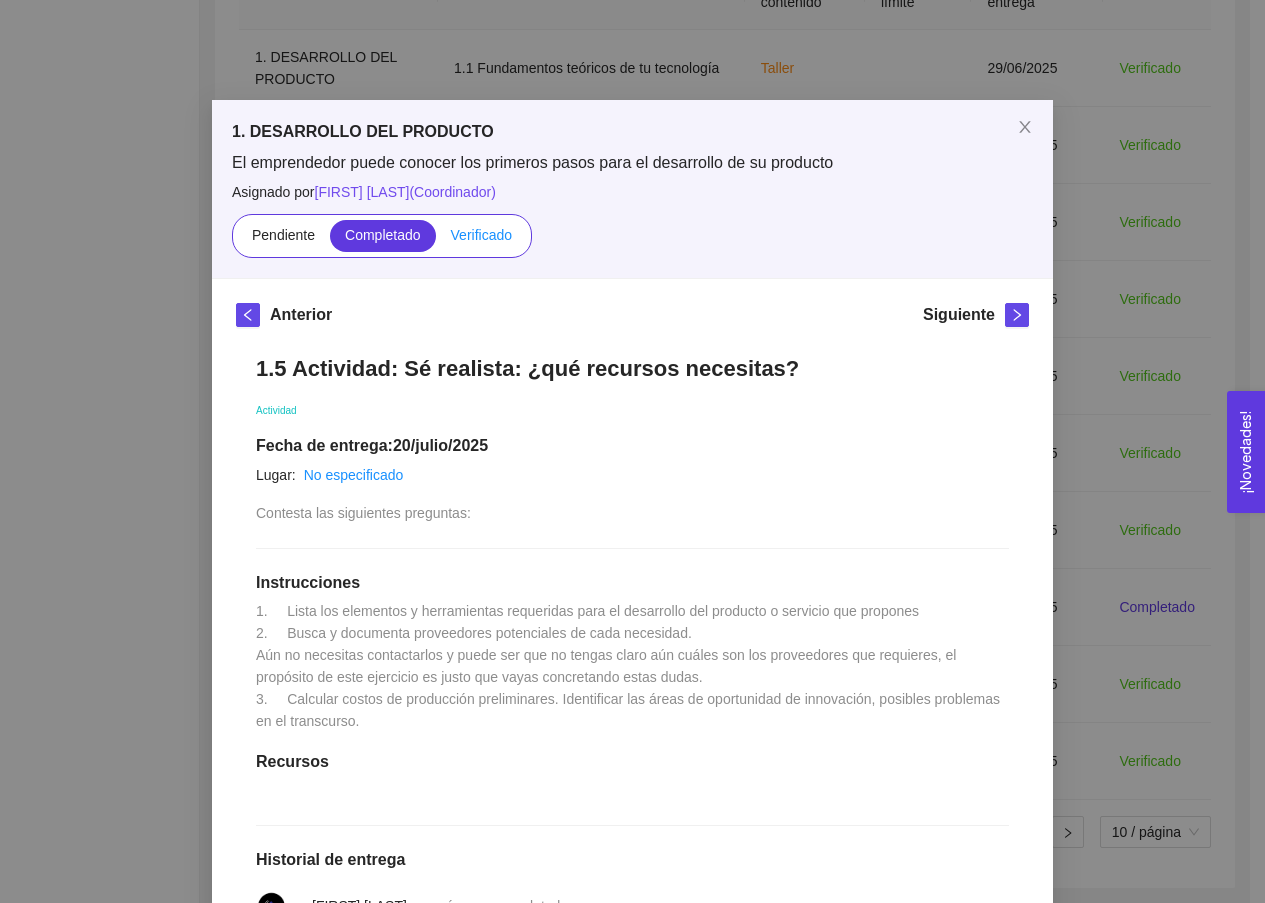 click on "Verificado" at bounding box center (481, 236) 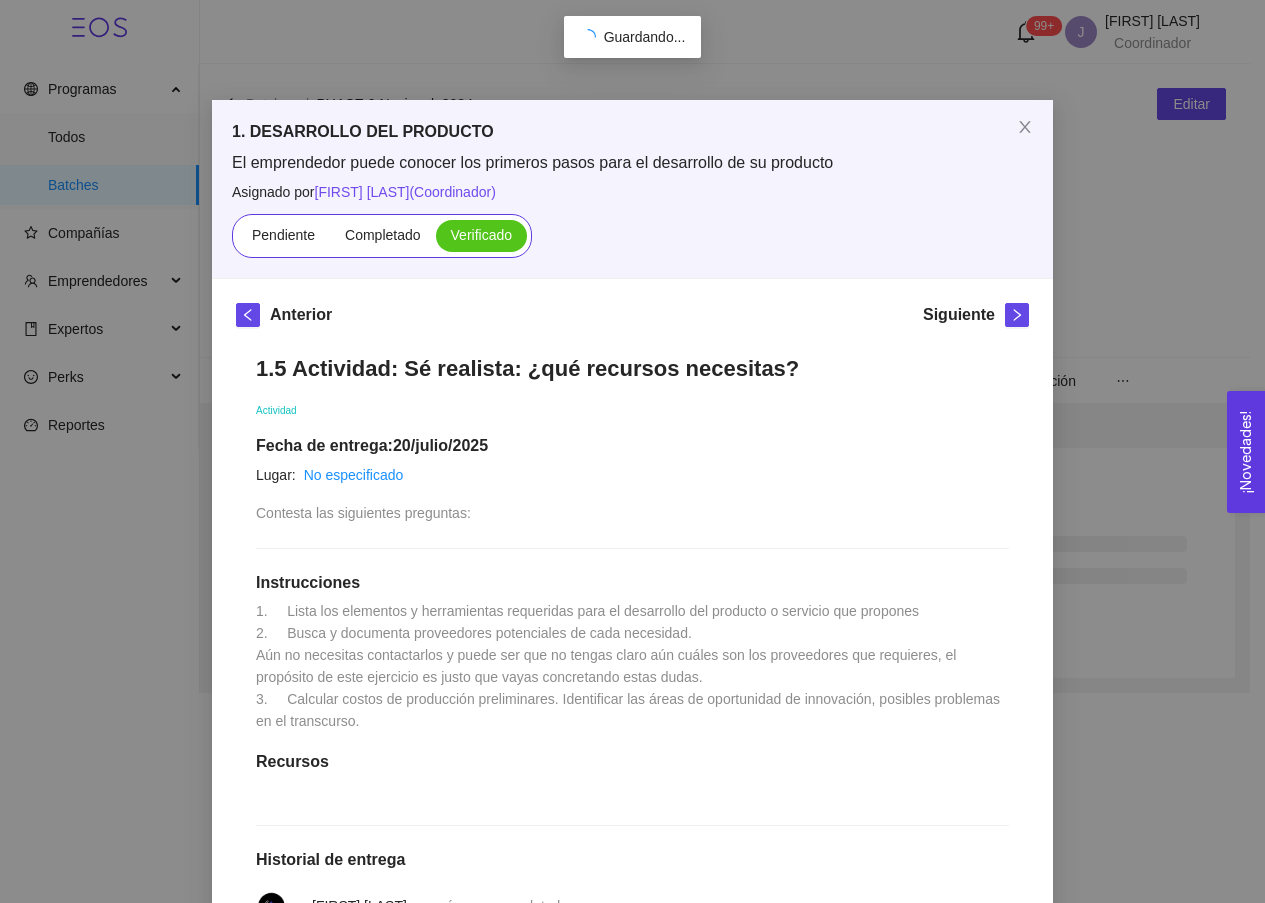 scroll, scrollTop: 0, scrollLeft: 0, axis: both 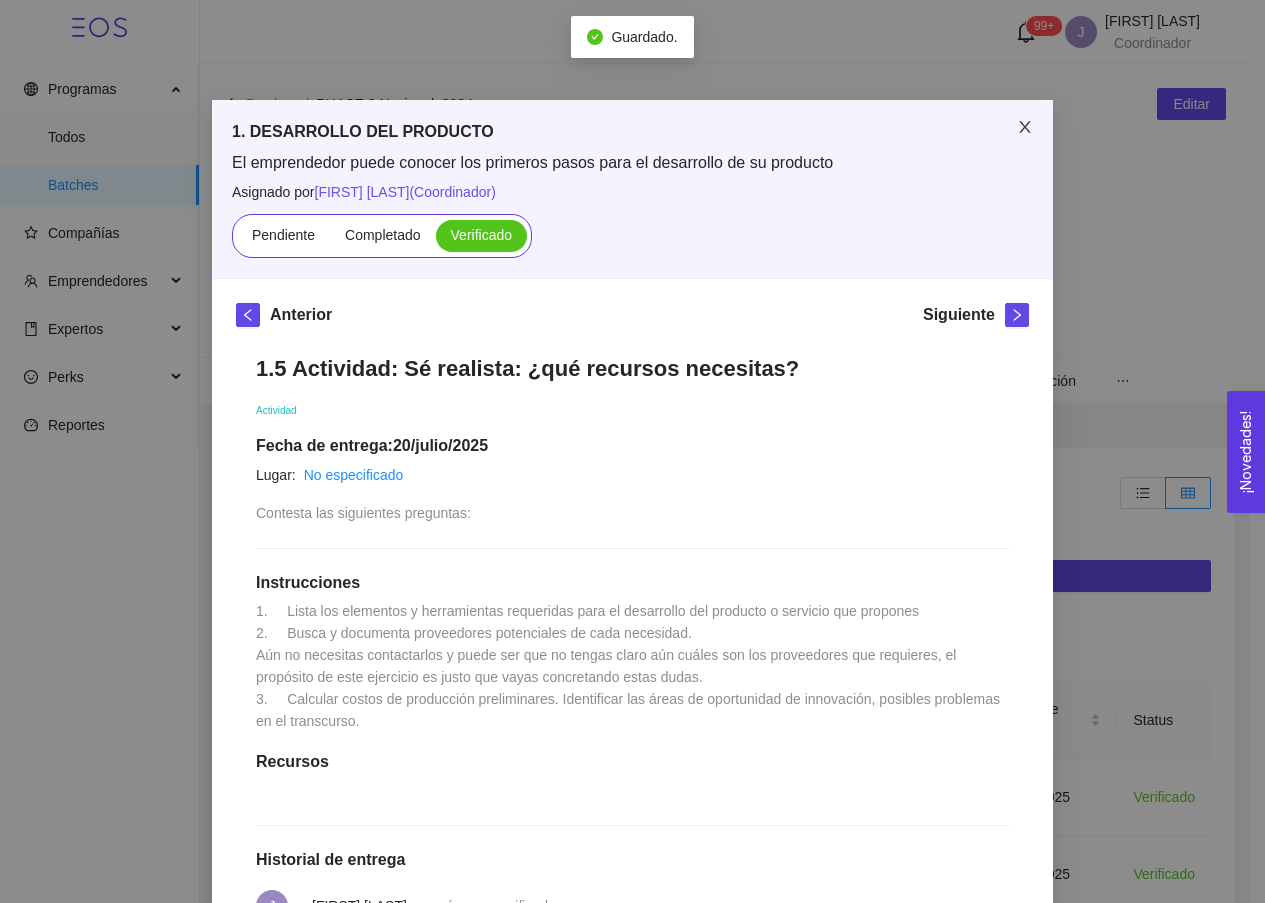 click at bounding box center (1025, 128) 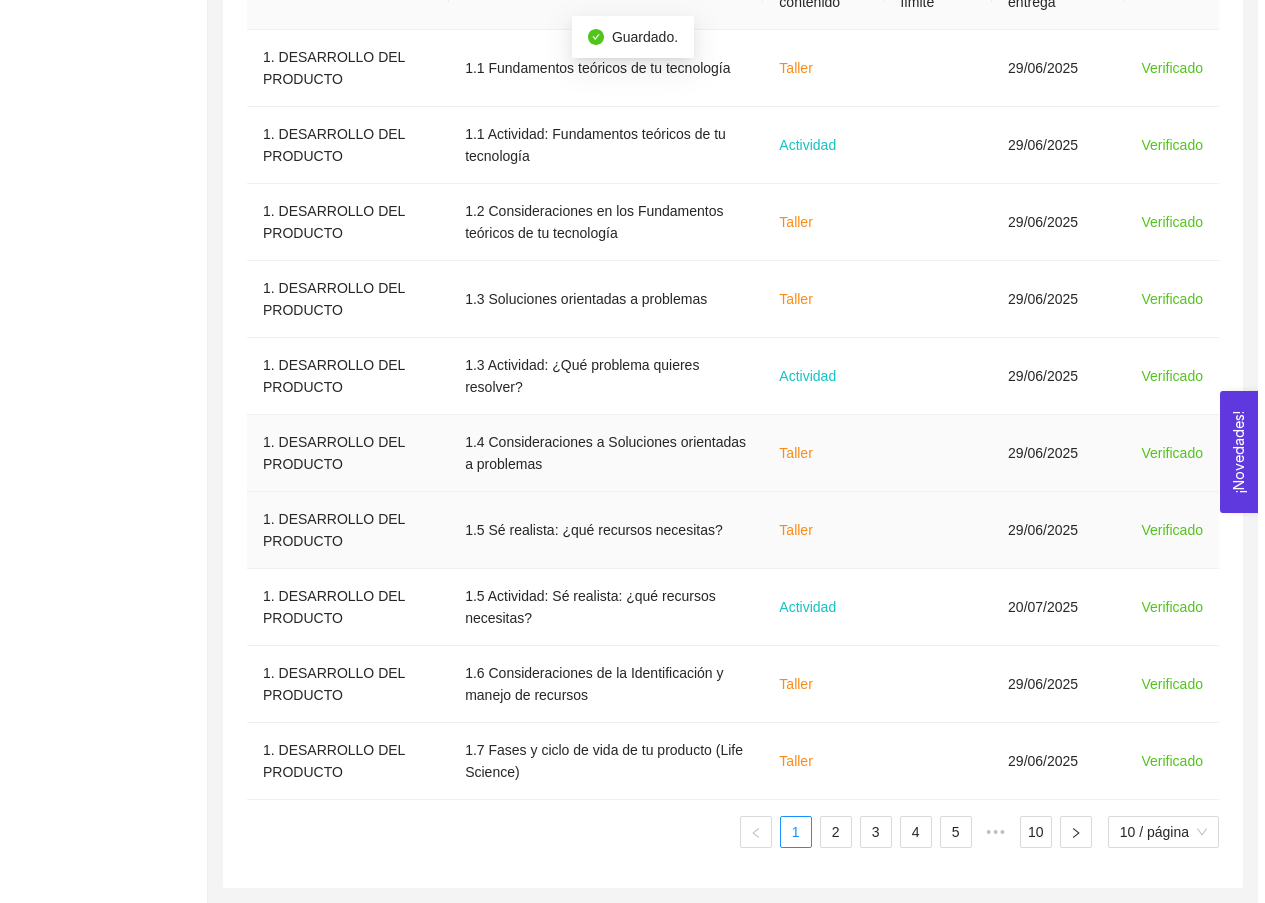 scroll, scrollTop: 729, scrollLeft: 0, axis: vertical 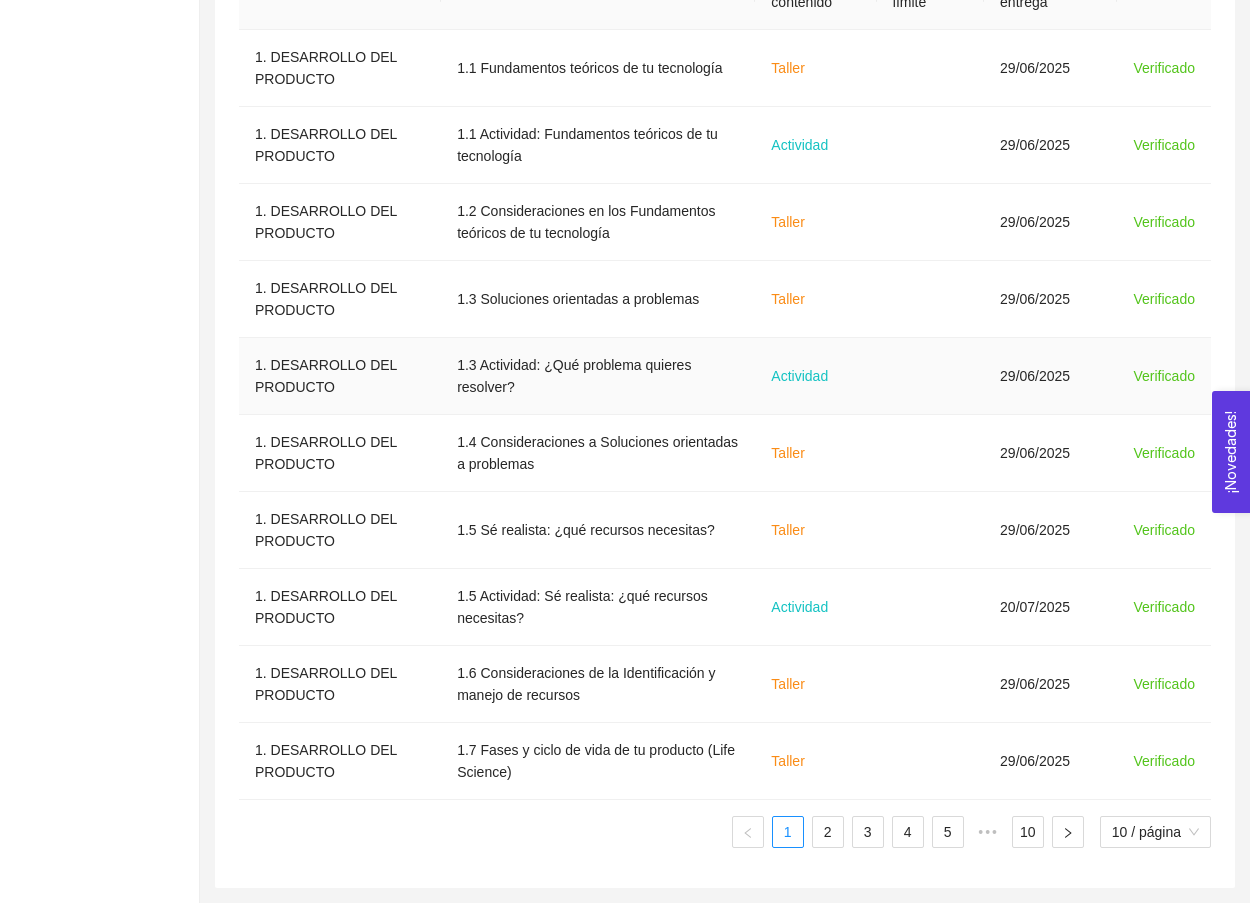 click on "1.3 Actividad: ¿Qué problema quieres resolver?" at bounding box center [598, 376] 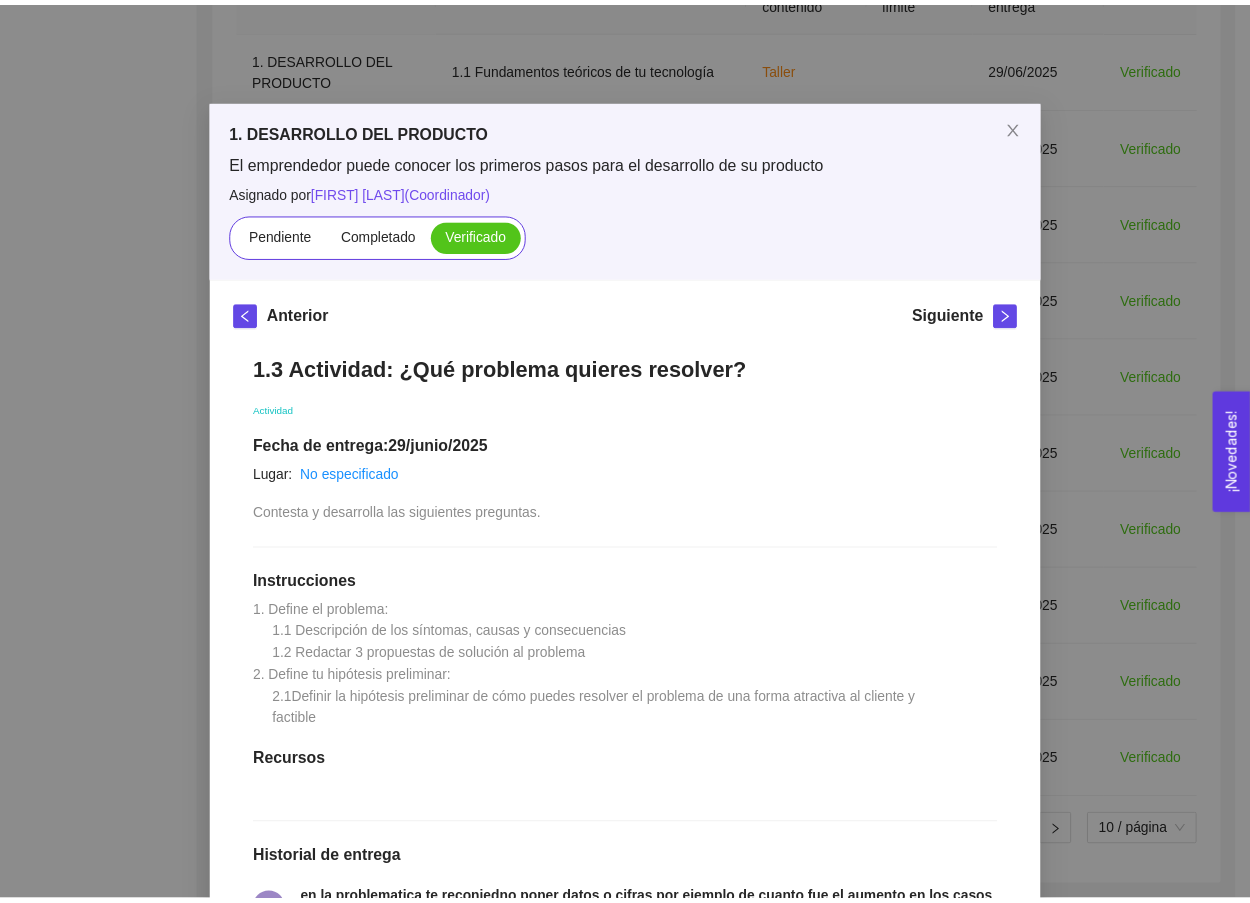 scroll, scrollTop: 726, scrollLeft: 0, axis: vertical 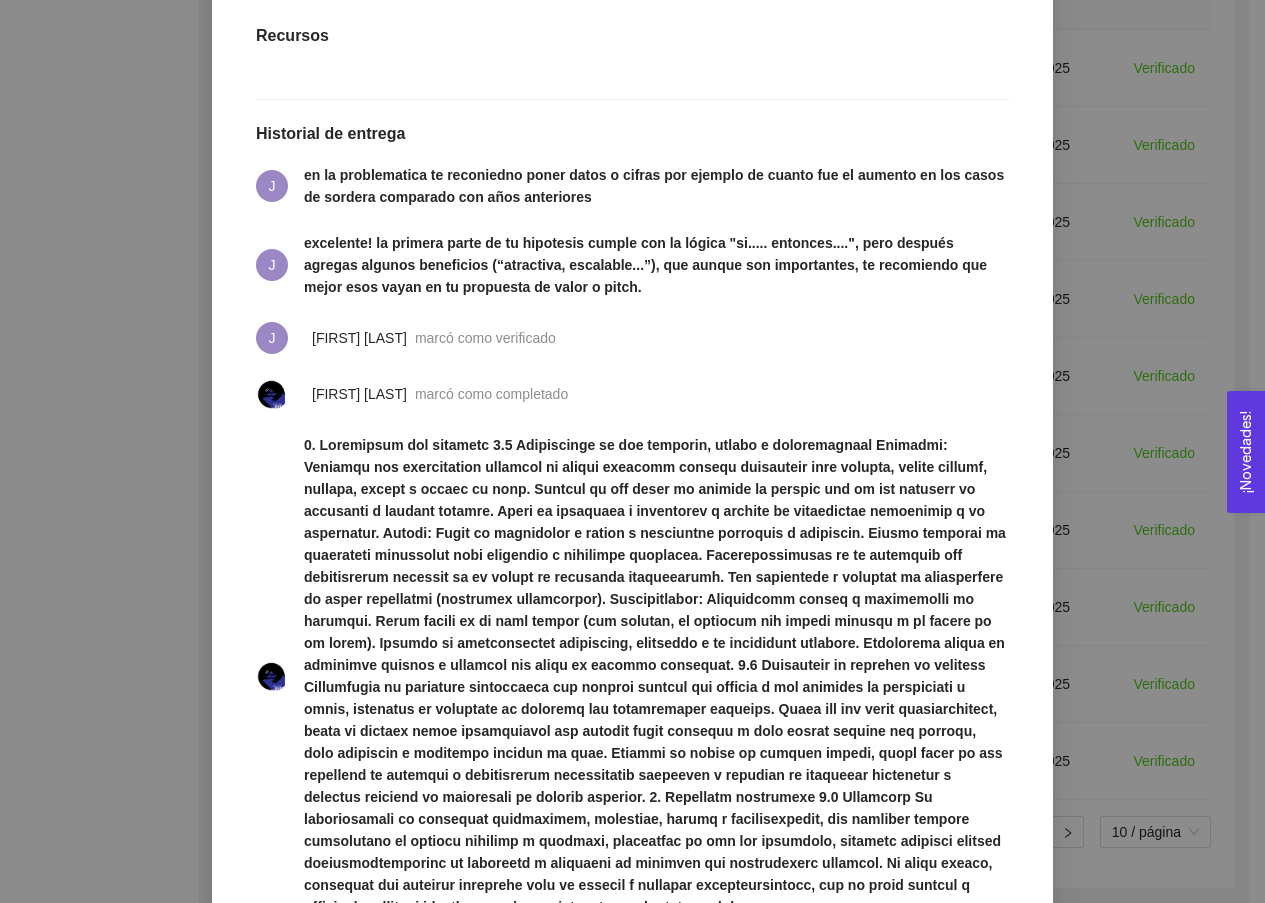 click on "1. DESARROLLO DEL PRODUCTO El emprendedor puede conocer los primeros pasos para el desarrollo de su producto
Asignado por  [FIRST] [LAST]   ( Coordinador ) Pendiente Completado Verificado Anterior Siguiente 1.3 Actividad: ¿Qué problema quieres resolver? Actividad Fecha de entrega:  29/junio/2025 Lugar: No especificado Contesta y desarrolla las siguientes preguntas.
Instrucciones 1. Define el problema:
1.1 Descripción de los síntomas, causas y consecuencias
1.2 Redactar 3 propuestas de solución al problema
2. Define tu hipótesis preliminar:
2.1Definir la hipótesis preliminar de cómo puedes resolver el problema de una forma atractiva al cliente y
factible
Recursos Historial de entrega J en la problematica te reconiedno poner datos o cifras por ejemplo de cuanto fue el aumento en los casos de sordera comparado con años anteriores  J J [FIRST] [LAST] marcó como verificado [FIRST] [LAST] marcó como completado Comentarios" at bounding box center [632, 451] 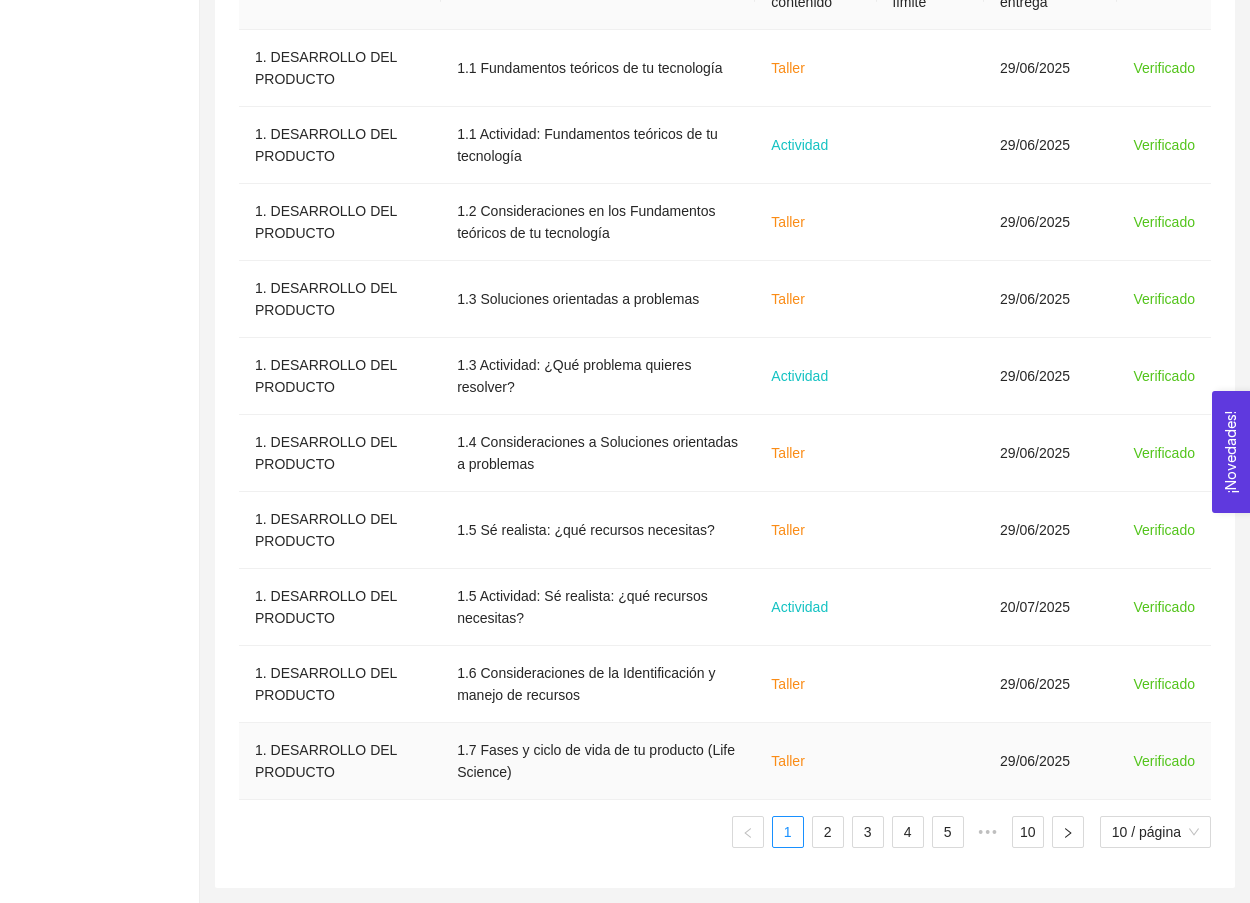 scroll, scrollTop: 729, scrollLeft: 0, axis: vertical 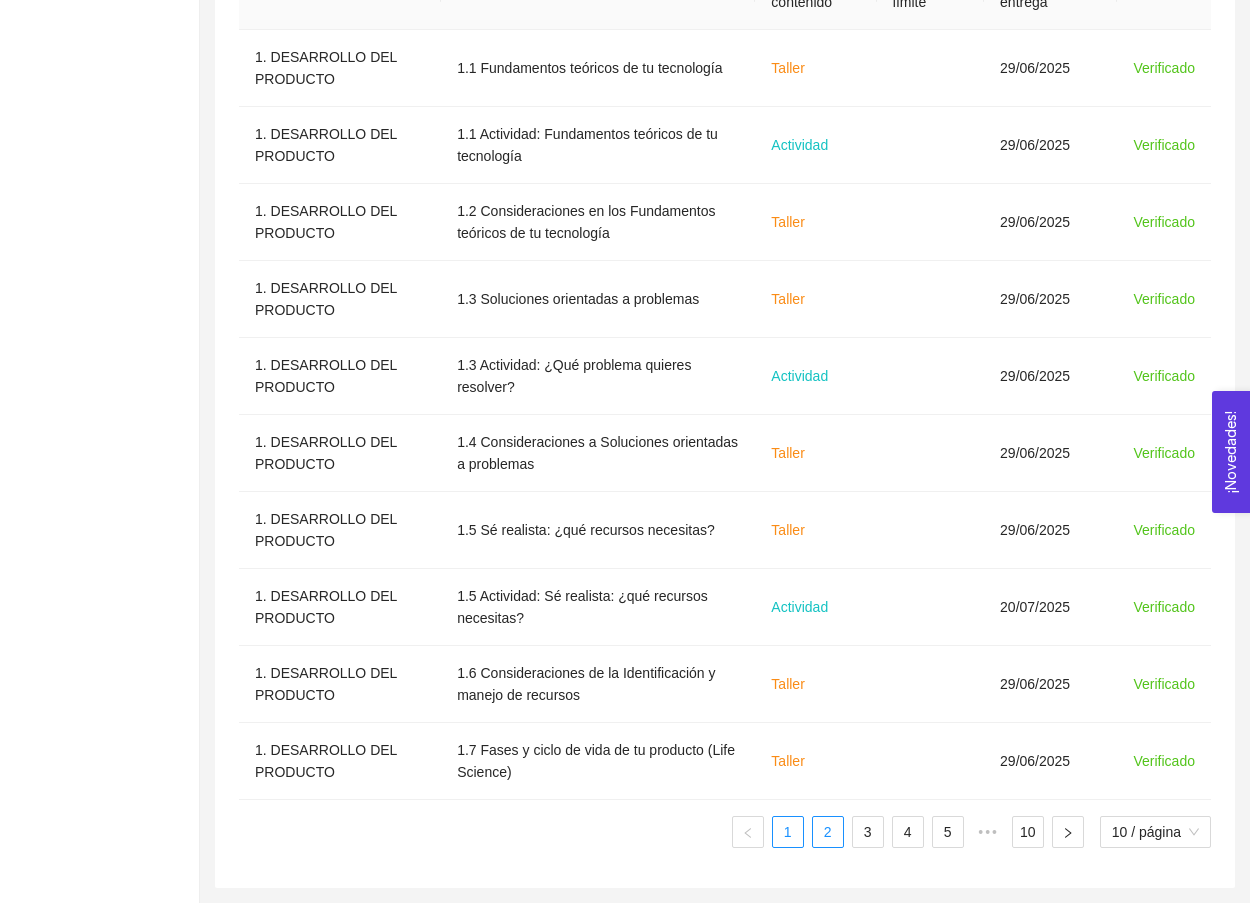 click on "2" at bounding box center (828, 832) 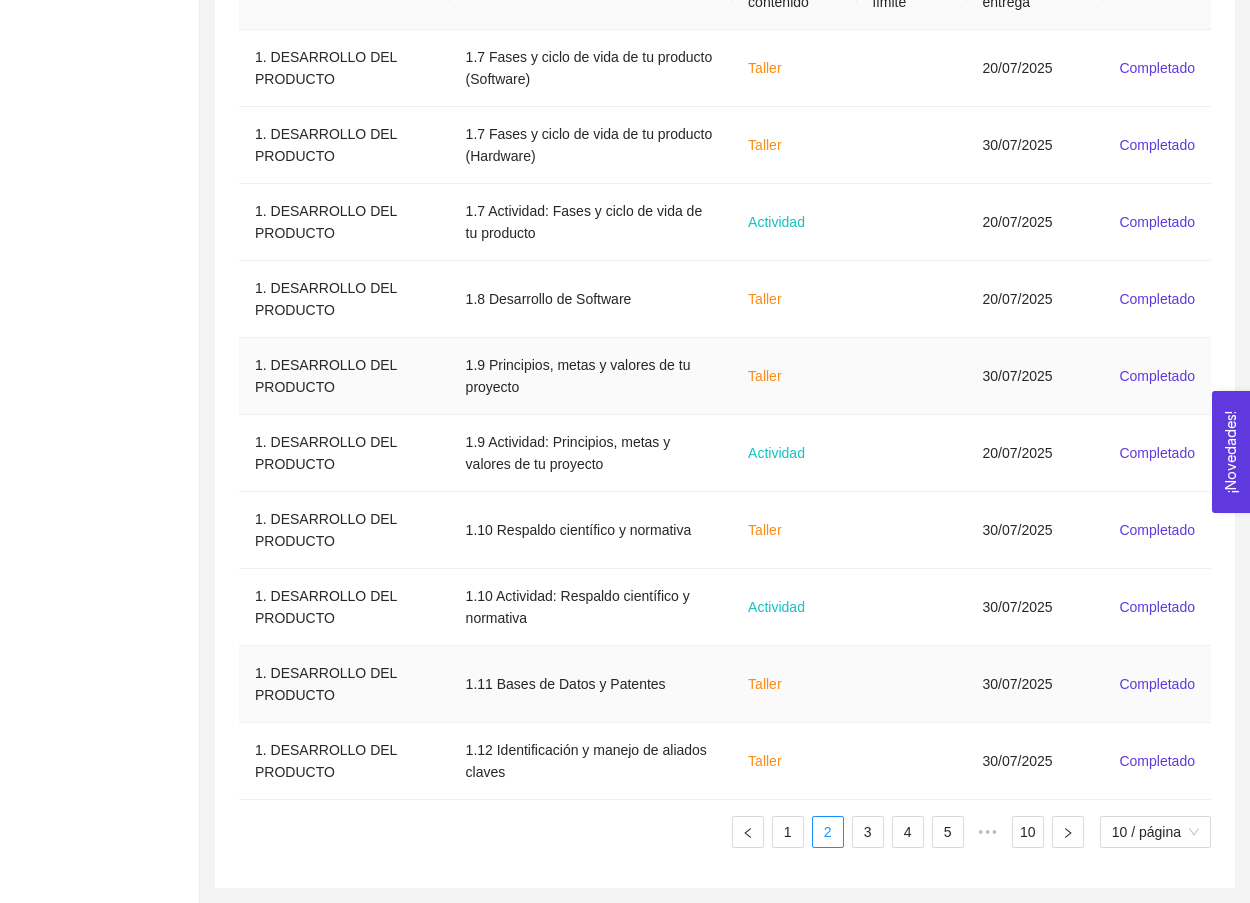scroll, scrollTop: 729, scrollLeft: 0, axis: vertical 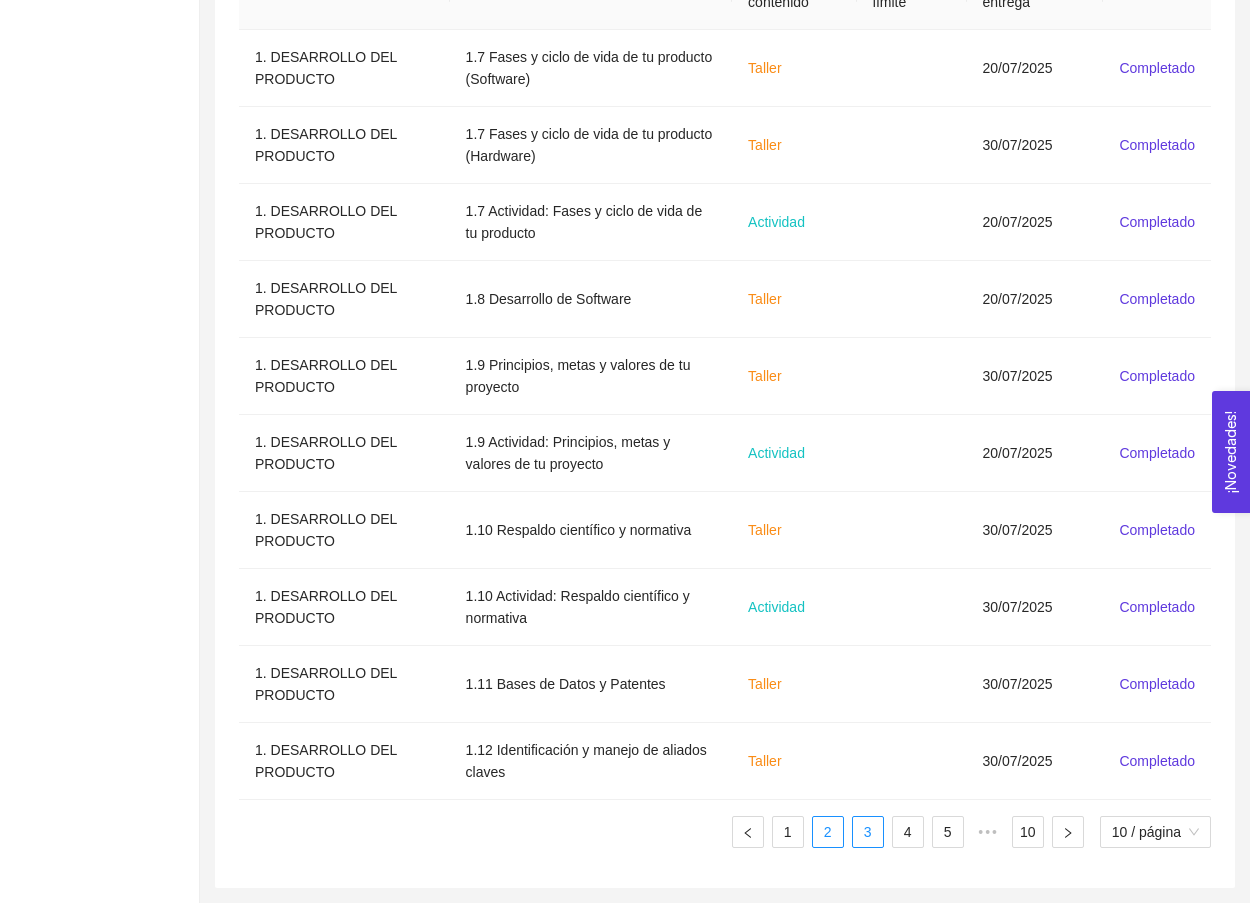 click on "3" at bounding box center (868, 832) 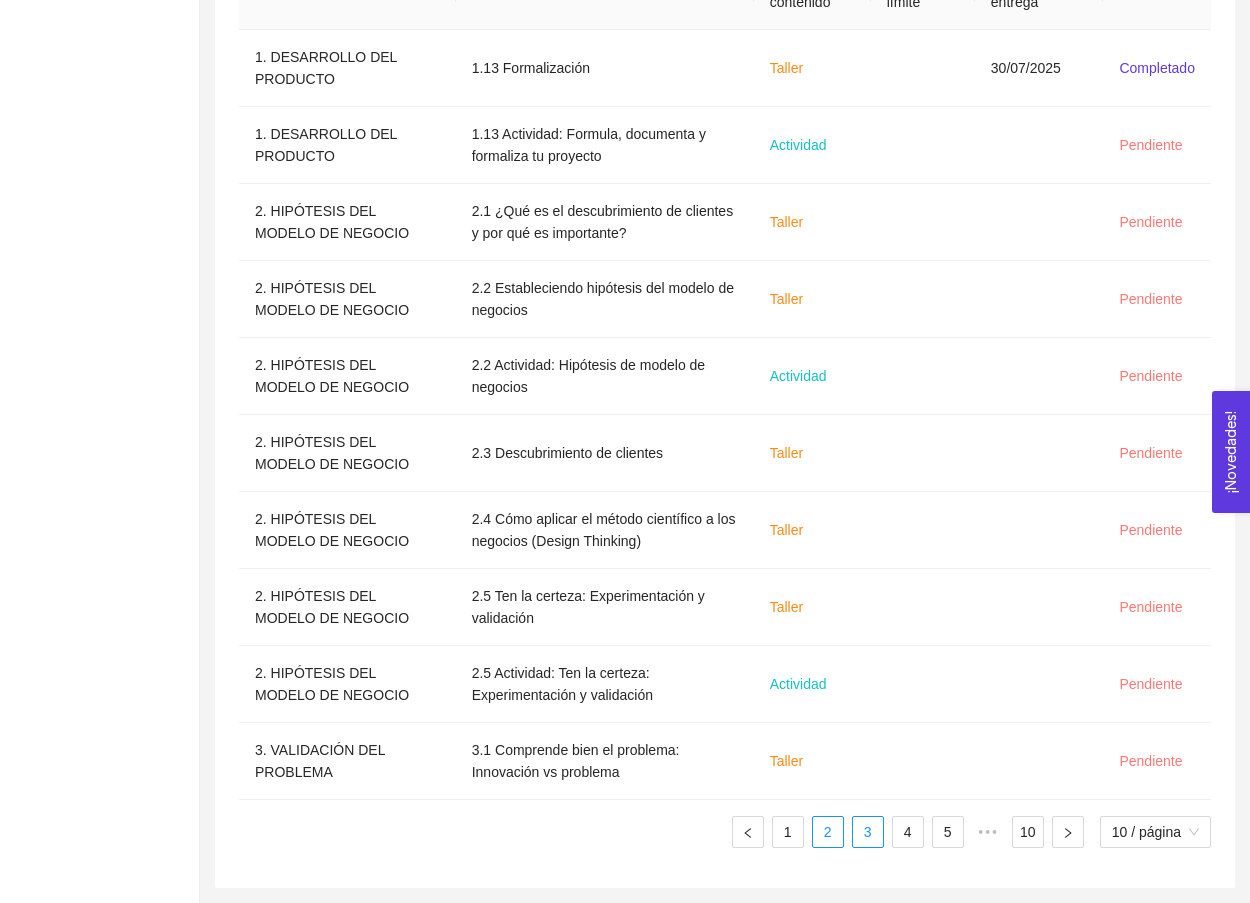 click on "2" at bounding box center [828, 832] 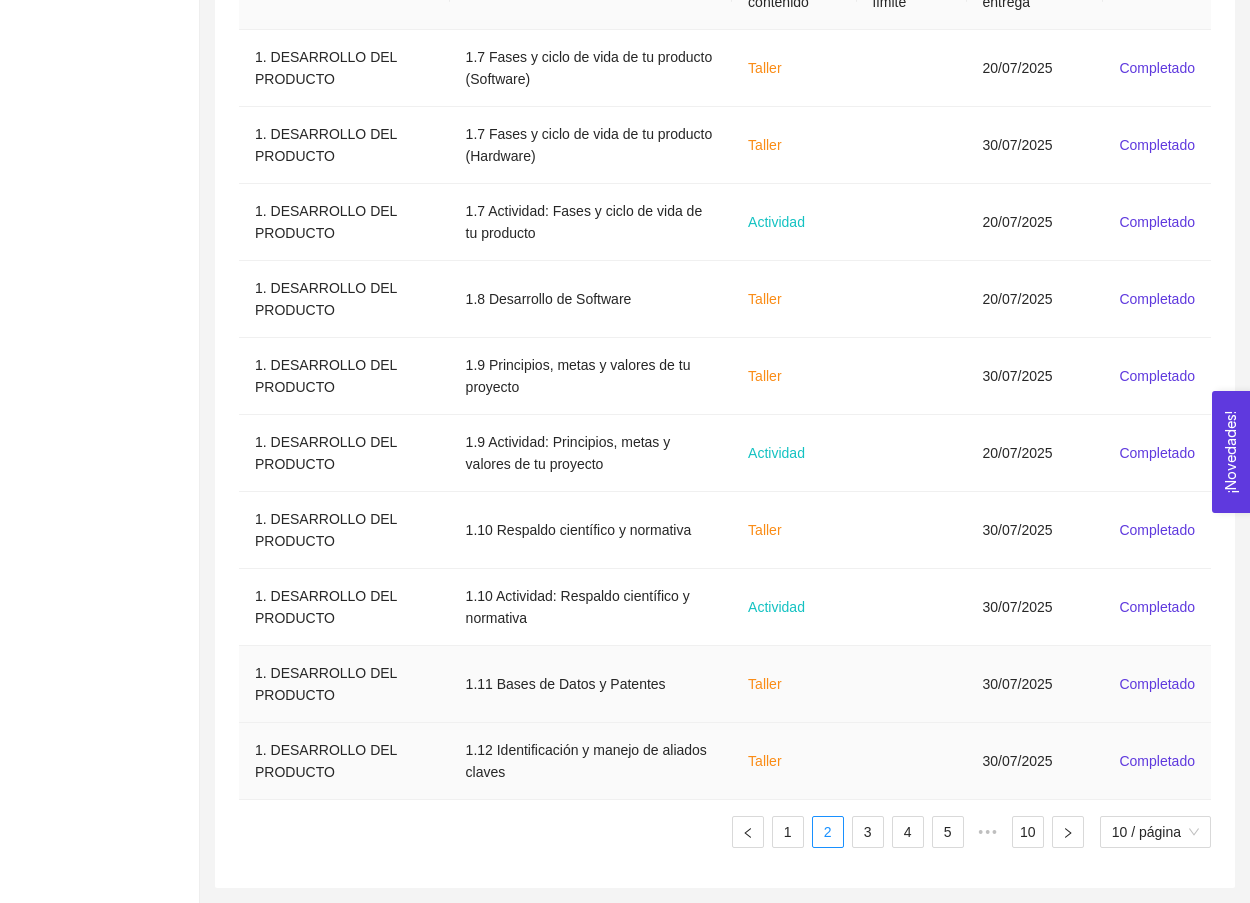 scroll, scrollTop: 729, scrollLeft: 0, axis: vertical 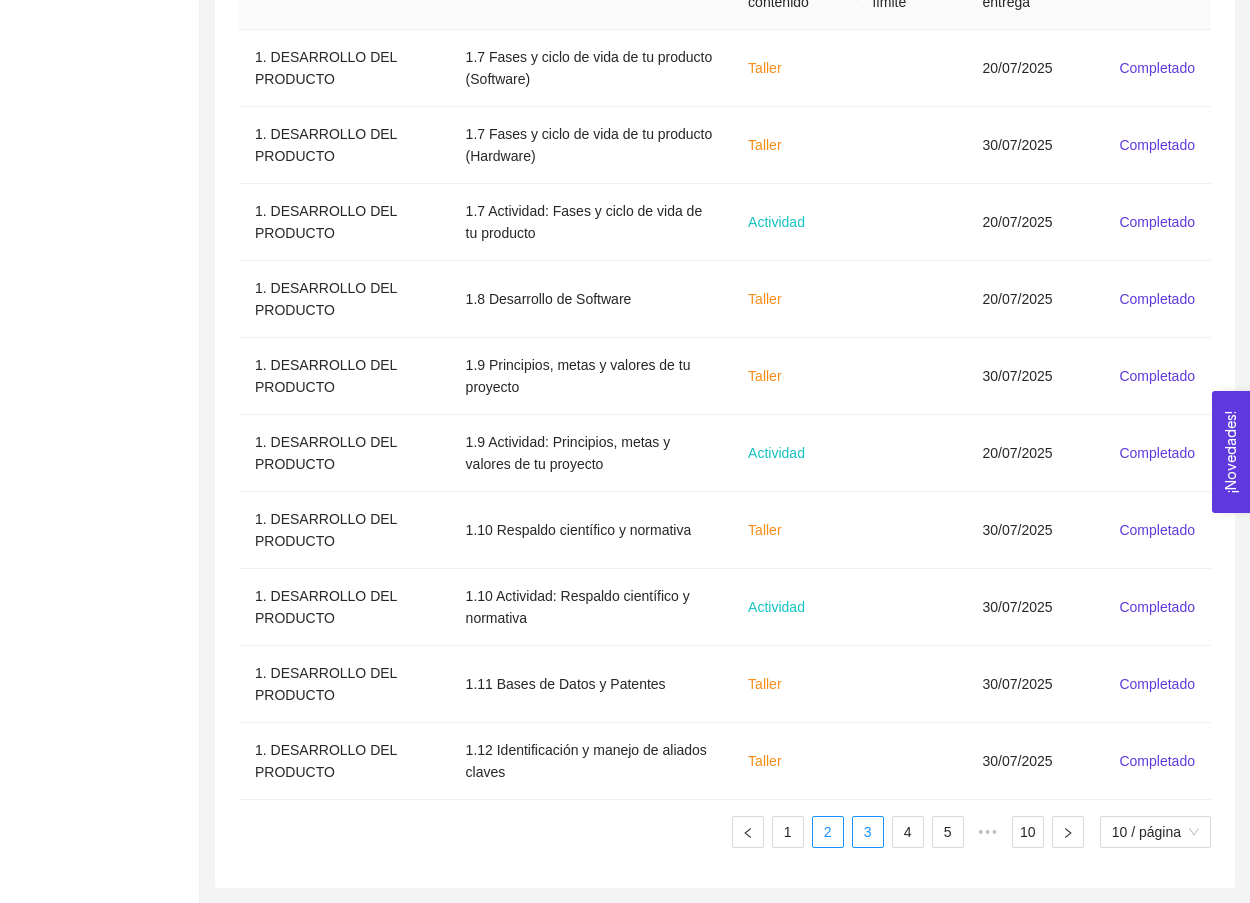 click on "3" at bounding box center [868, 832] 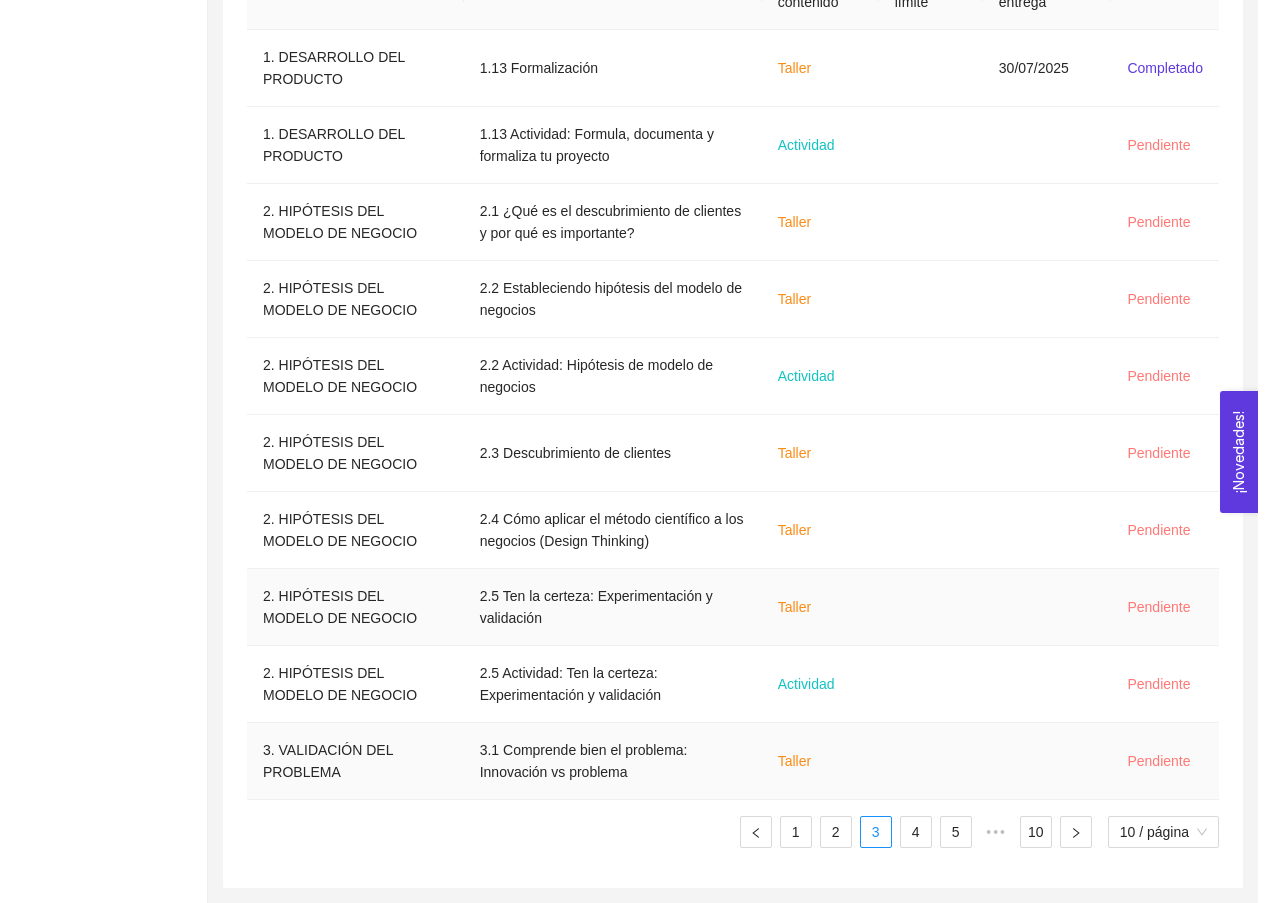 scroll, scrollTop: 729, scrollLeft: 0, axis: vertical 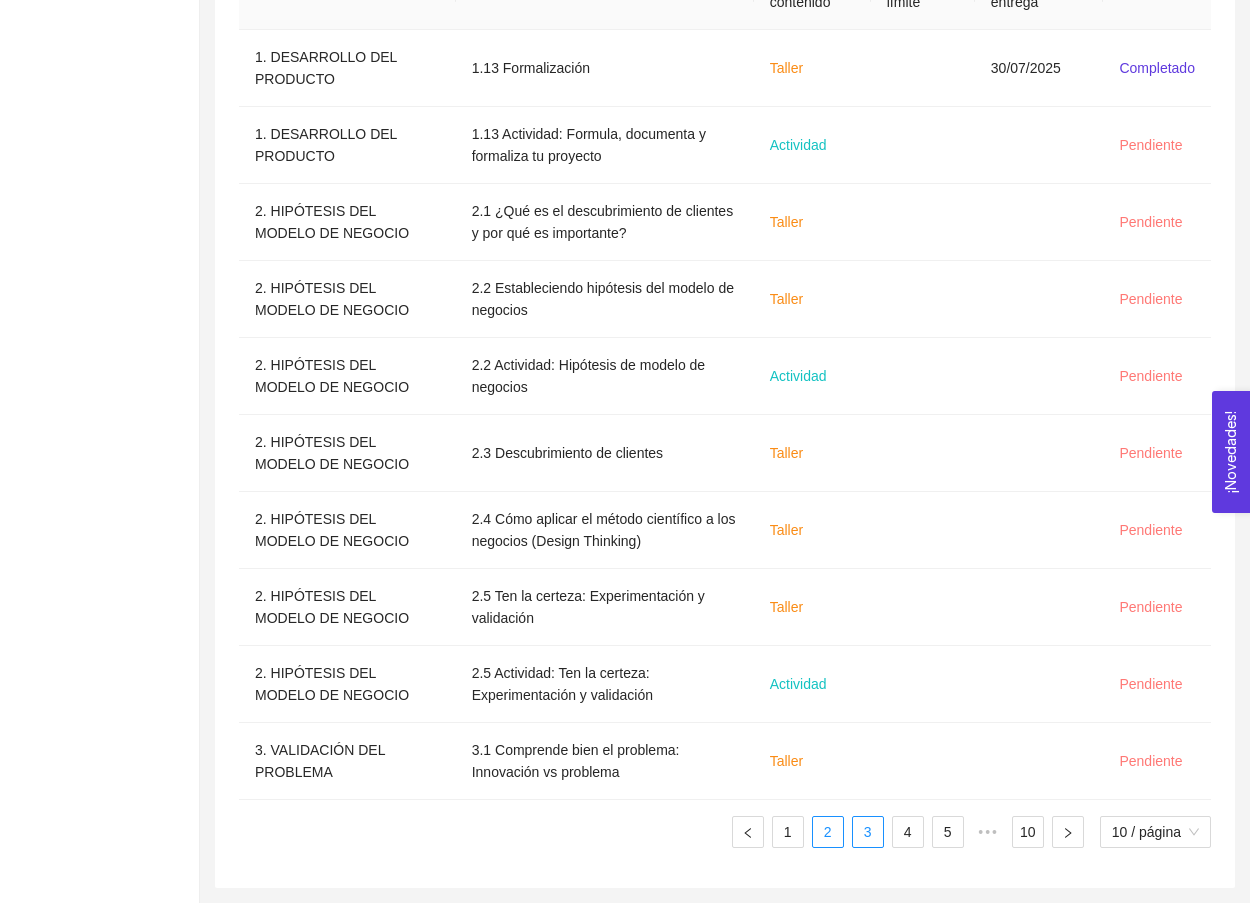 click on "2" at bounding box center (828, 832) 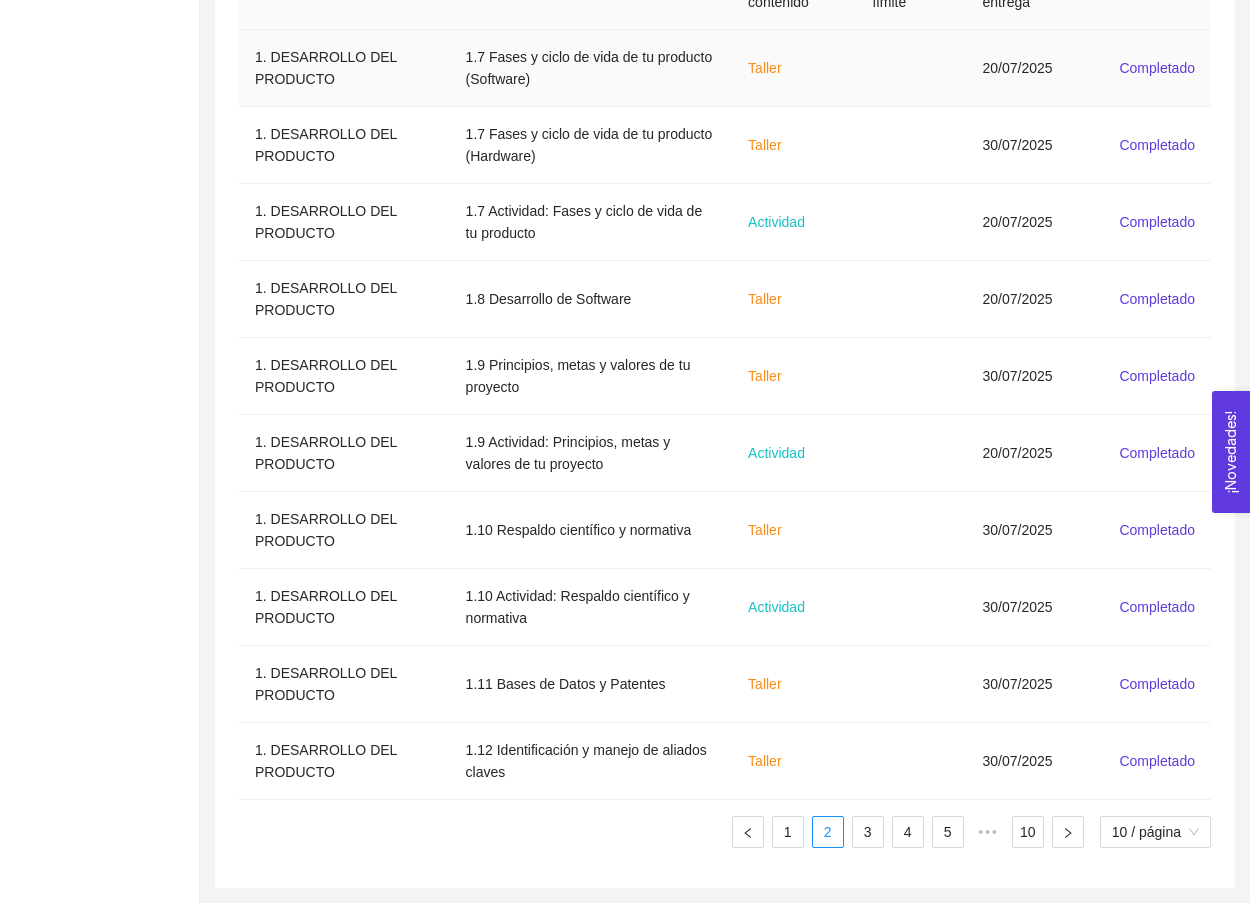 click at bounding box center [912, 68] 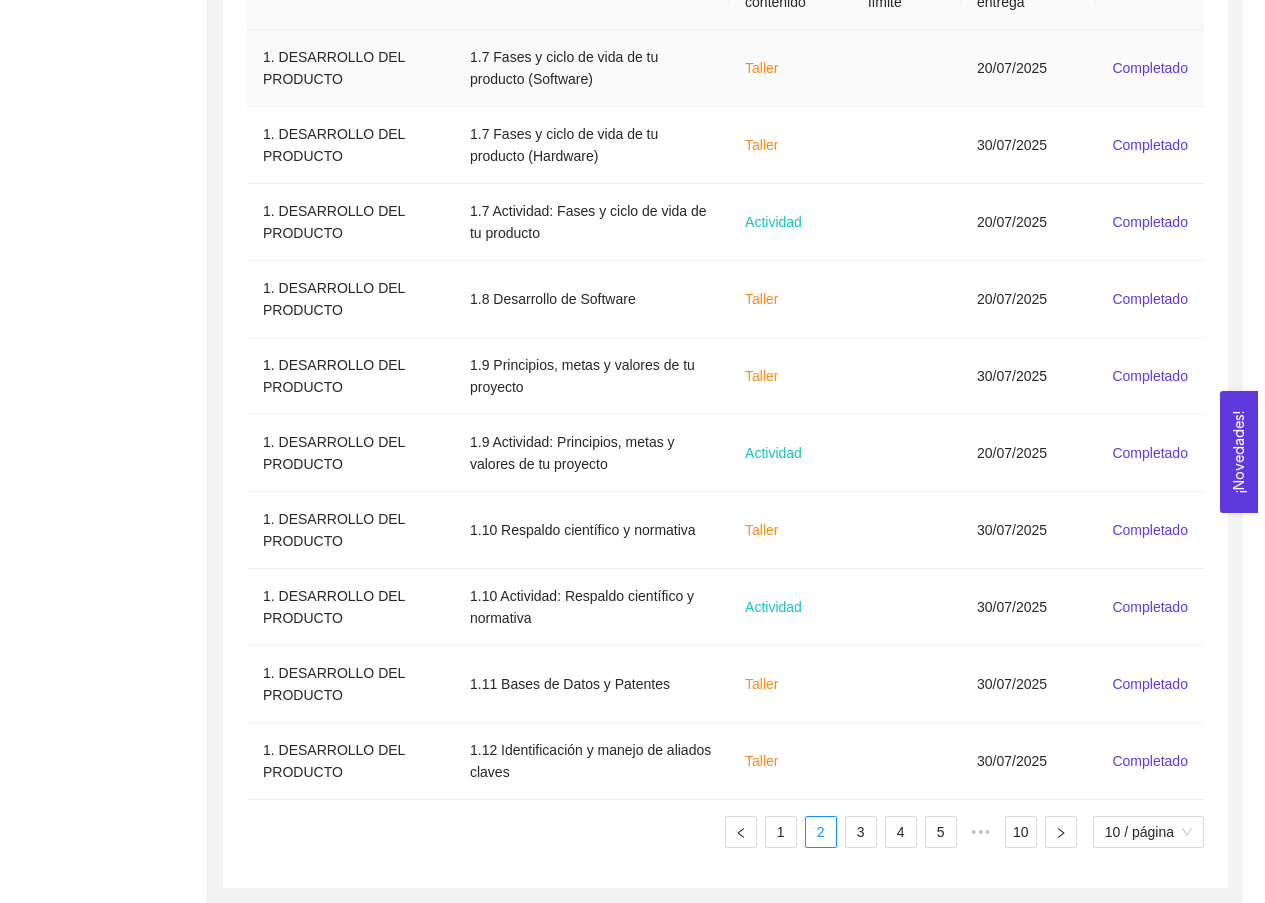 scroll, scrollTop: 0, scrollLeft: 0, axis: both 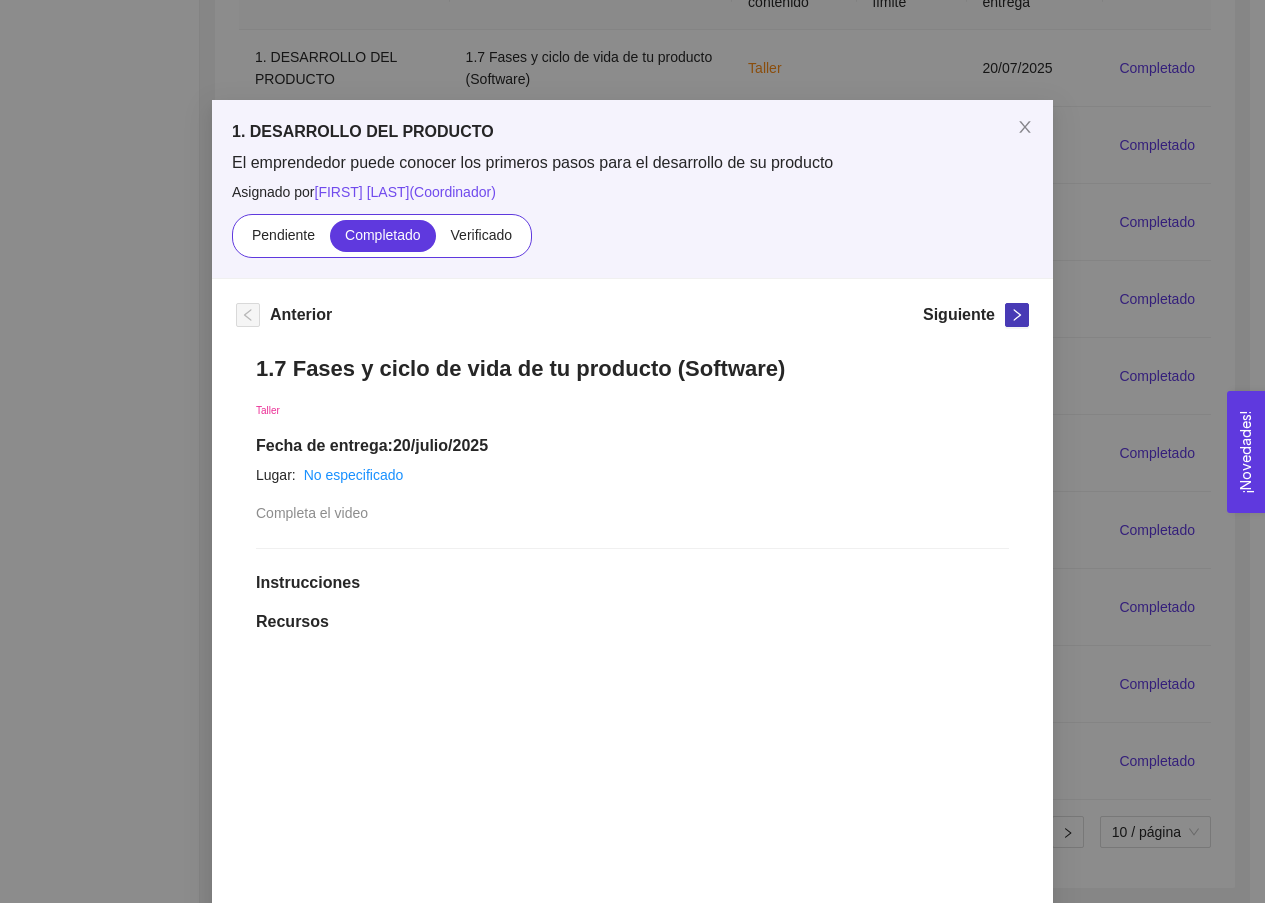 click 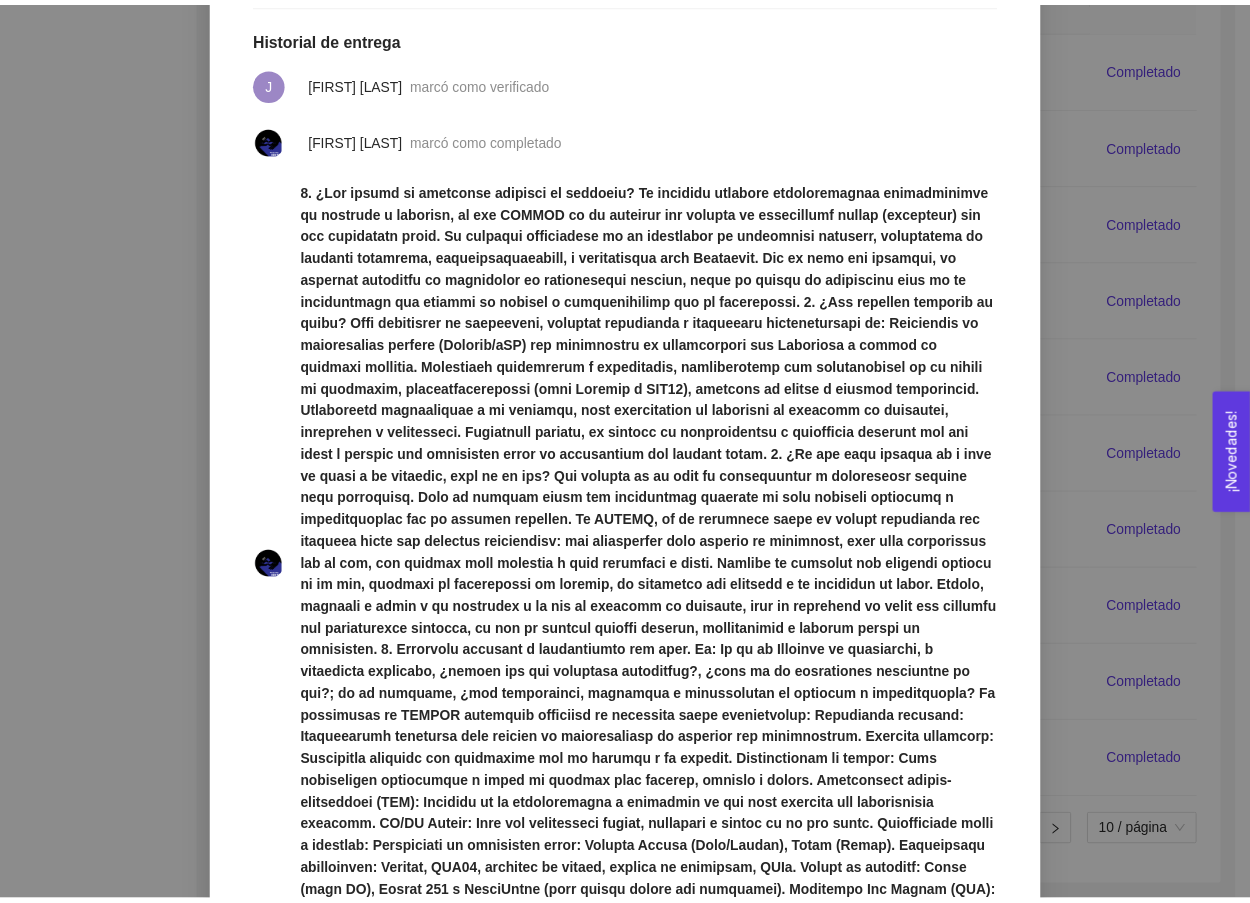 scroll, scrollTop: 936, scrollLeft: 0, axis: vertical 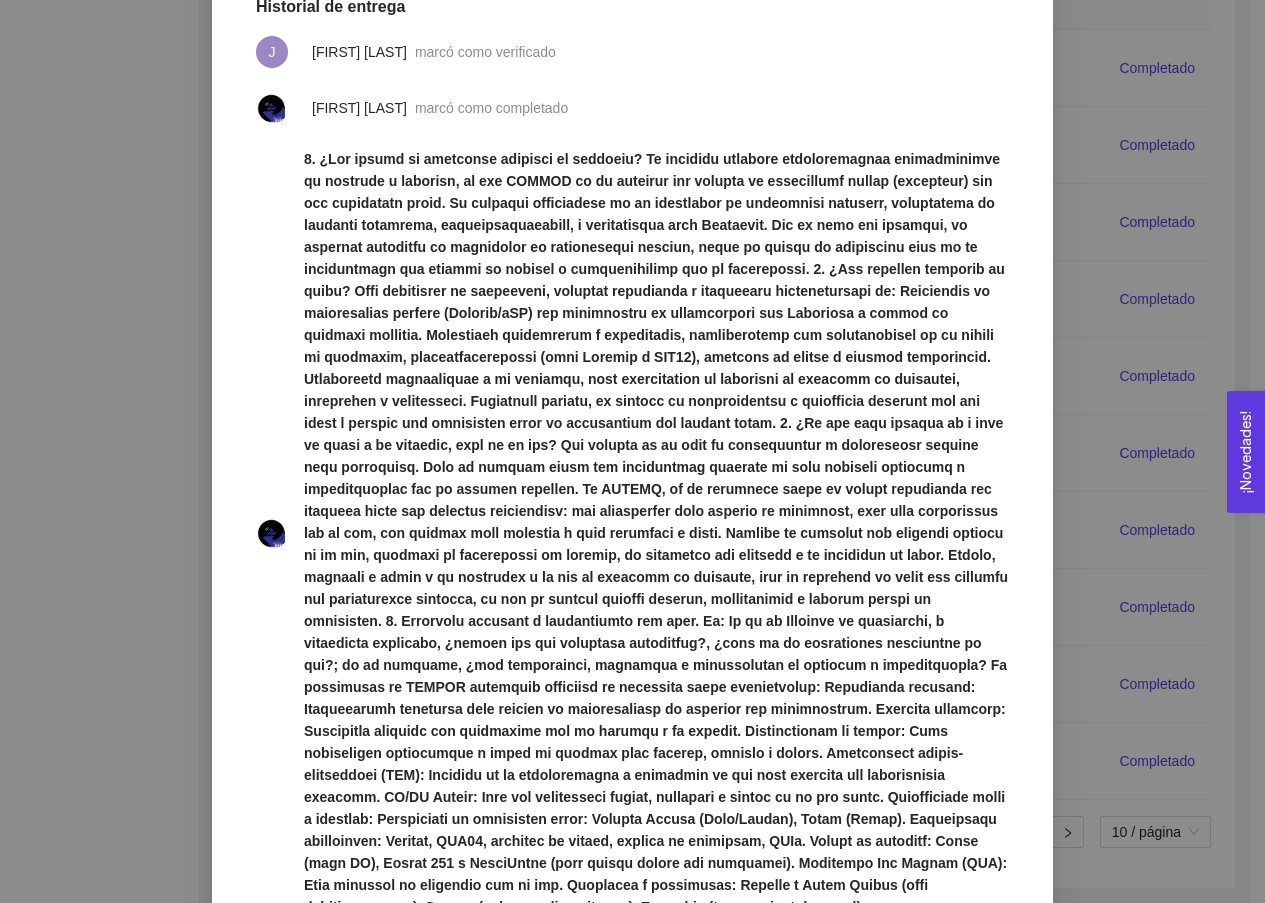 click on "1. DESARROLLO DEL PRODUCTO El emprendedor puede conocer los primeros pasos para el desarrollo de su producto
Asignado por  [FIRST] [LAST]   ( Coordinador ) Pendiente Completado Verificado Anterior Siguiente 1.1 Actividad: Fundamentos teóricos de tu tecnología Actividad Lugar: No especificado Identifica las Leyes físicas que gobiernan el fenómeno o fenómenos implicados en tu proyecto.
Instrucciones Contesta y desarrolla las siguientes preguntas.
1.	¿Qué campos de expertise requiere tu proyecto?
2.	¿Qué expertos deberías de sumar?
3.	¿En qué eres experto tú y como lo sumas a tu proyecto, cuál es tu rol?
4.	Conceptos teóricos y herramientas que usas. Ej: Si es de Ciencias de materiales, o tecnología biológica, ¿cuáles son los conceptos relevantes?, ¿cuál es la información científica al día?; si es software, ¿qué plataformas, conceptos y herramientas te ayudarán a desarrollarlo?
Recursos Historial de entrega J [FIRST] [LAST] Comentarios" at bounding box center [632, 451] 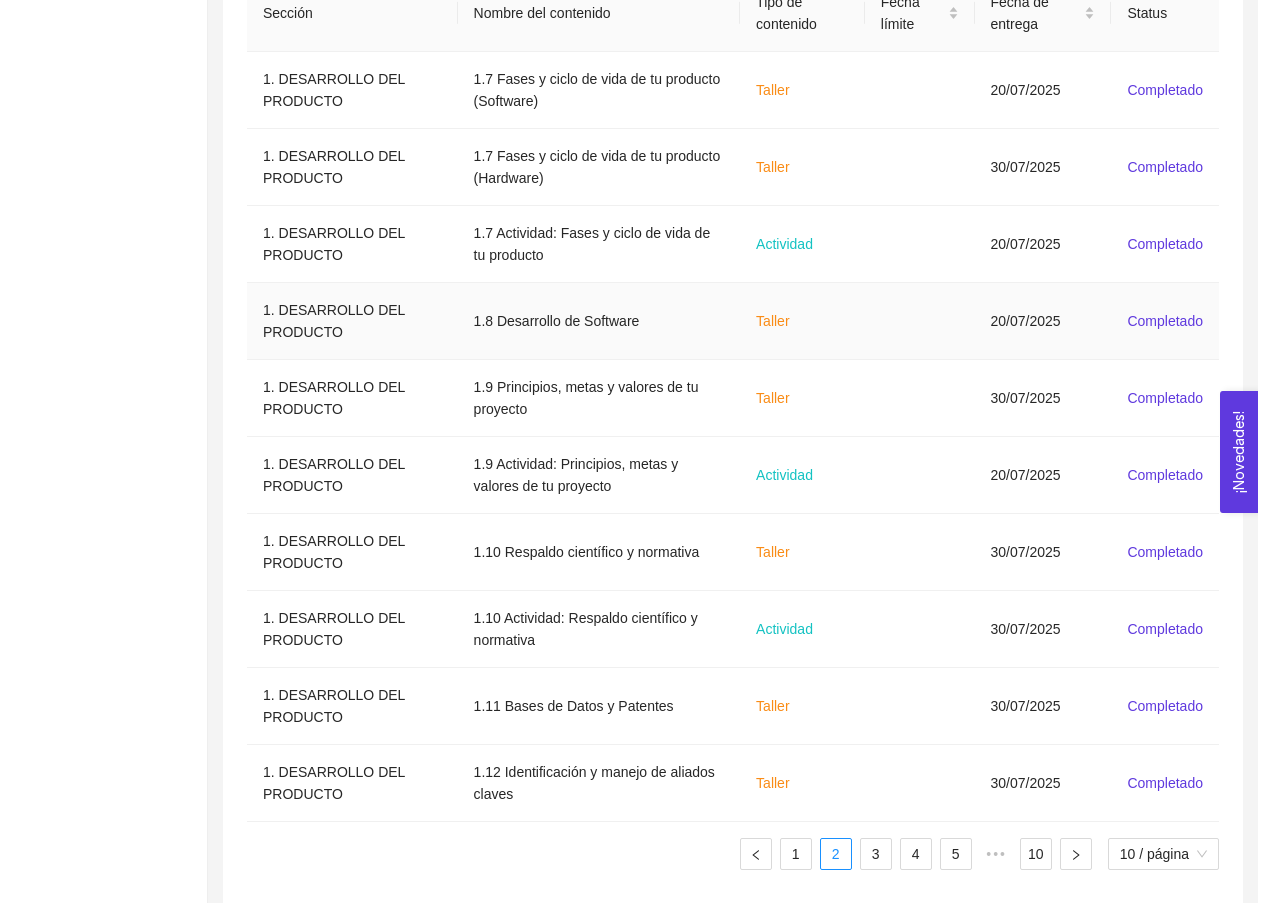 scroll, scrollTop: 708, scrollLeft: 0, axis: vertical 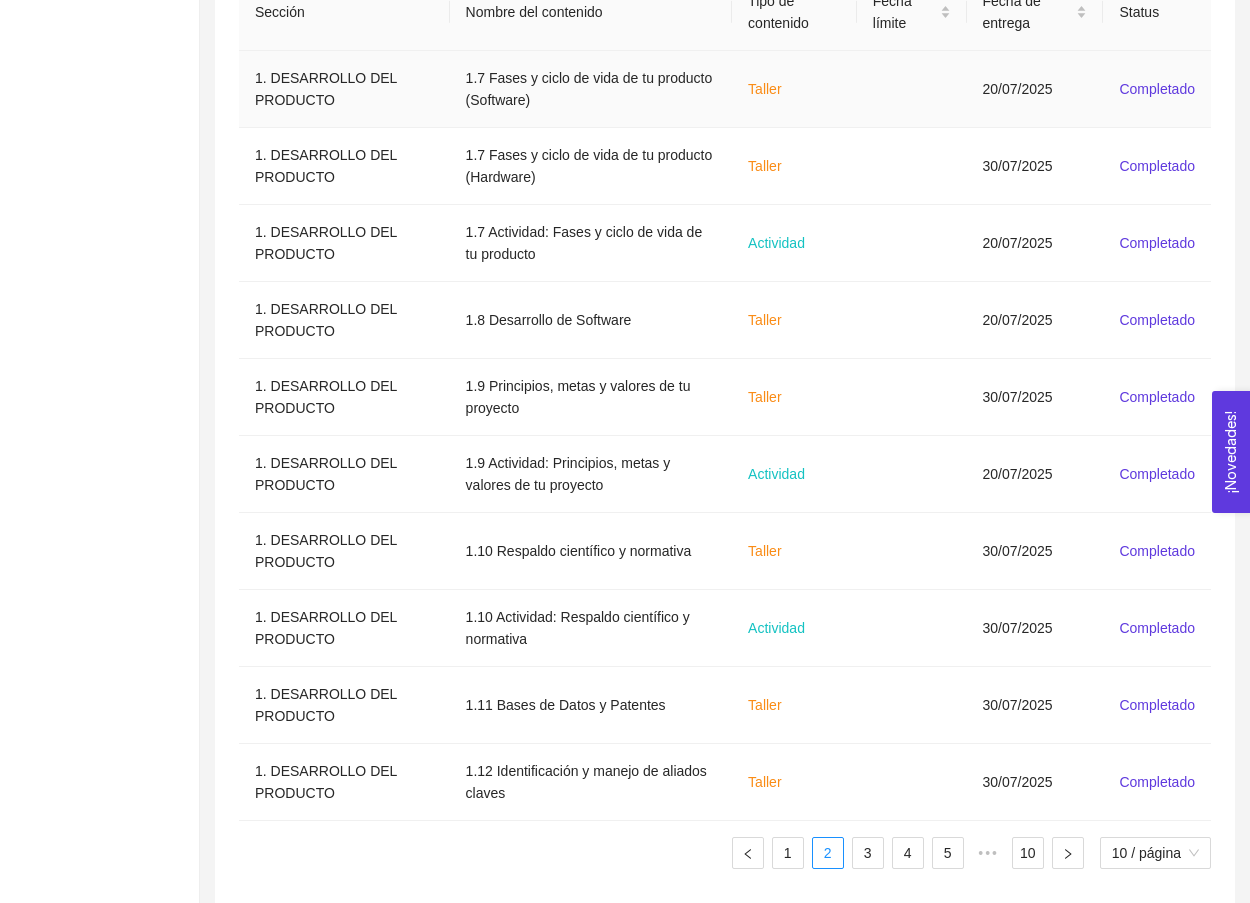click on "20/07/2025" at bounding box center (1035, 89) 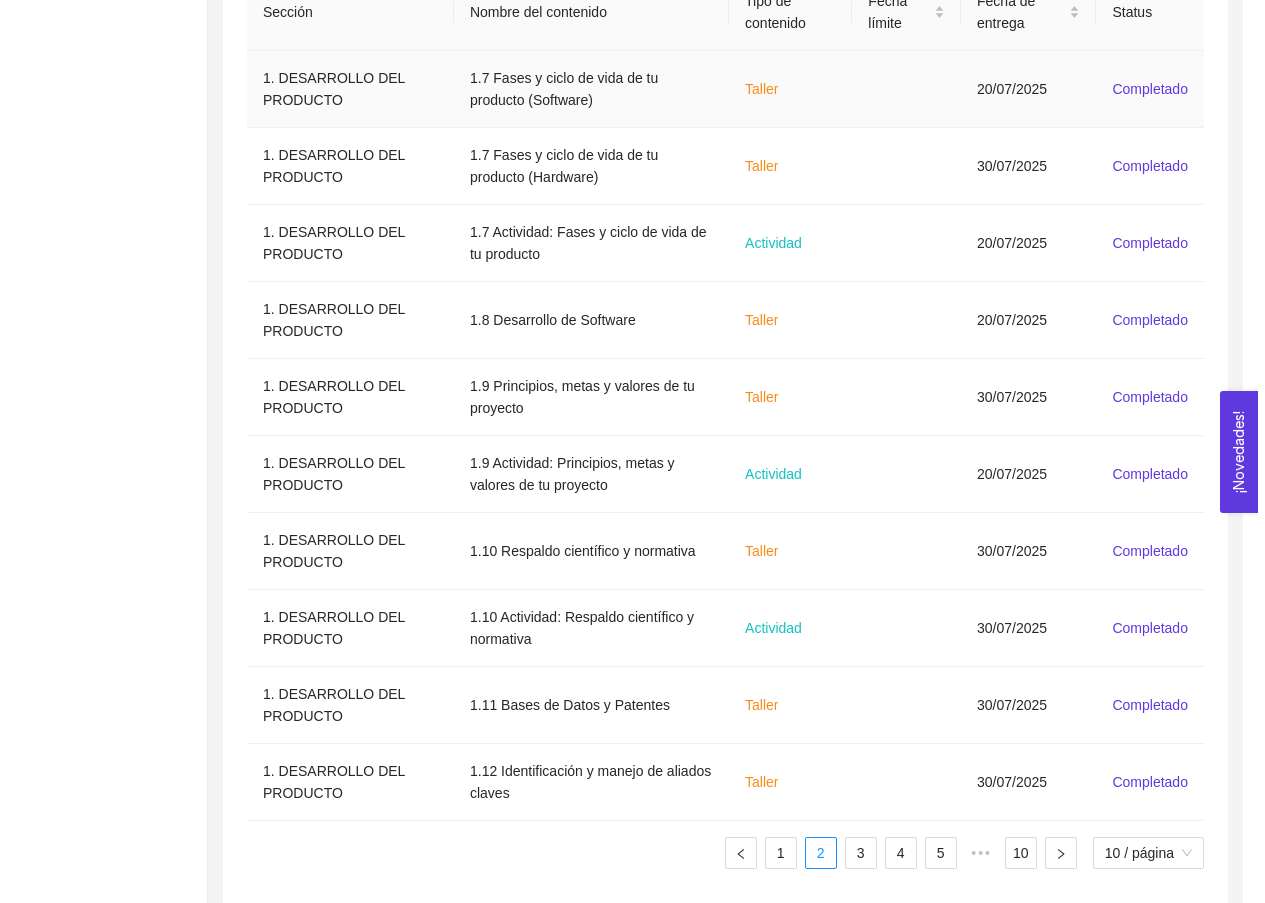 scroll, scrollTop: 0, scrollLeft: 0, axis: both 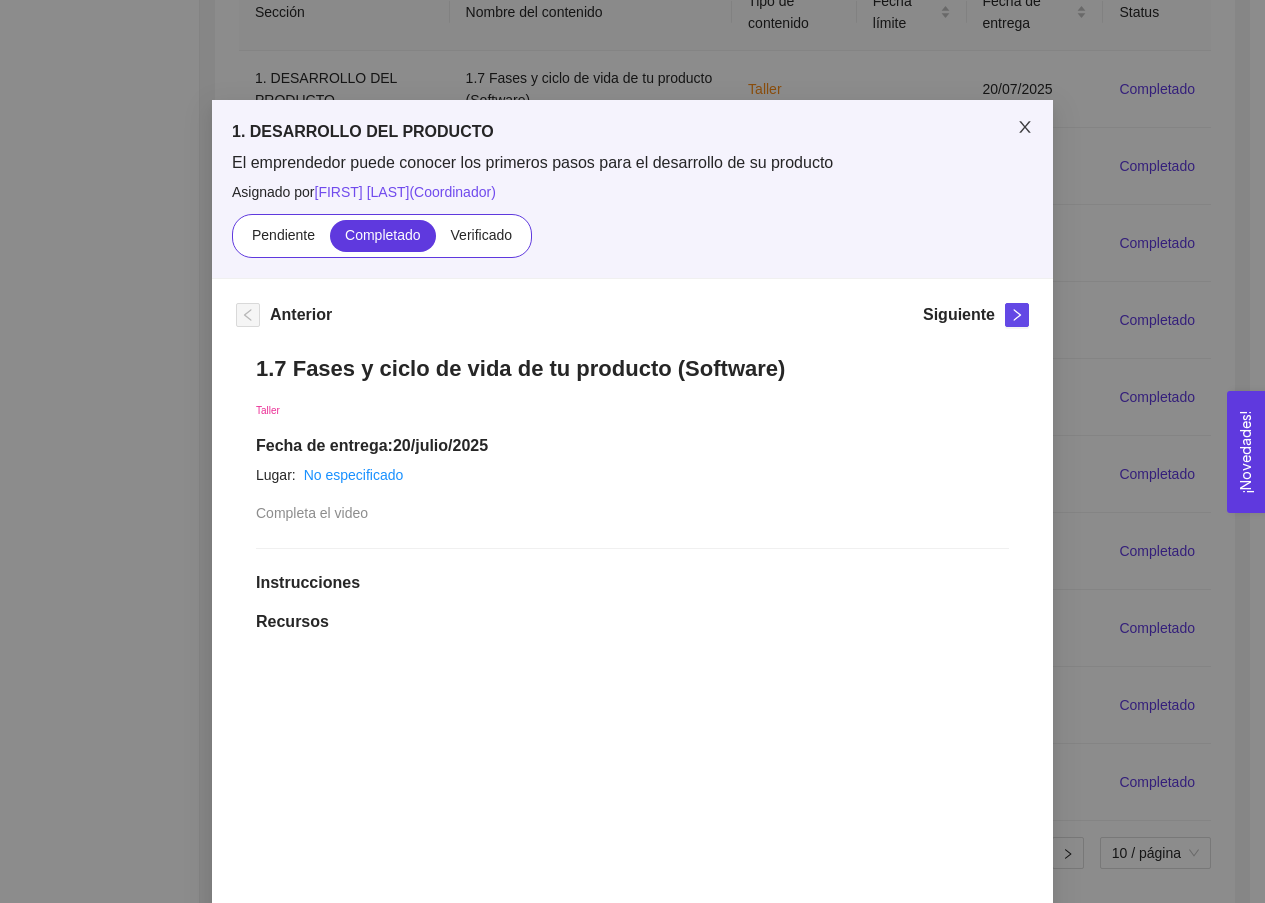 click at bounding box center (1025, 128) 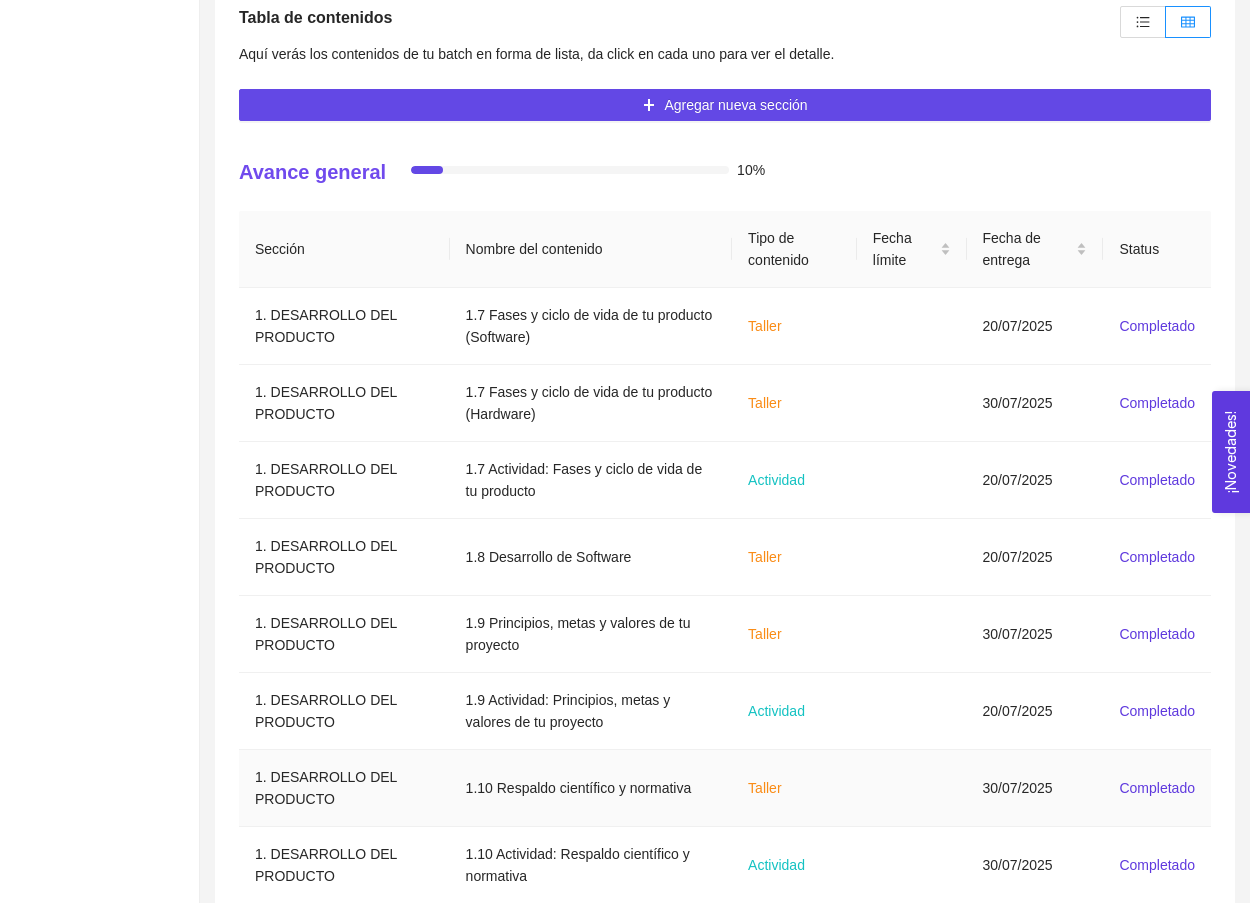 scroll, scrollTop: 370, scrollLeft: 0, axis: vertical 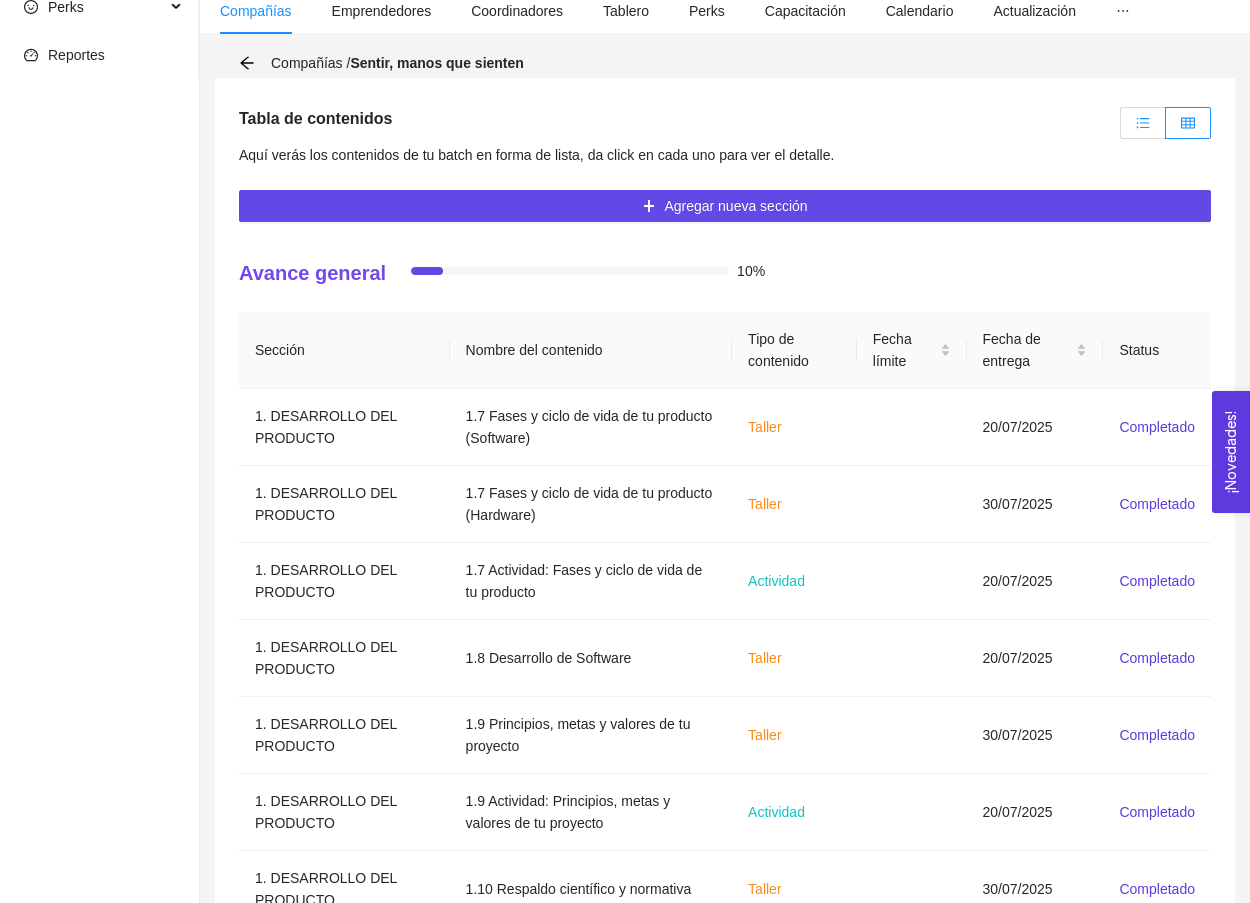 click 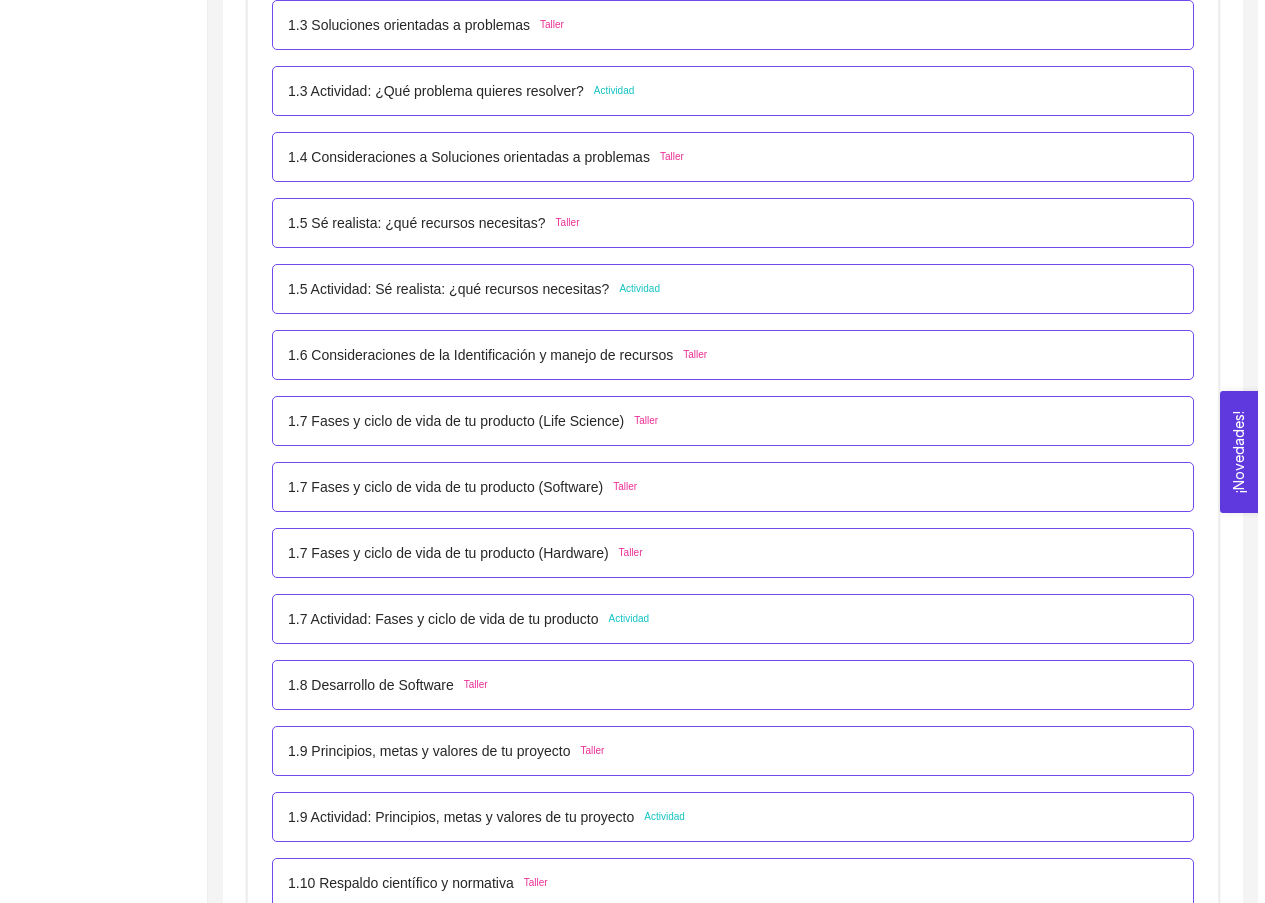 scroll, scrollTop: 1061, scrollLeft: 0, axis: vertical 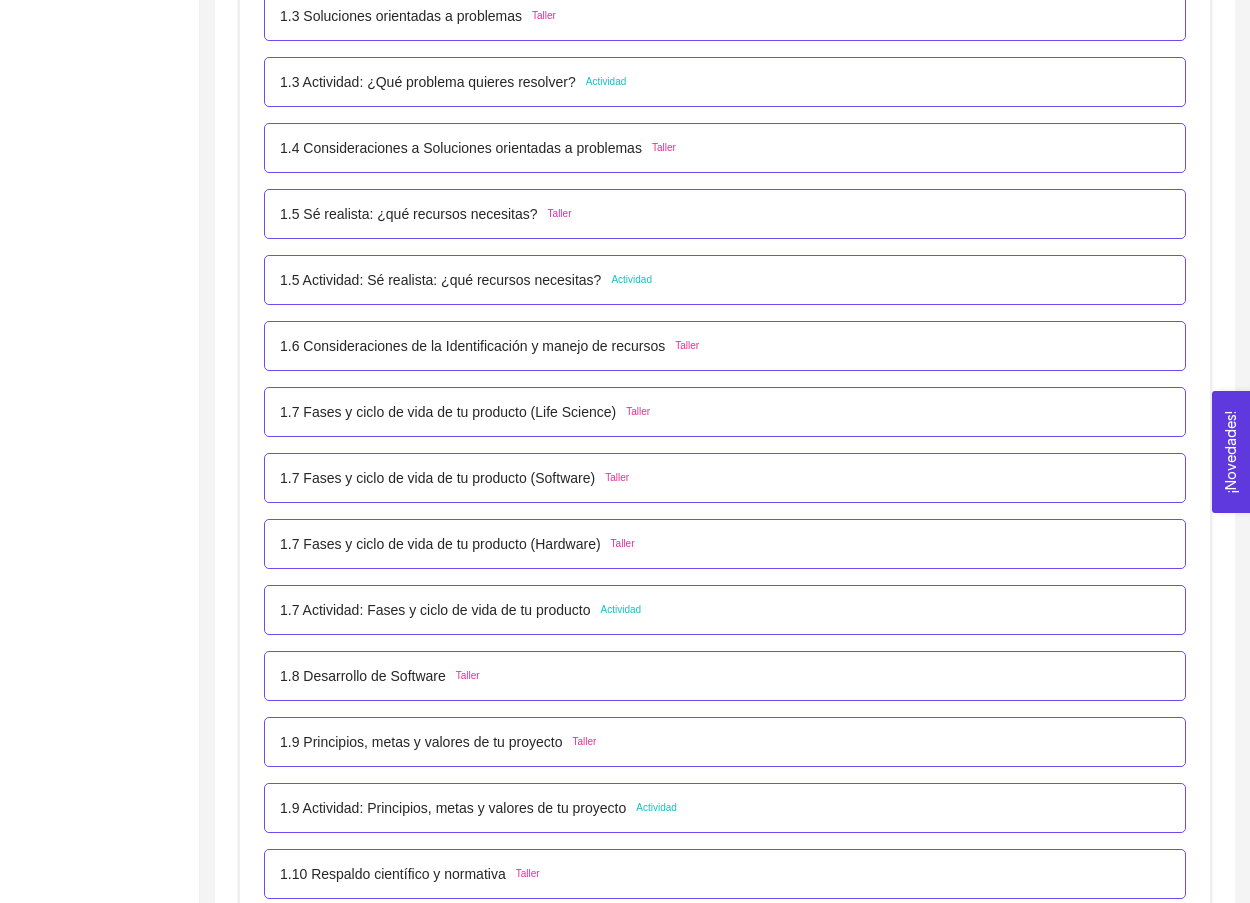 click on "1.7 Fases y ciclo de vida de tu producto (Life Science)" at bounding box center [448, 412] 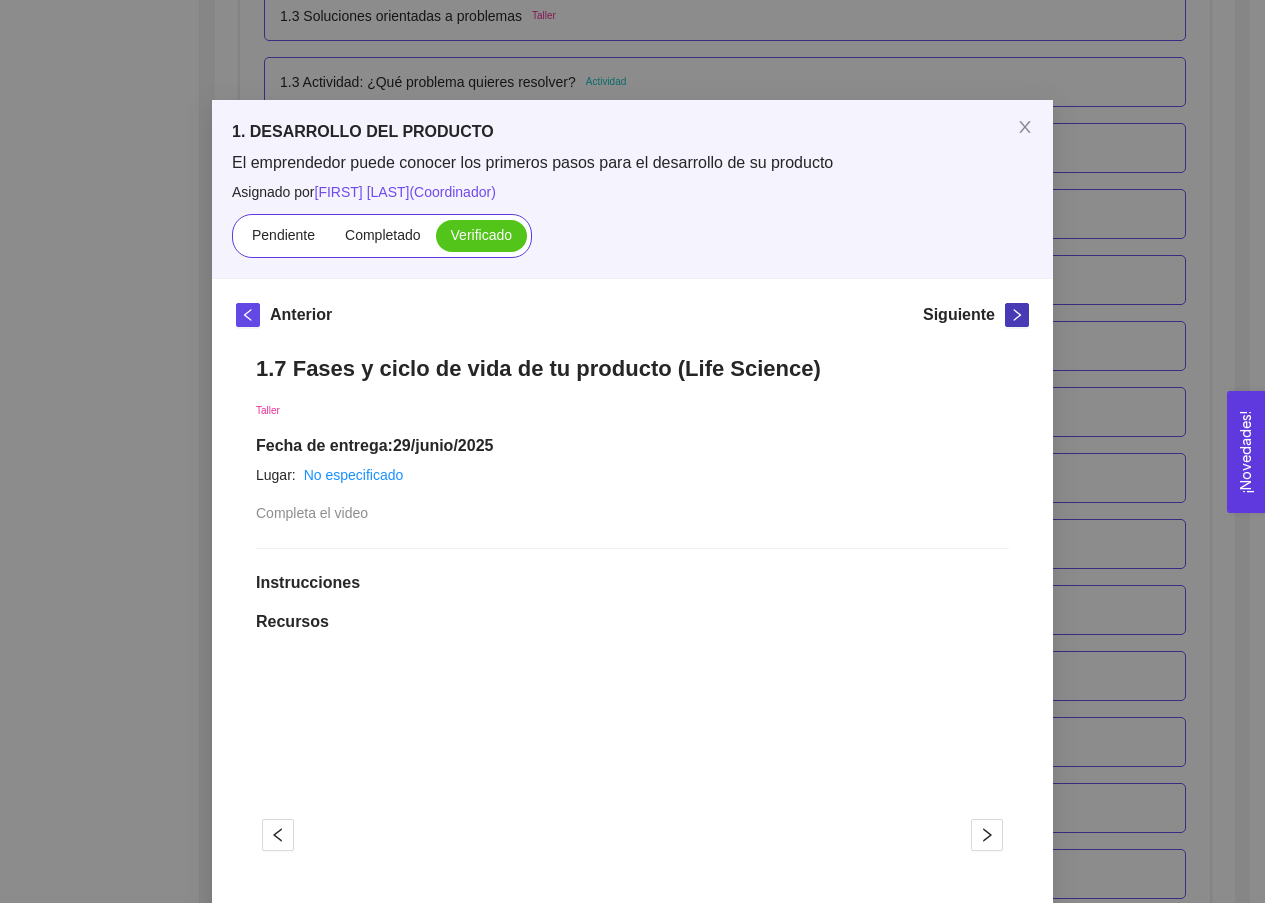 click at bounding box center [1017, 315] 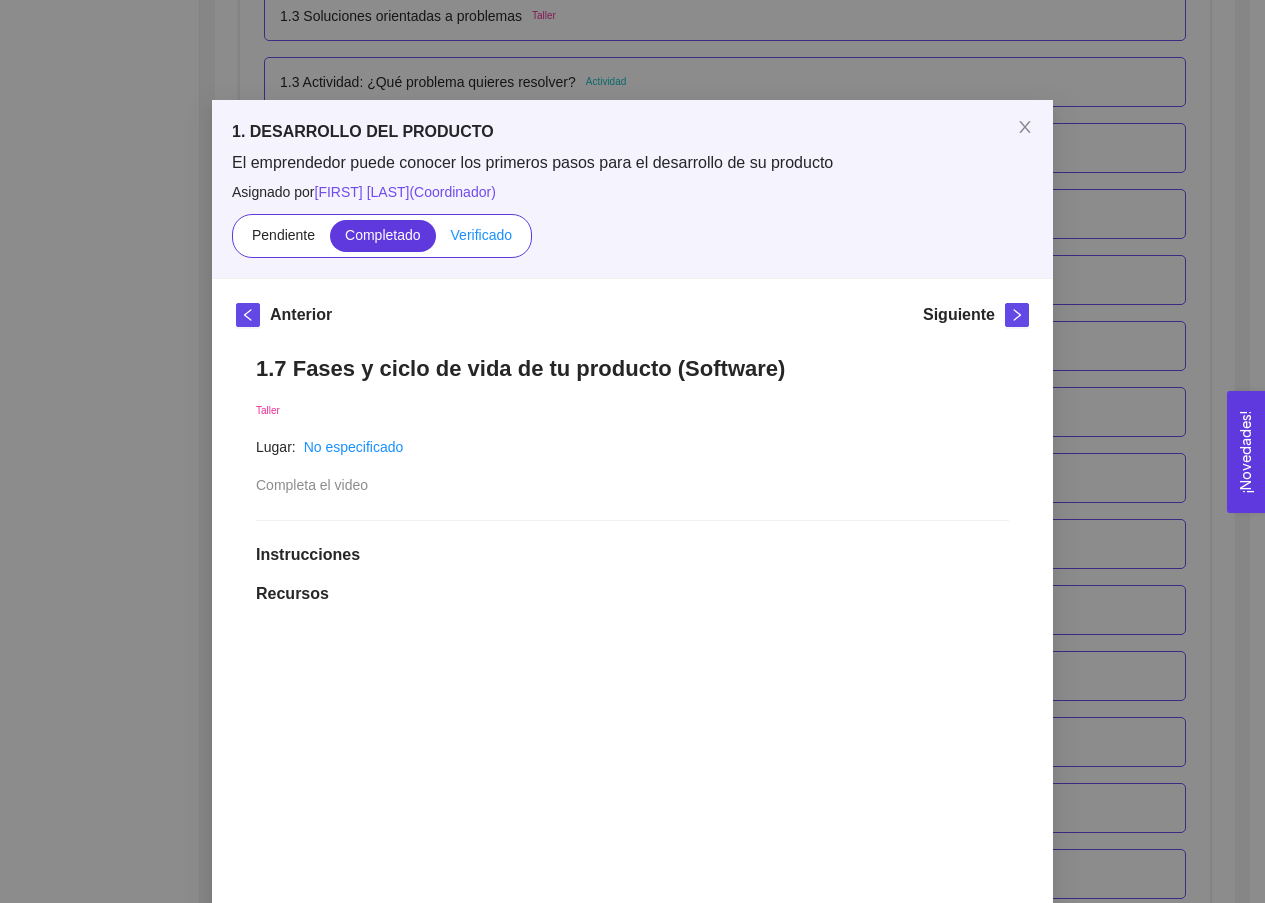 click on "Verificado" at bounding box center [481, 235] 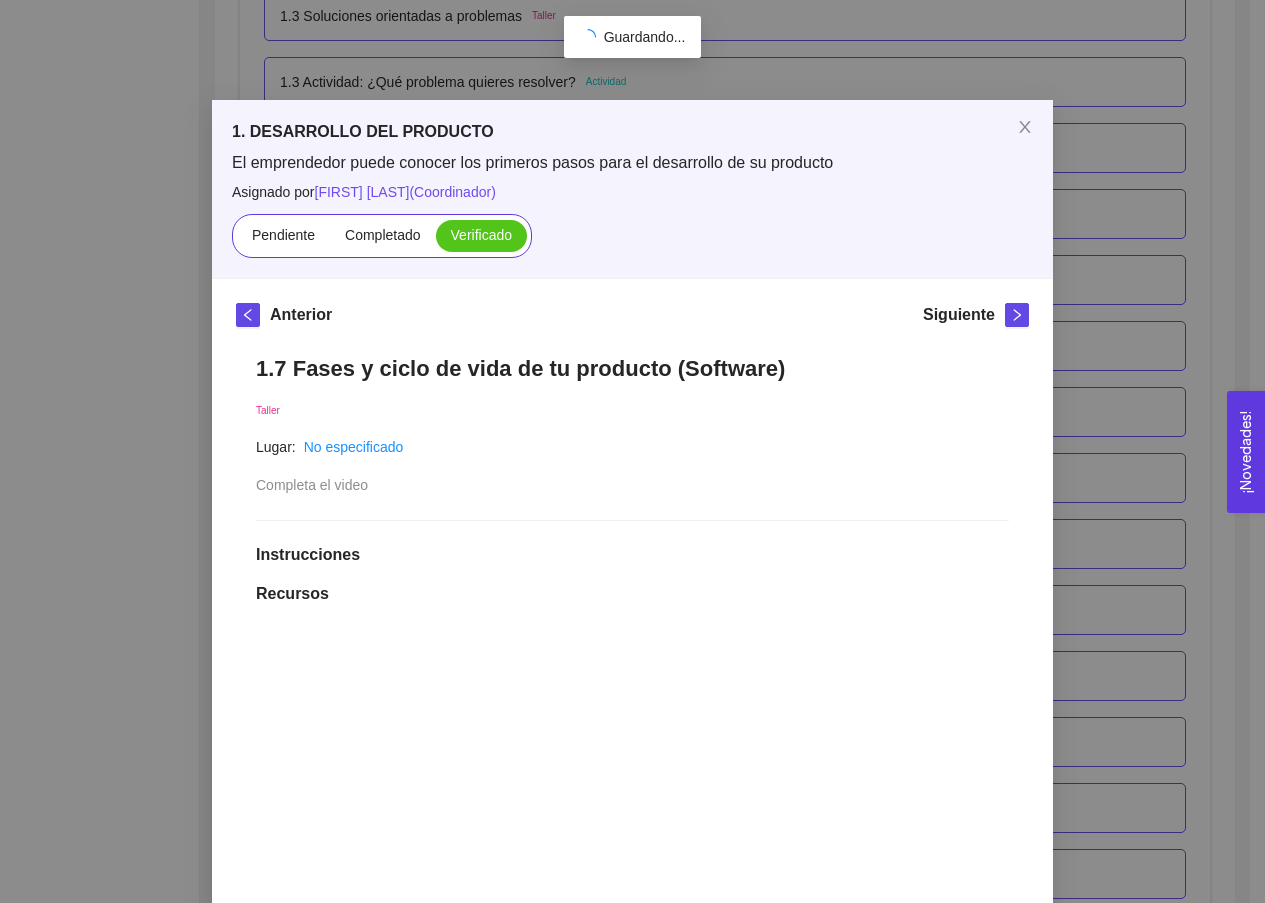 scroll, scrollTop: 0, scrollLeft: 0, axis: both 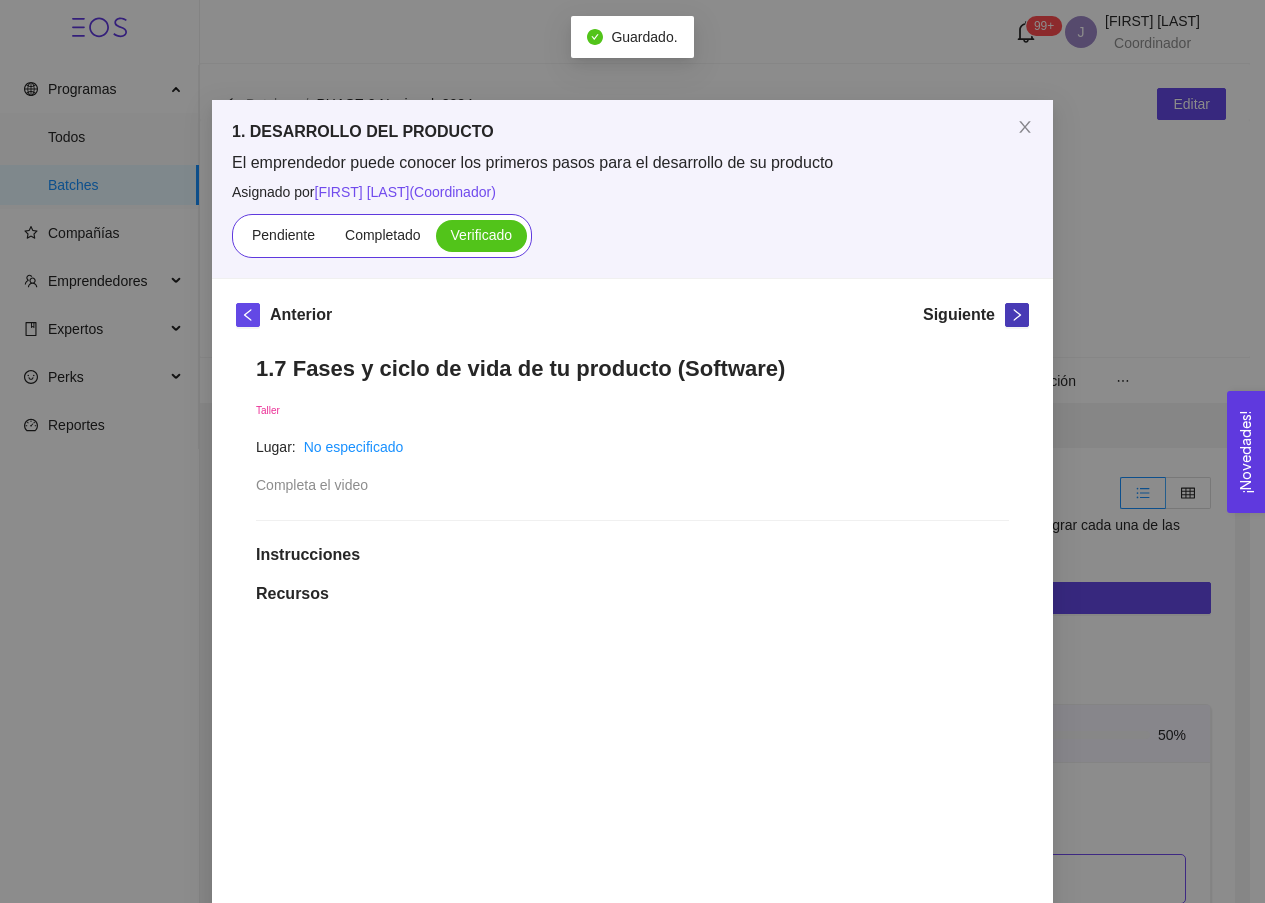 click 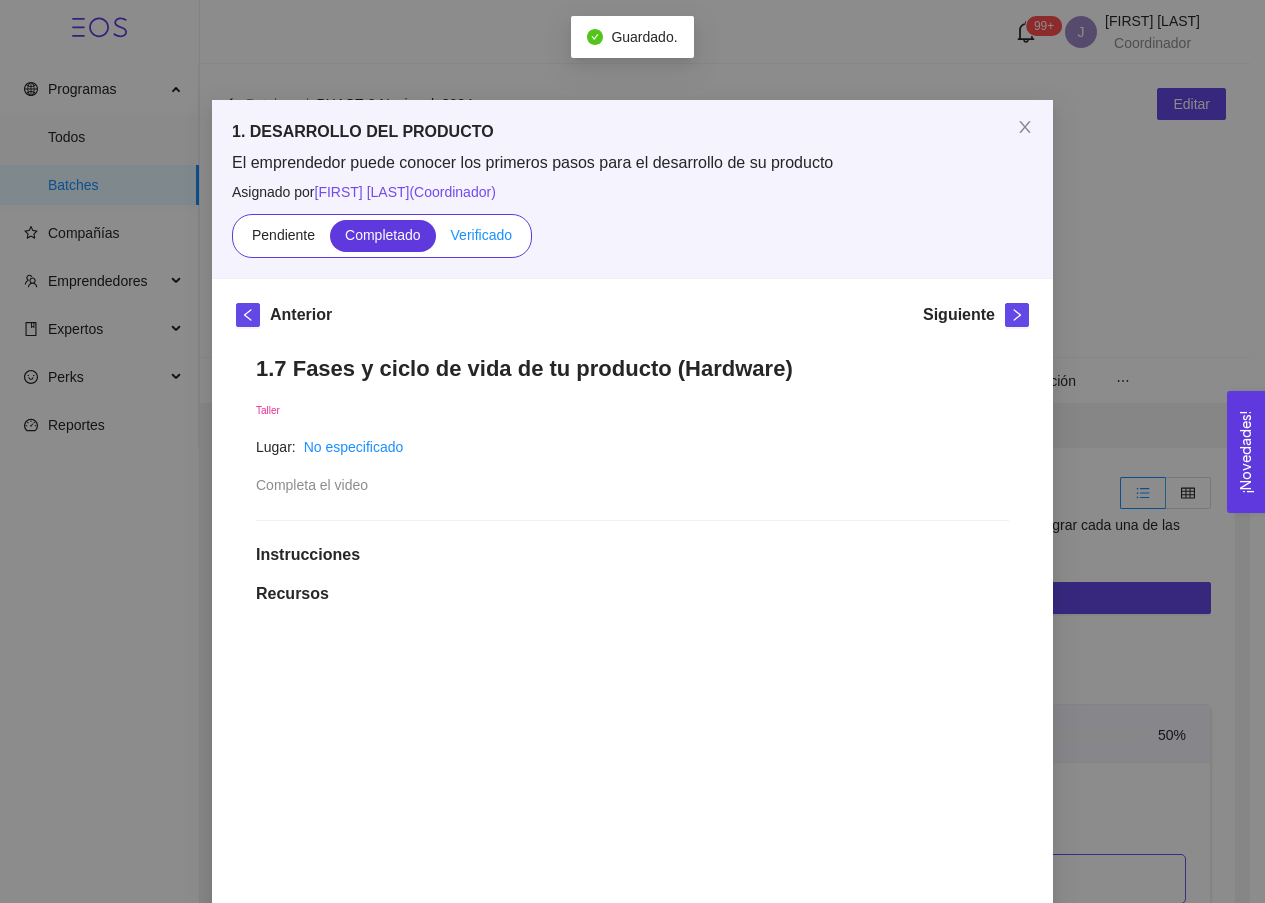 click on "Verificado" at bounding box center [481, 236] 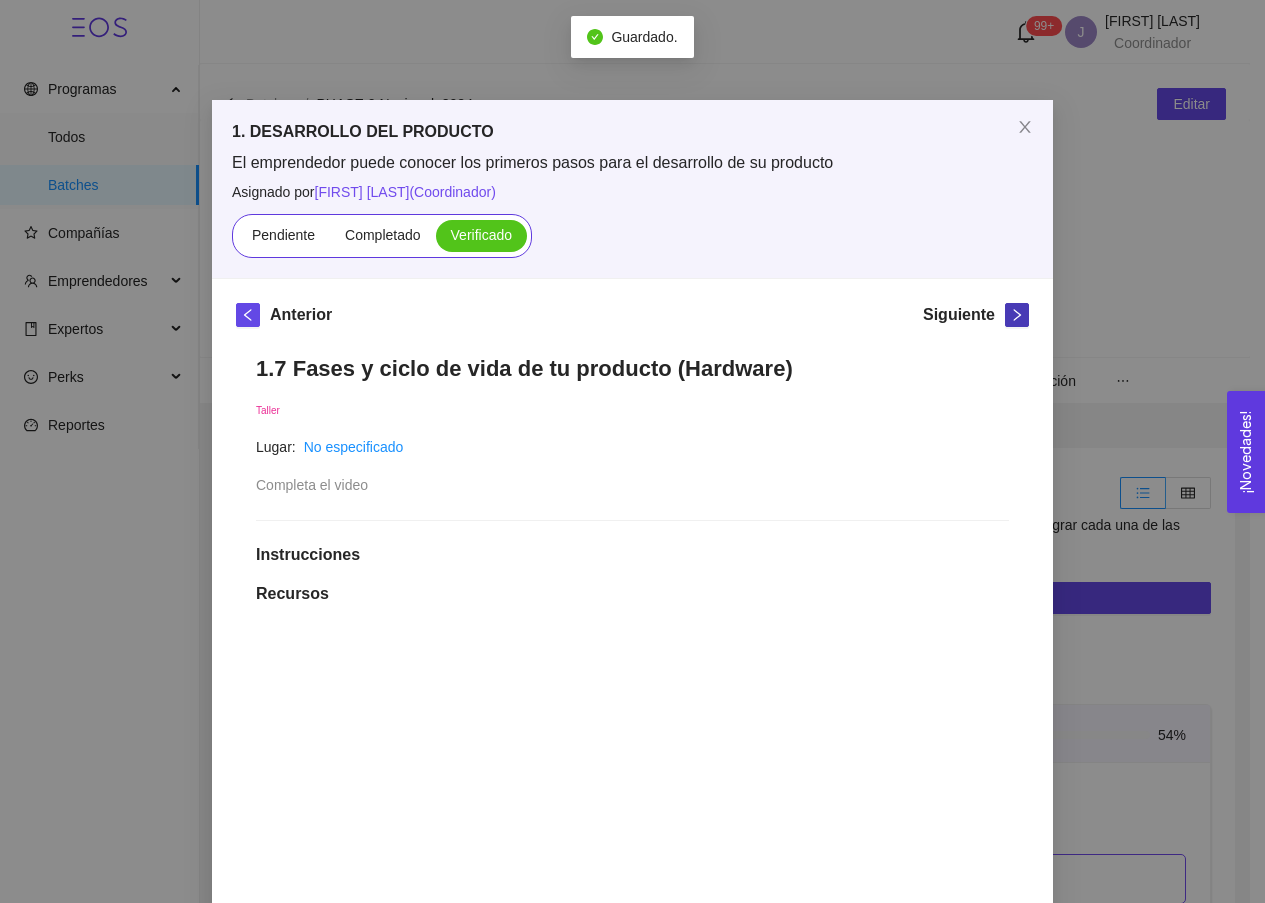 click 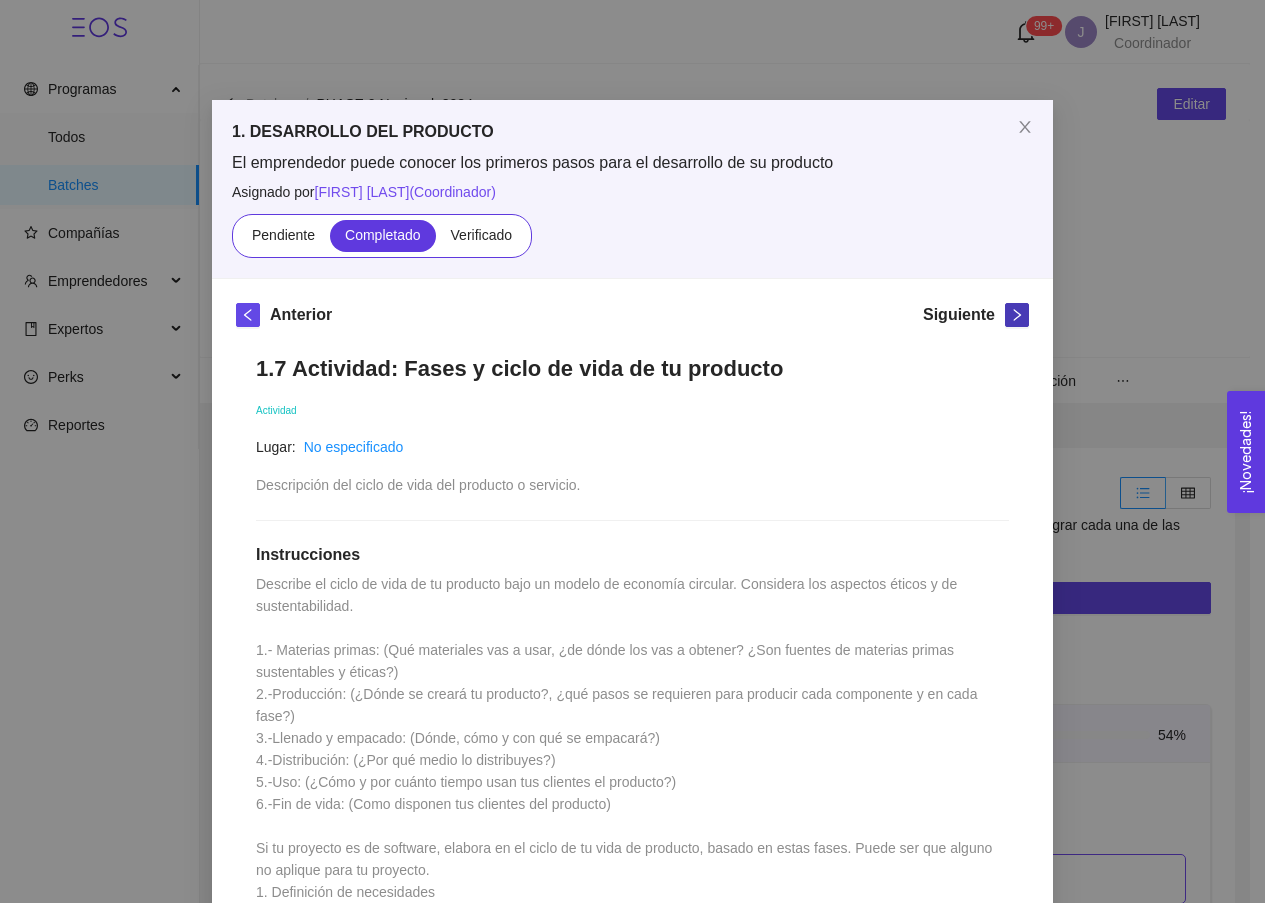 click 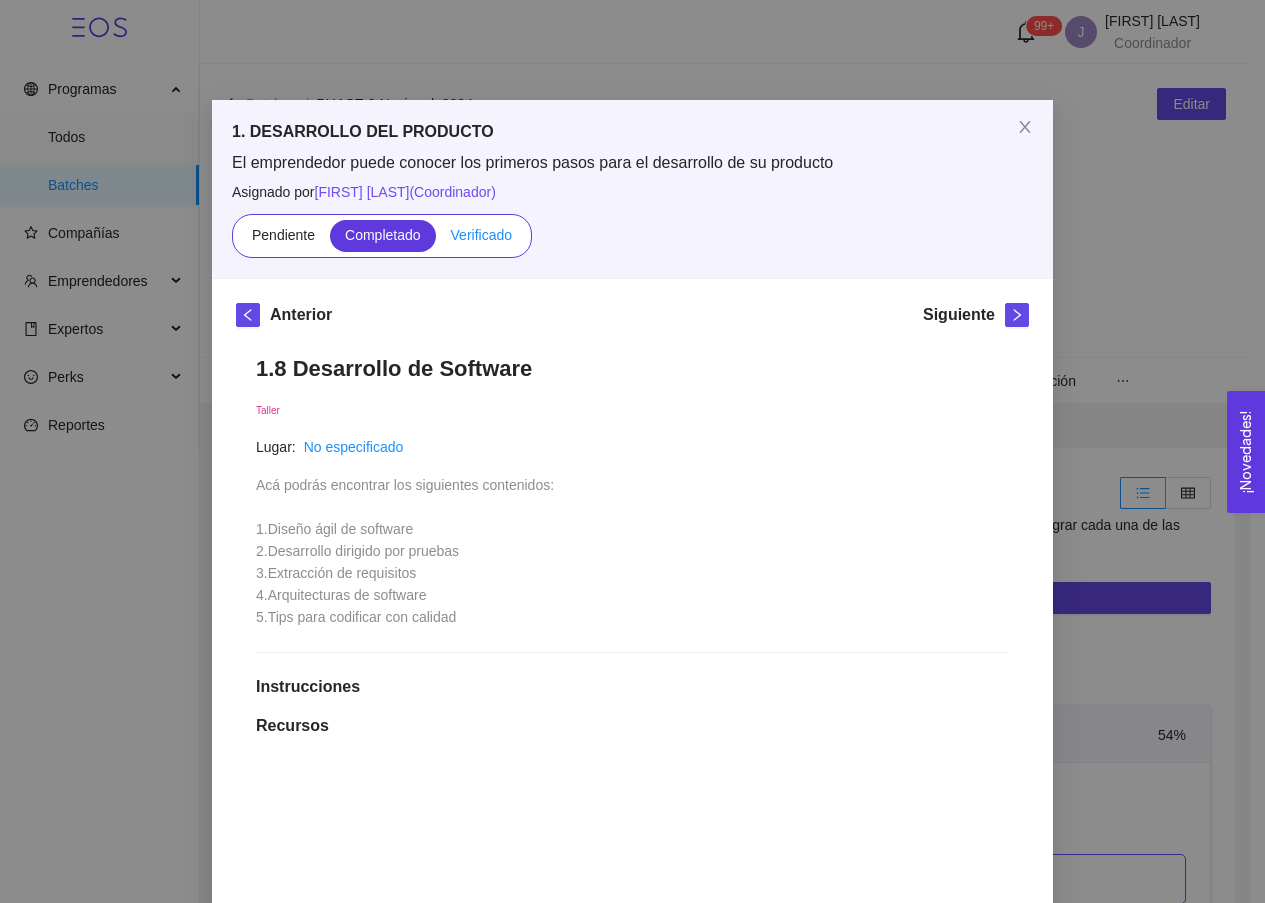 click on "Verificado" at bounding box center [481, 235] 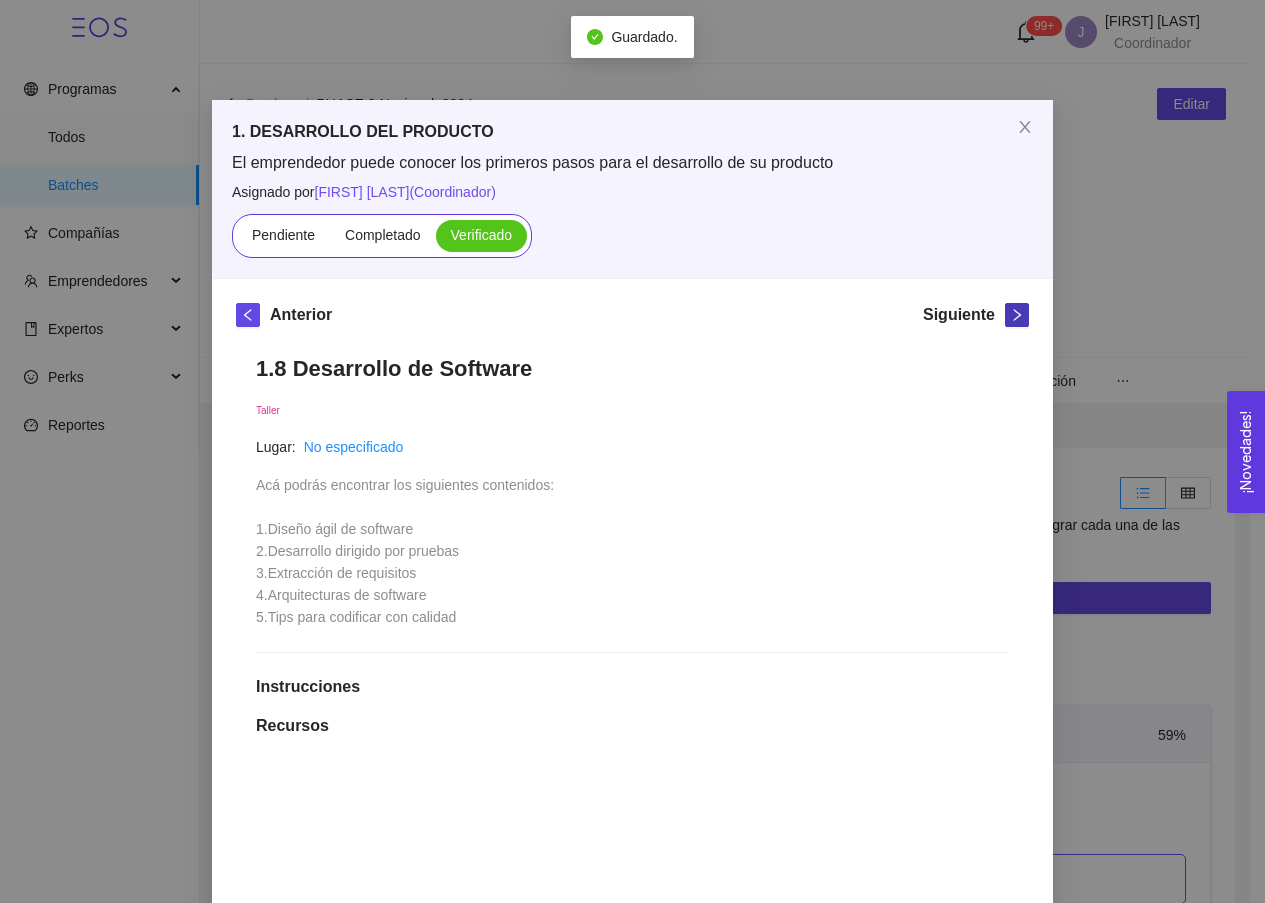 click 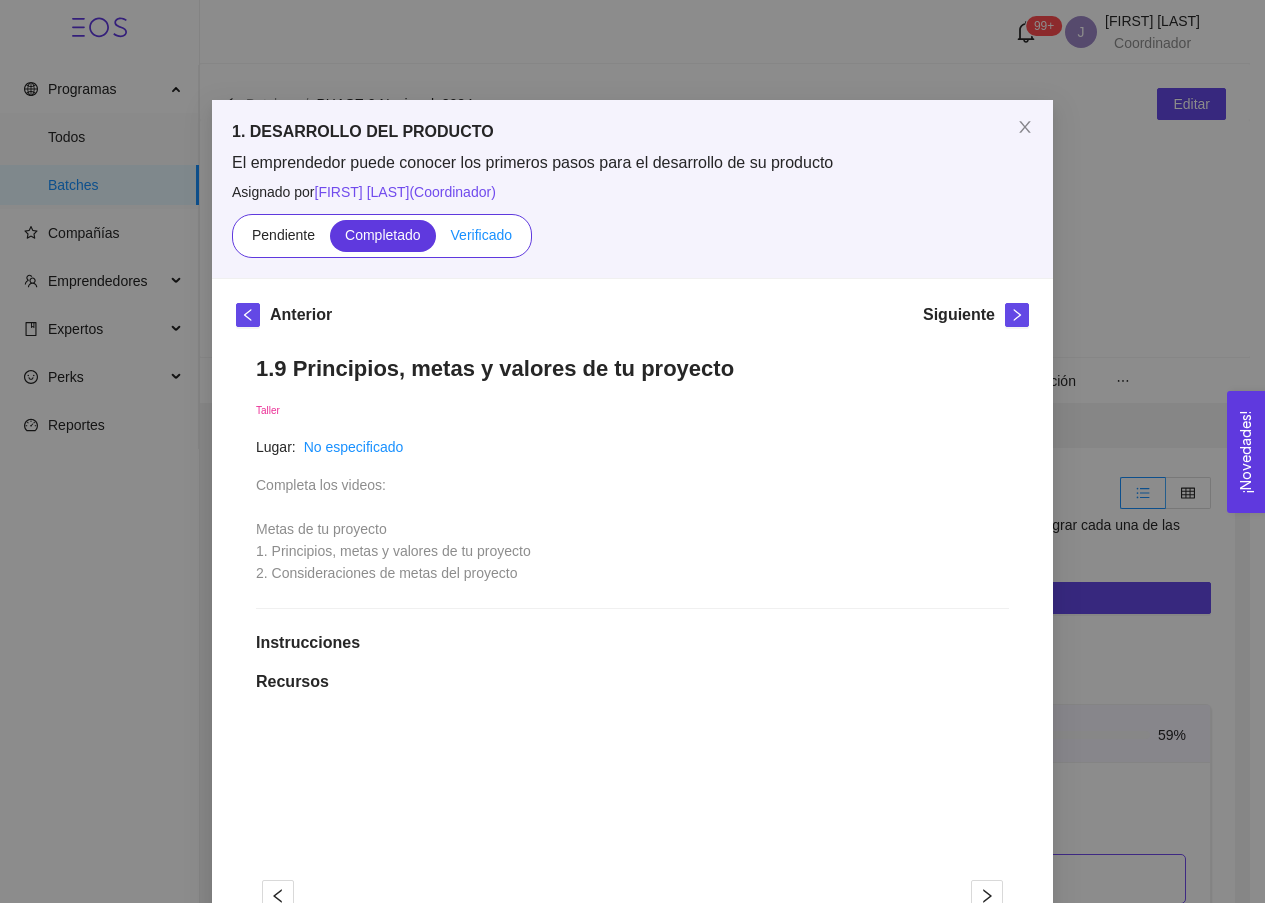 click on "Verificado" at bounding box center (481, 235) 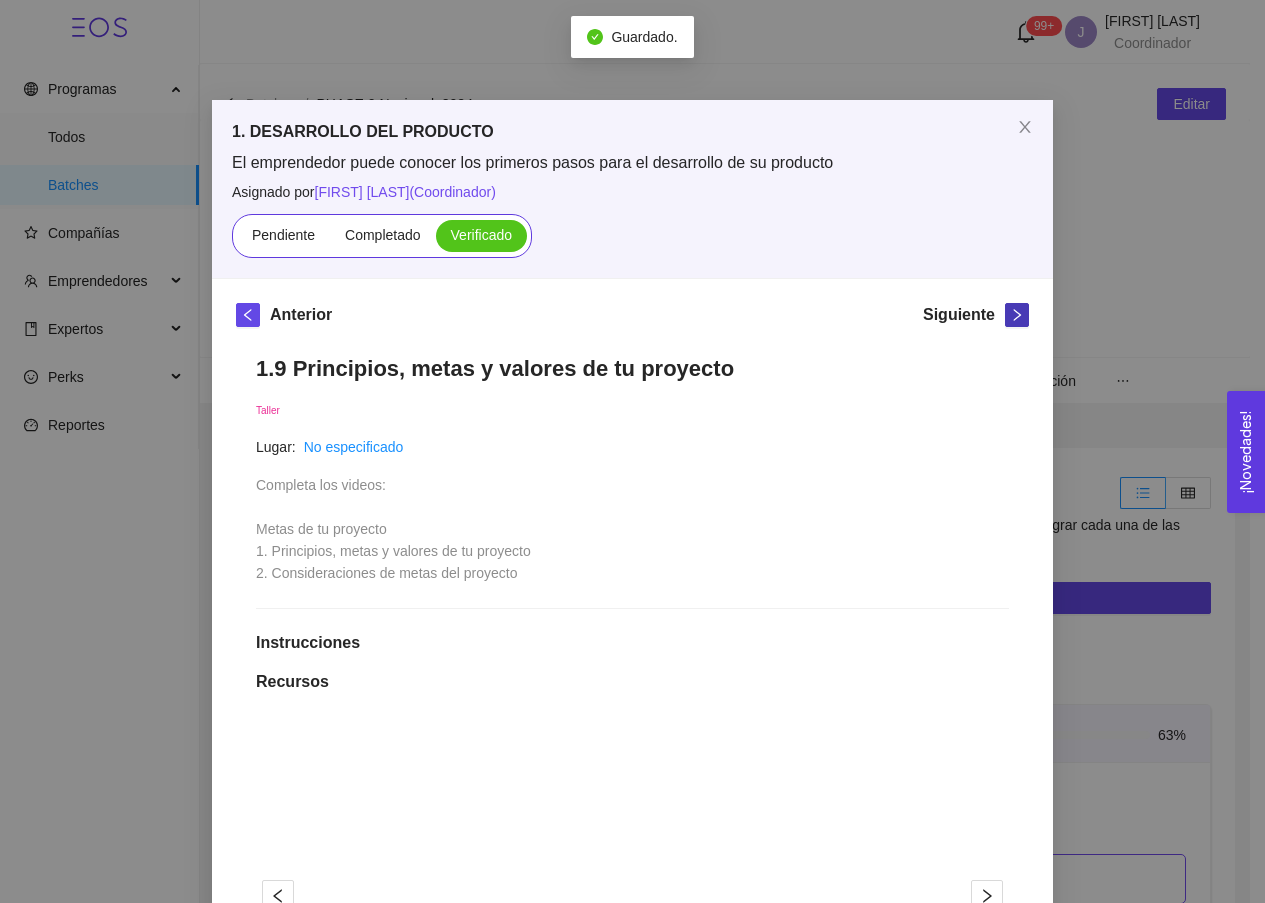 click 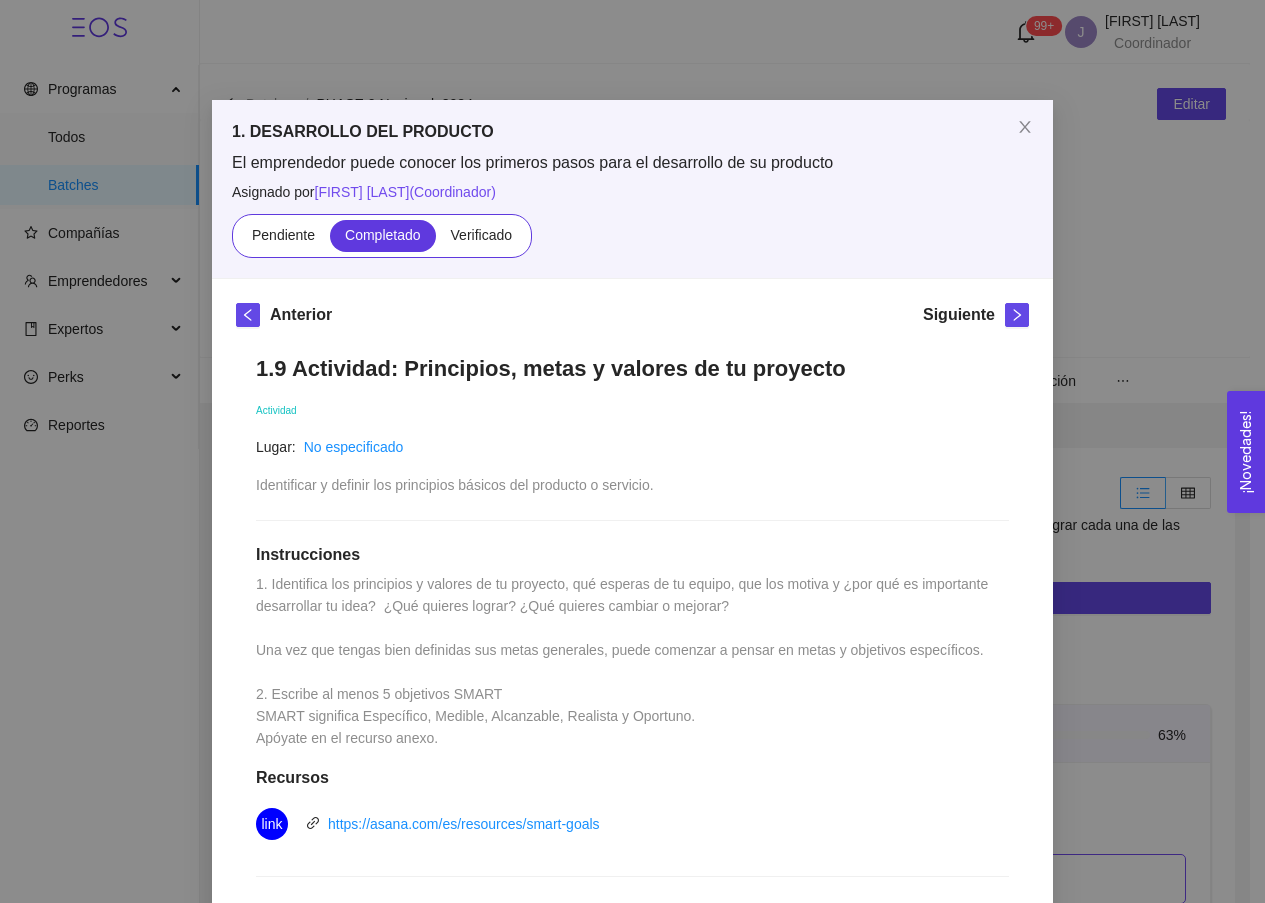 scroll, scrollTop: 0, scrollLeft: 0, axis: both 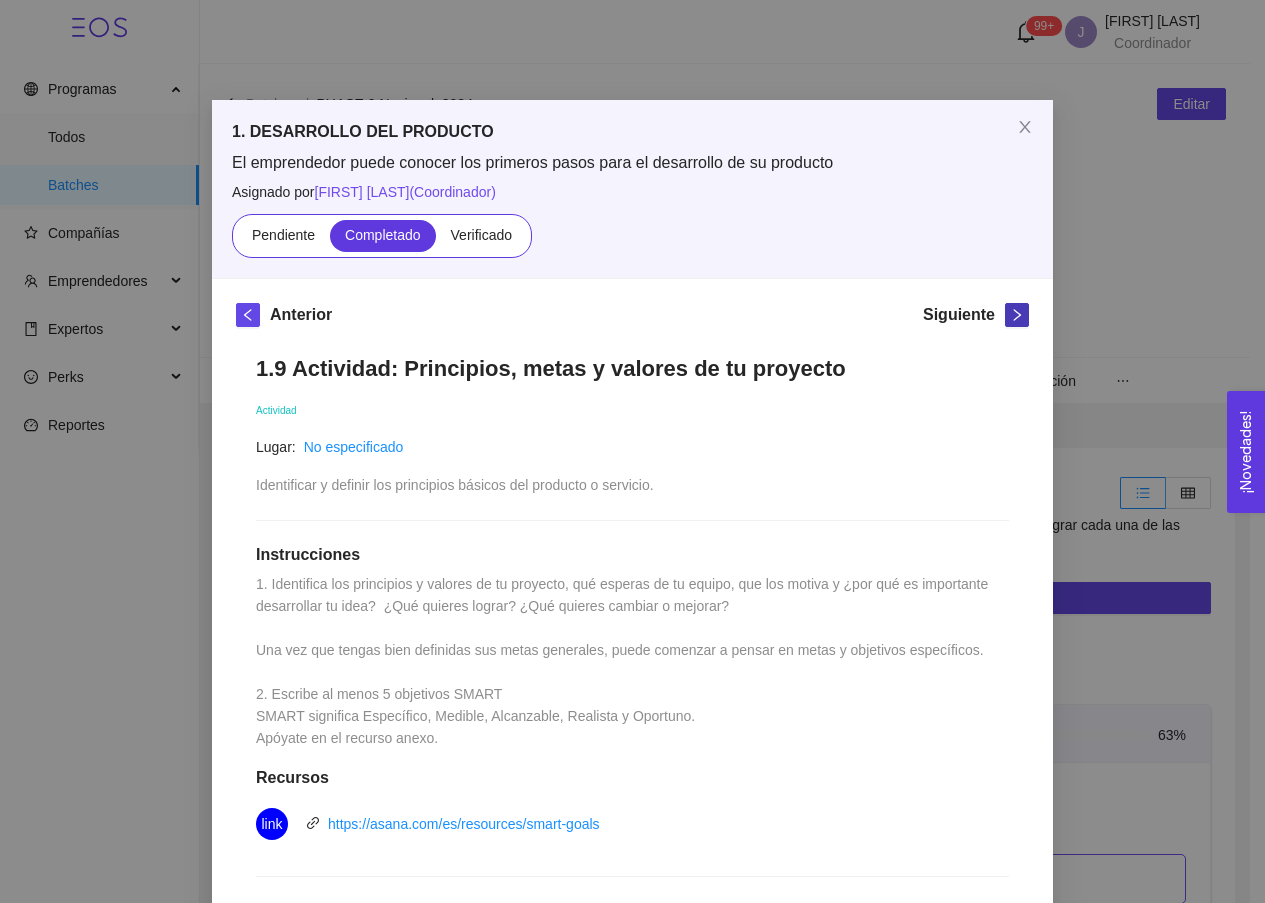 click 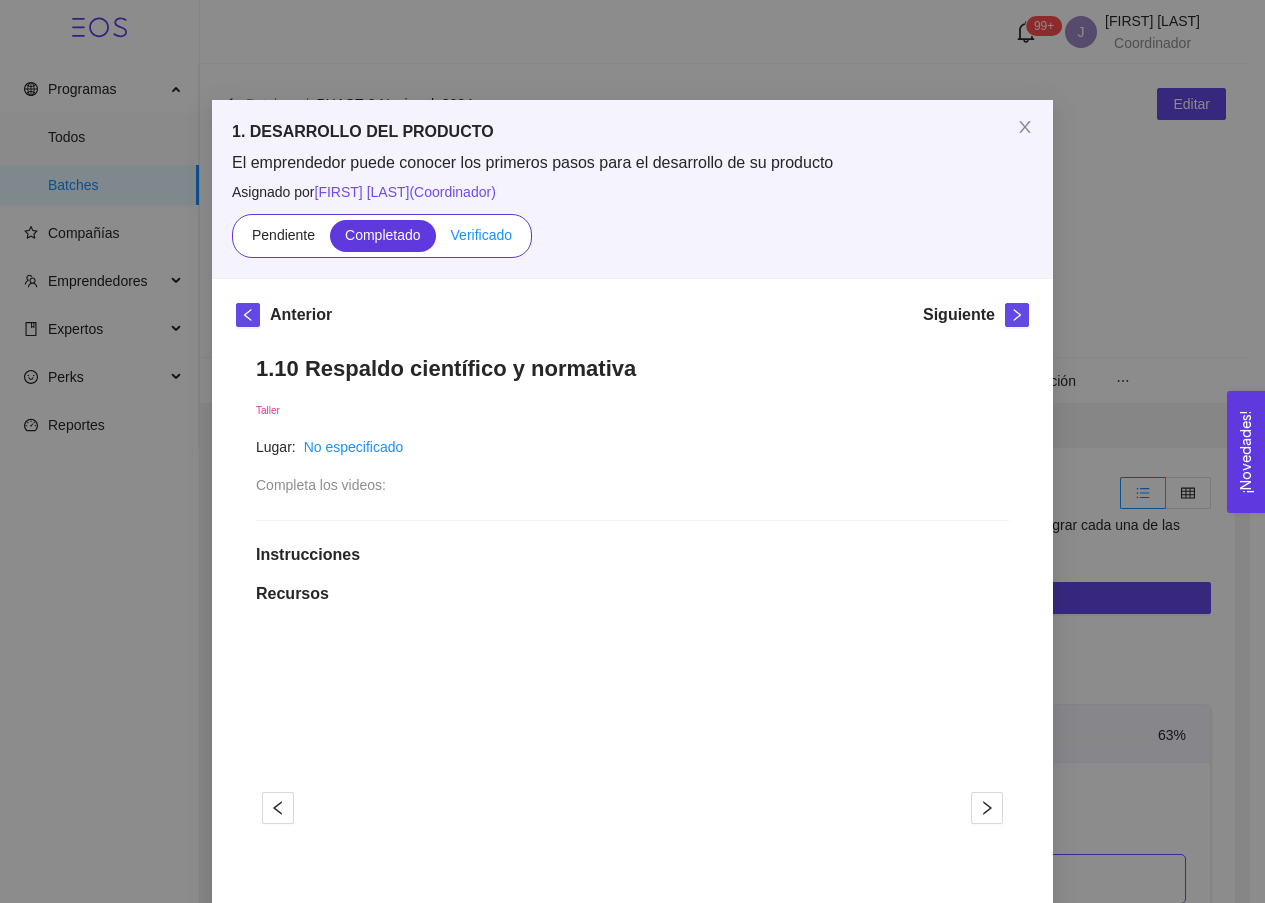 click on "Verificado" at bounding box center (481, 235) 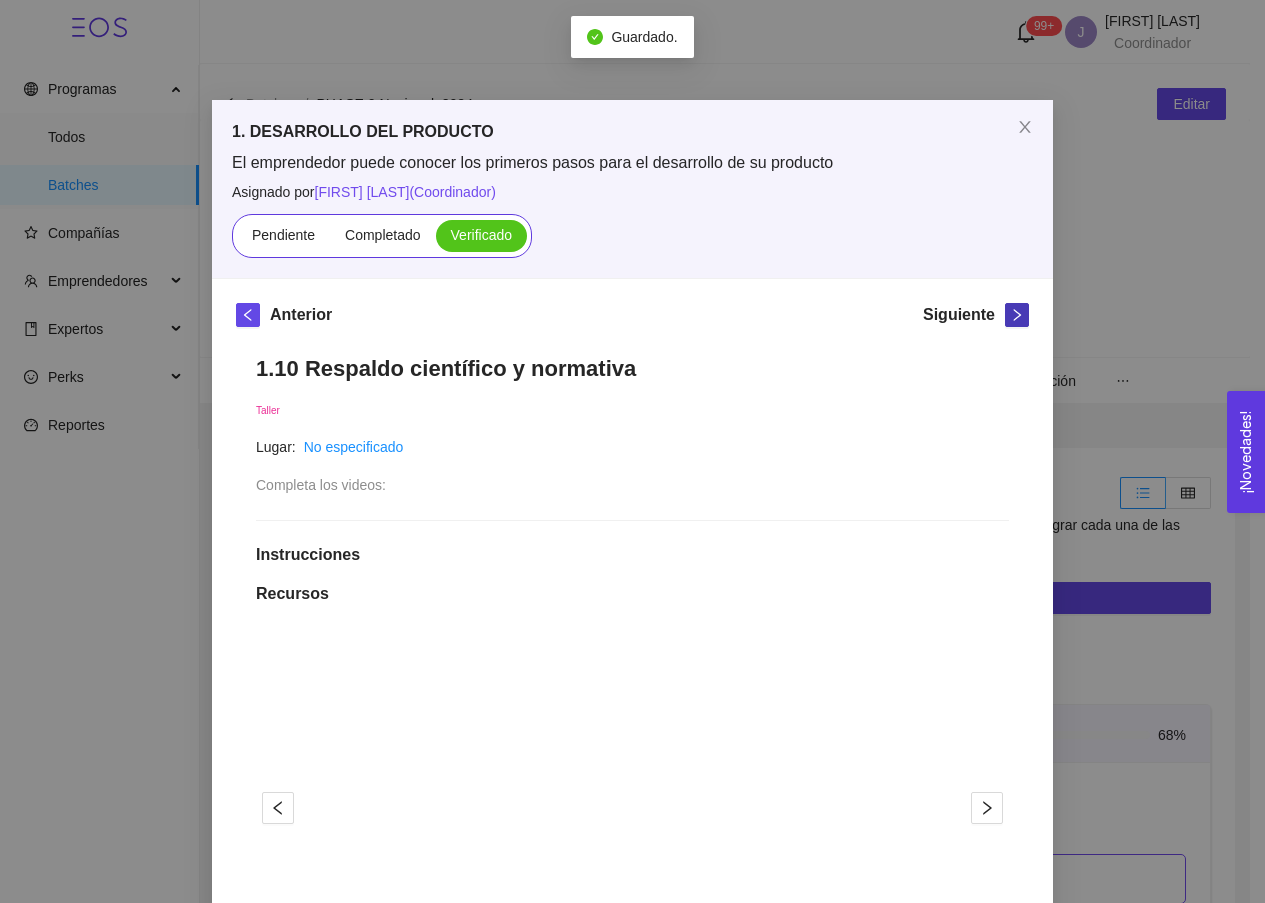 click at bounding box center [1017, 315] 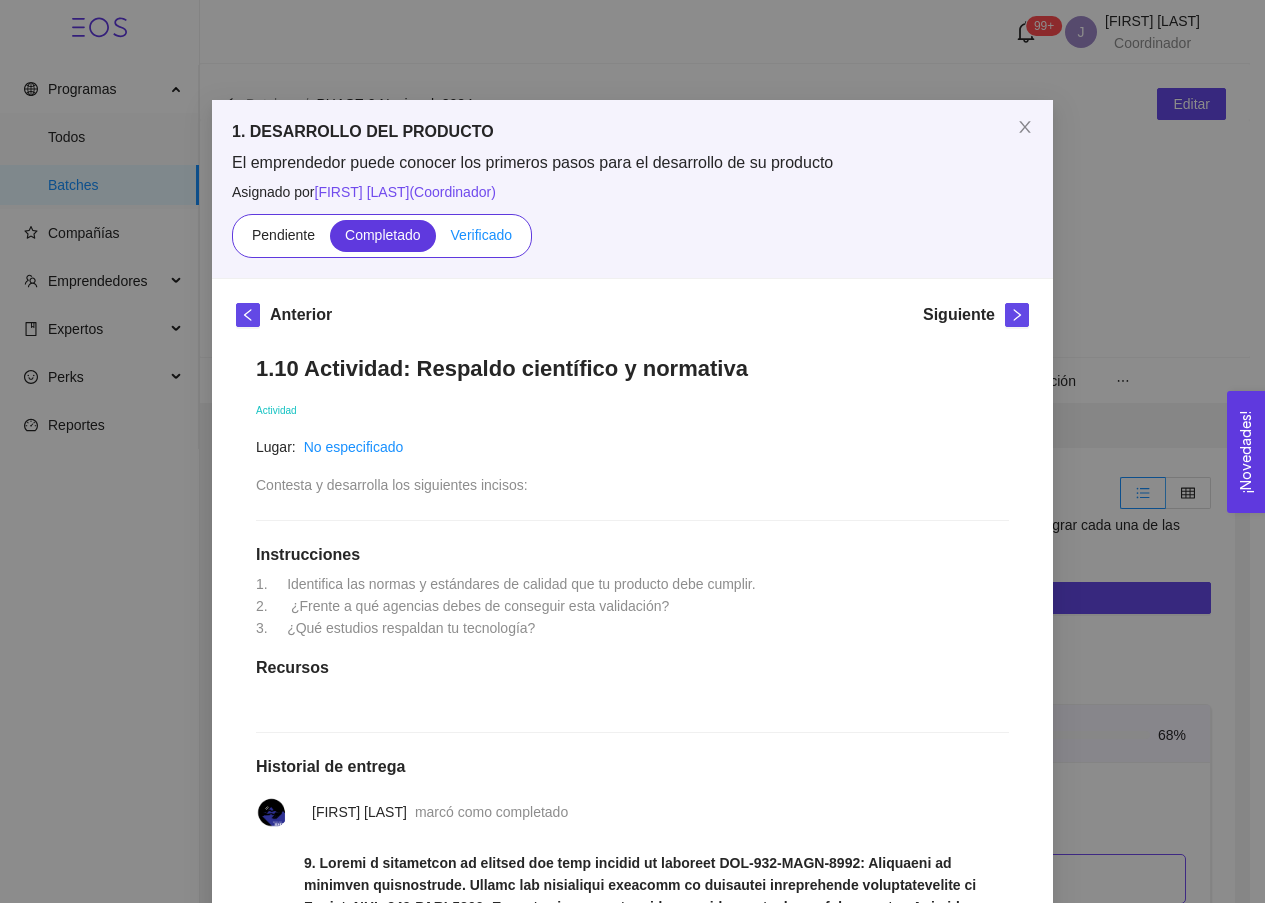scroll, scrollTop: 0, scrollLeft: 0, axis: both 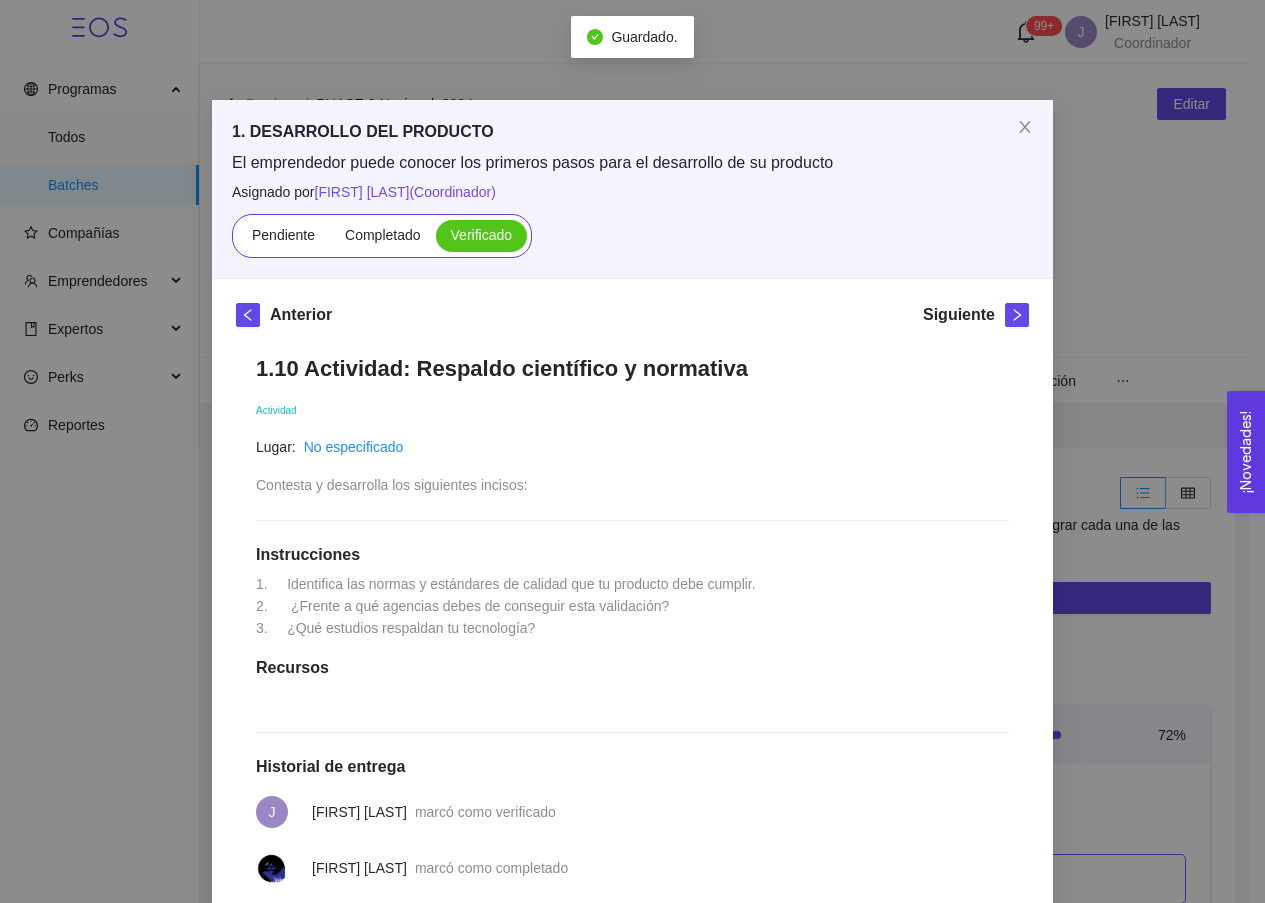 click on "Anterior Siguiente 1.10 Actividad: Respaldo científico y normativa Actividad Lugar: No especificado Contesta y desarrolla los siguientes incisos:  Instrucciones 1.	Identifica las normas y estándares de calidad que tu producto debe cumplir.
2.	 ¿Frente a qué agencias debes de conseguir esta validación?
3.	¿Qué estudios respaldan tu tecnología?
Recursos Historial de entrega J [FIRST] [LAST] marcó como verificado [FIRST] [LAST] marcó como completado Comentarios Enviar comentarios" at bounding box center [632, 986] 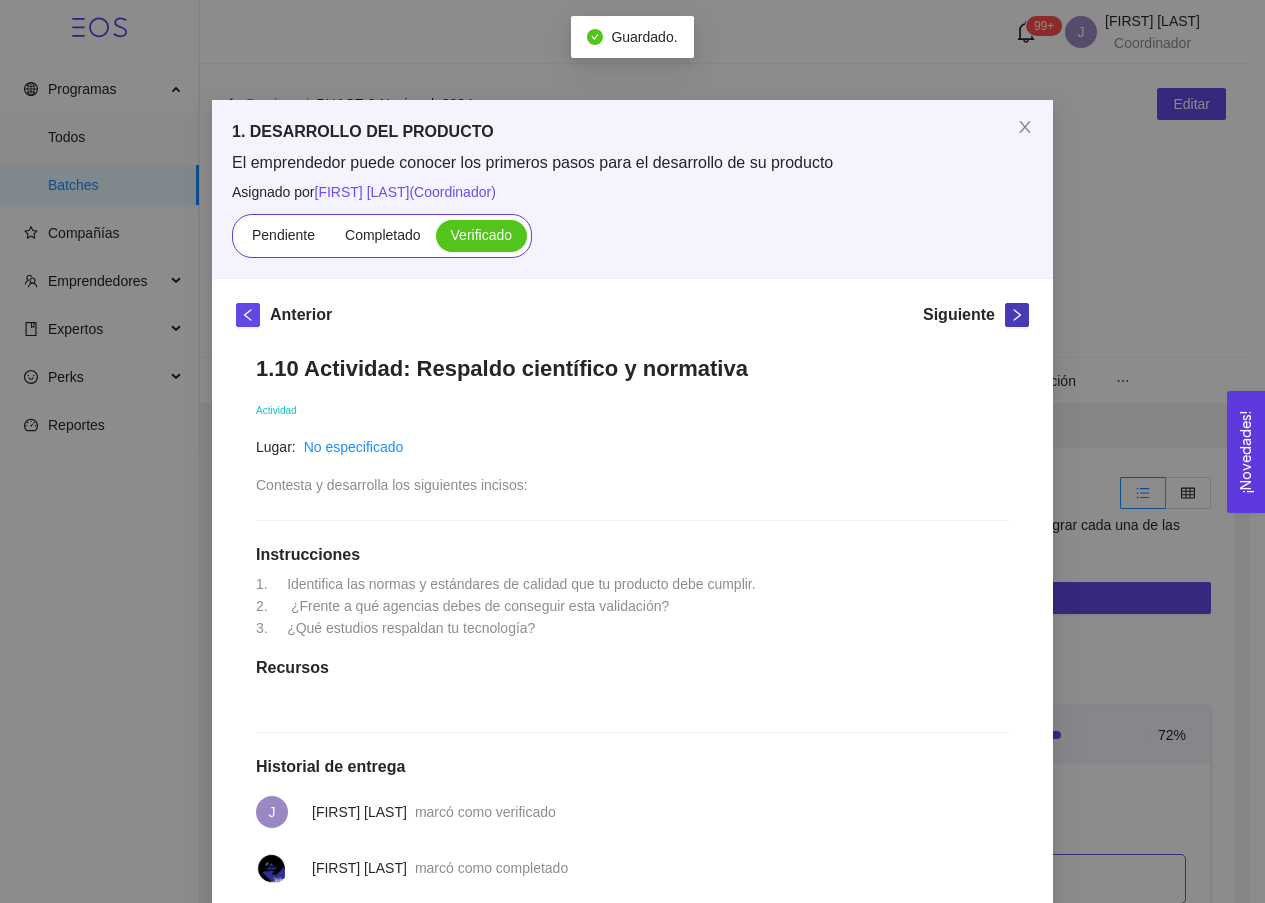 click at bounding box center (1017, 315) 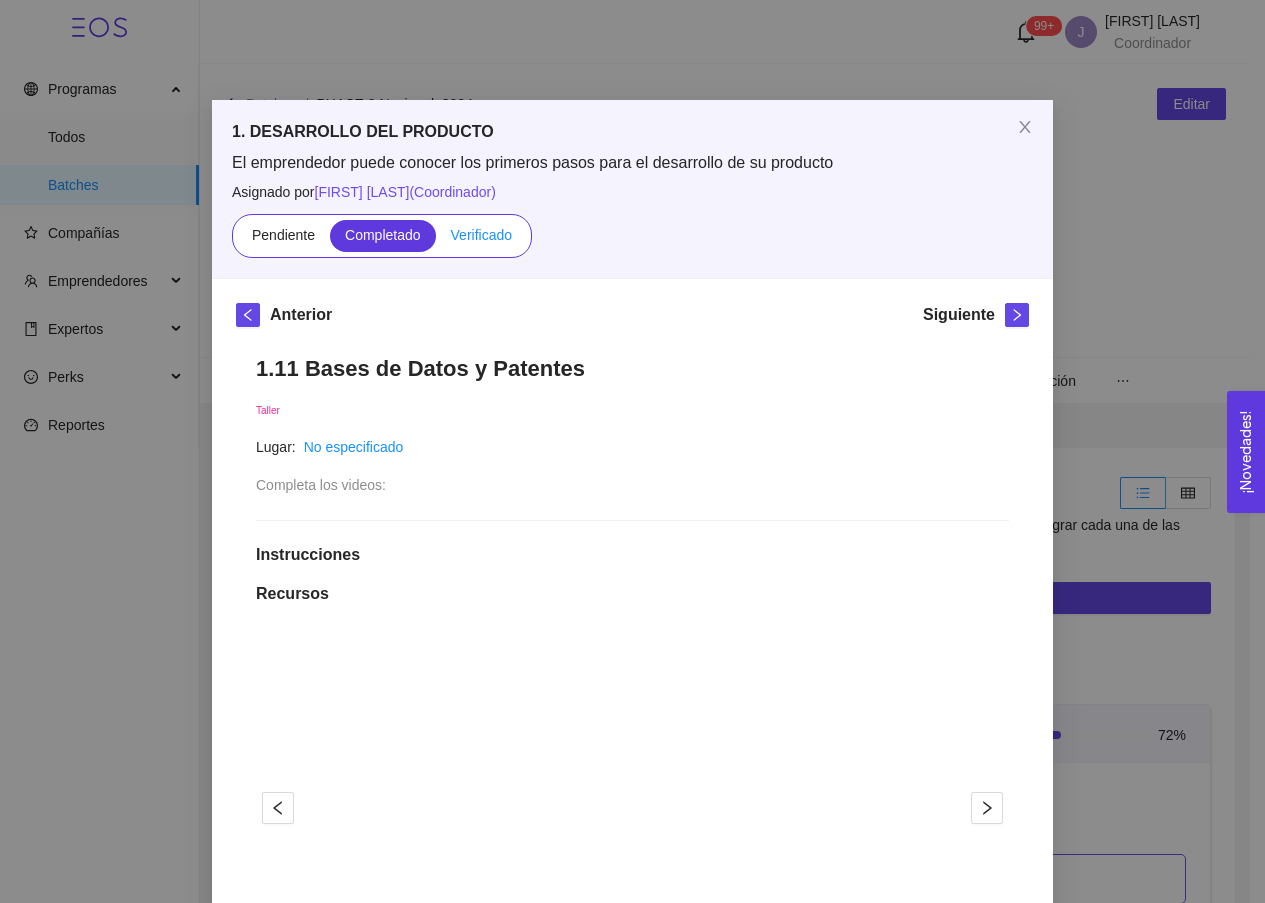 click on "Verificado" at bounding box center (481, 235) 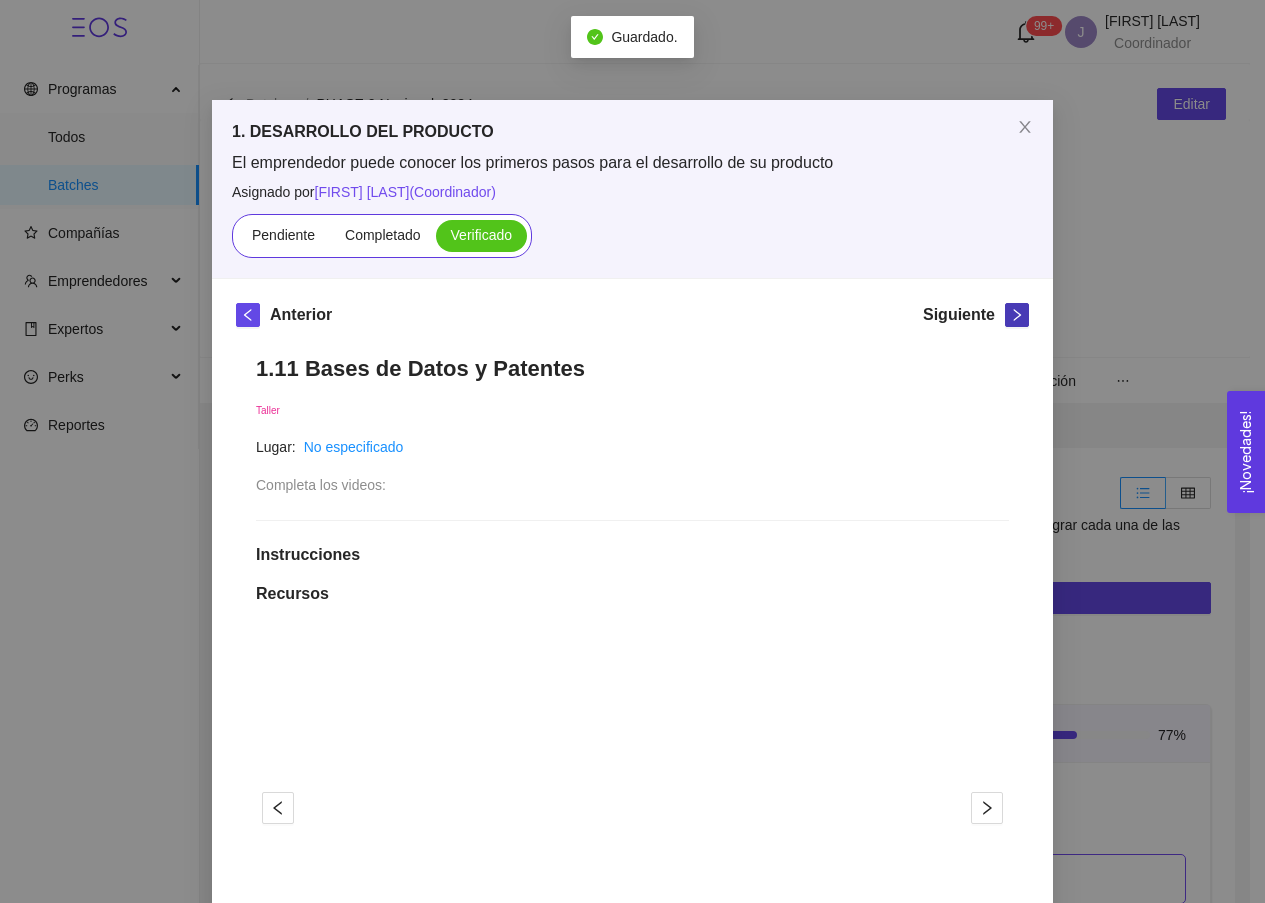 click 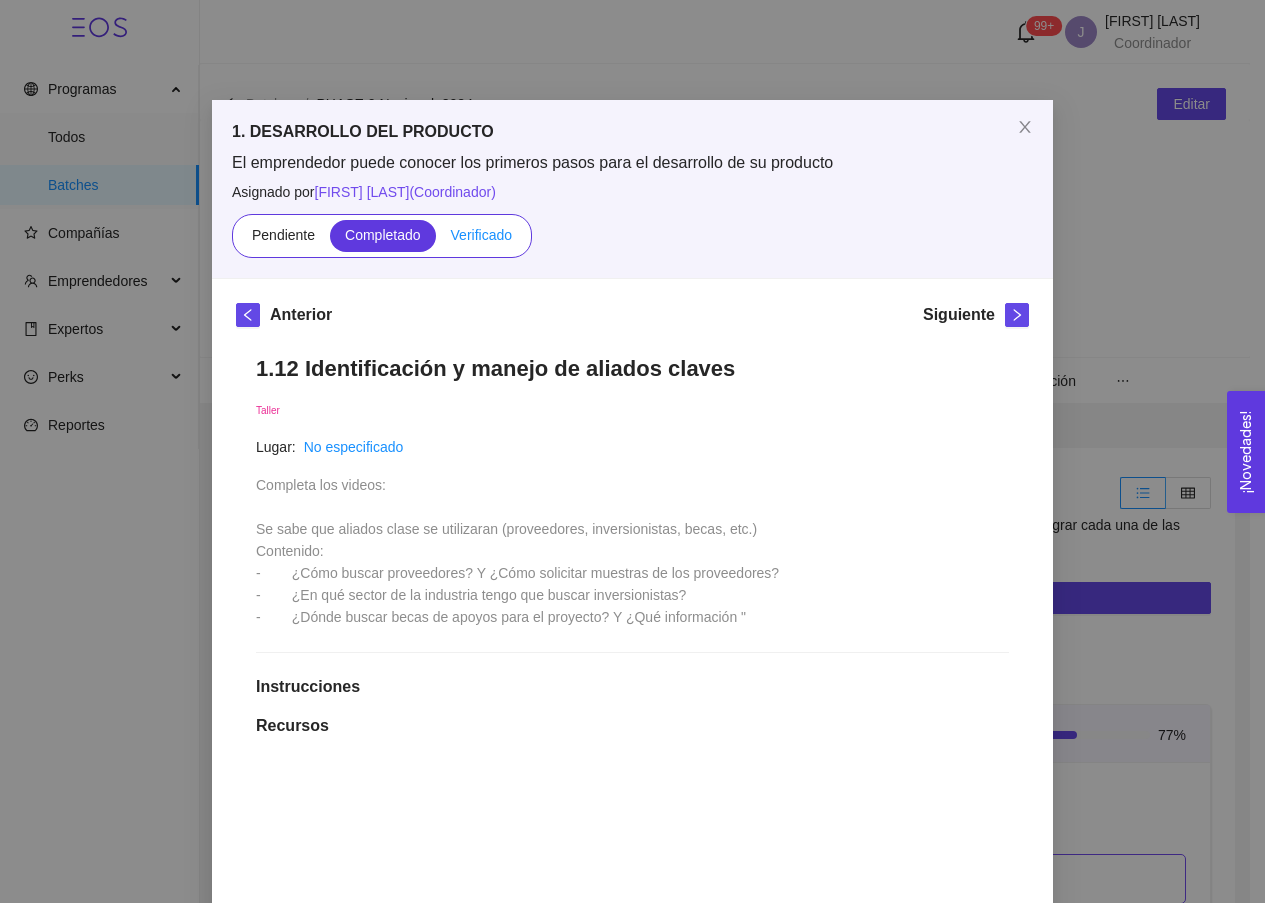 click on "Verificado" at bounding box center [481, 236] 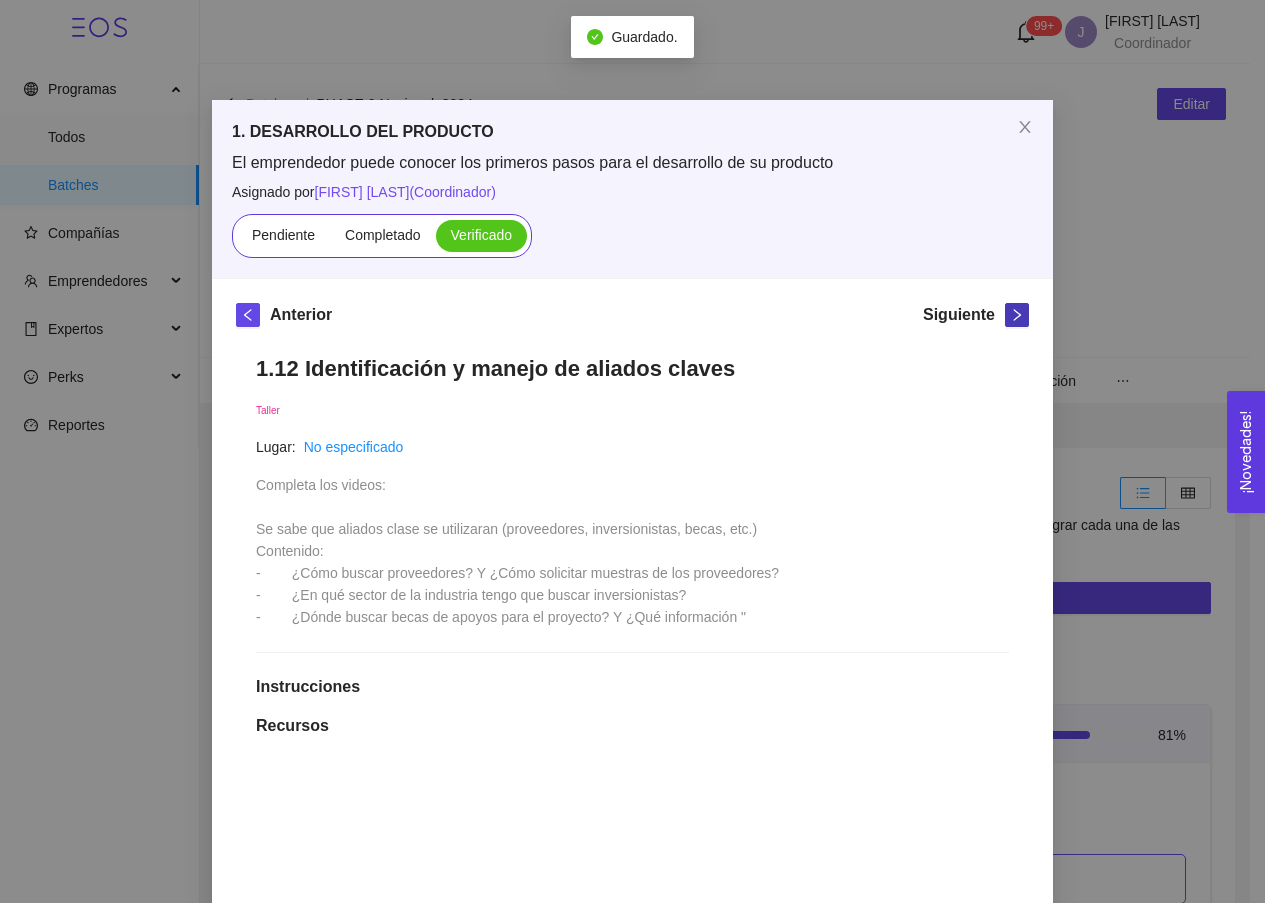 click 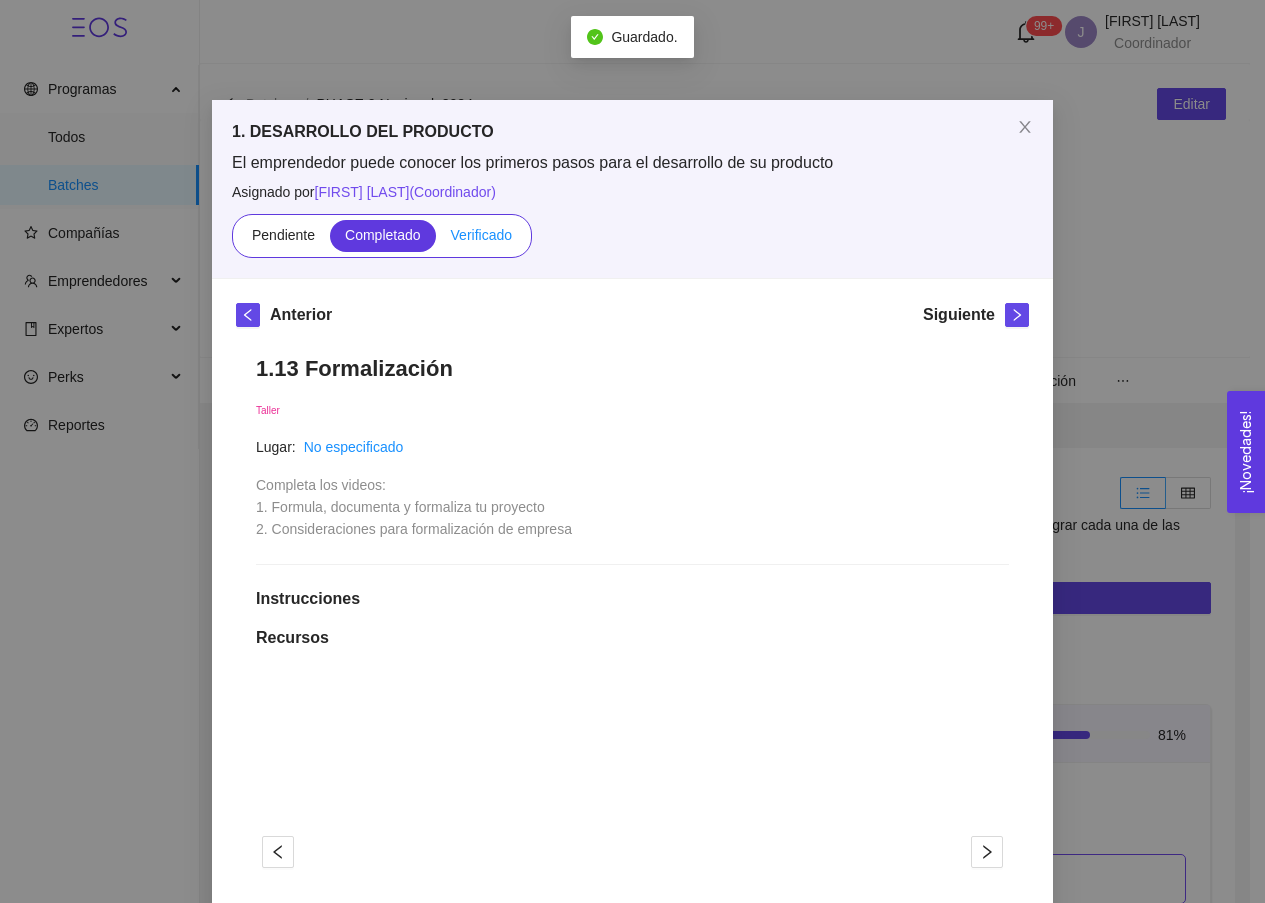click on "Verificado" at bounding box center [481, 235] 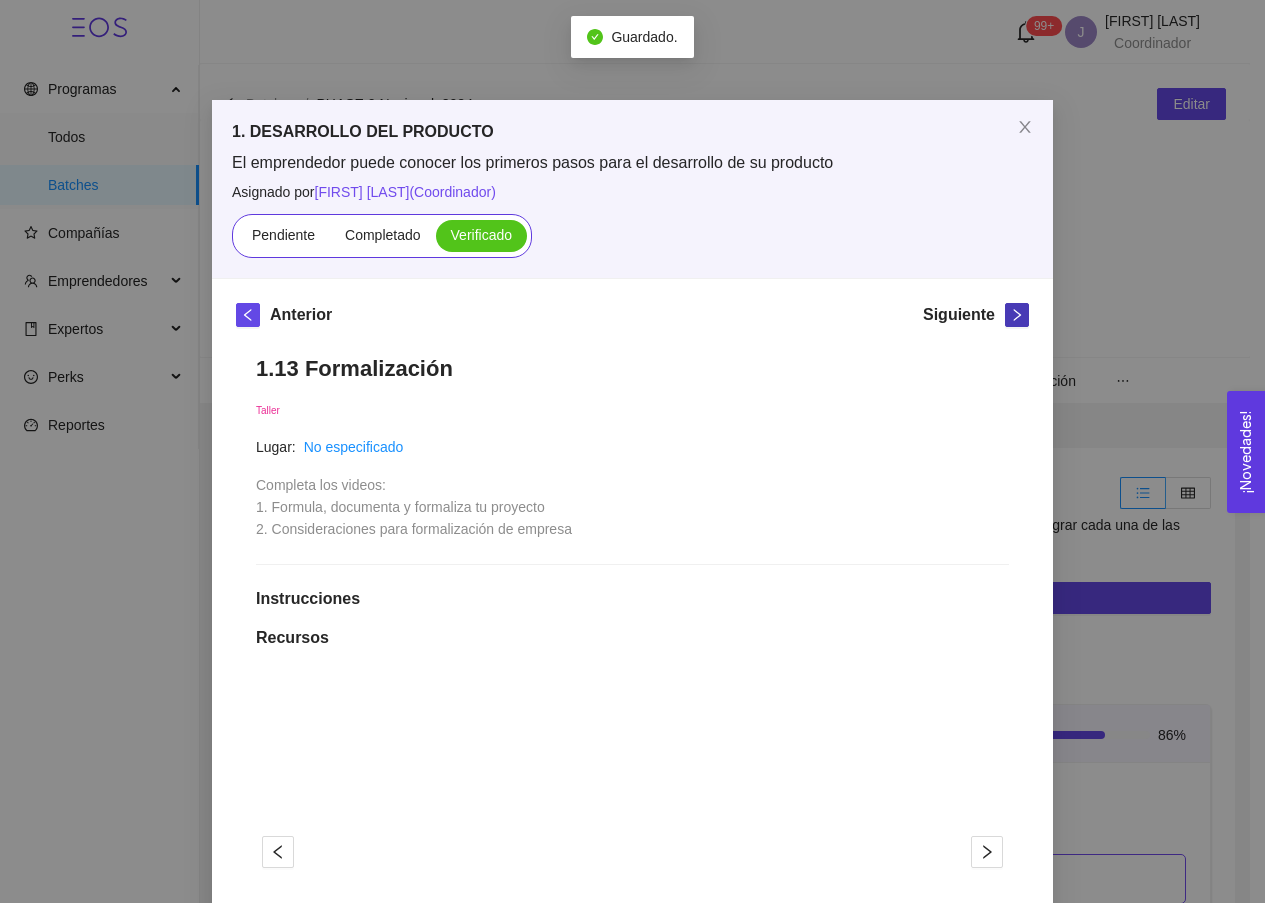 click 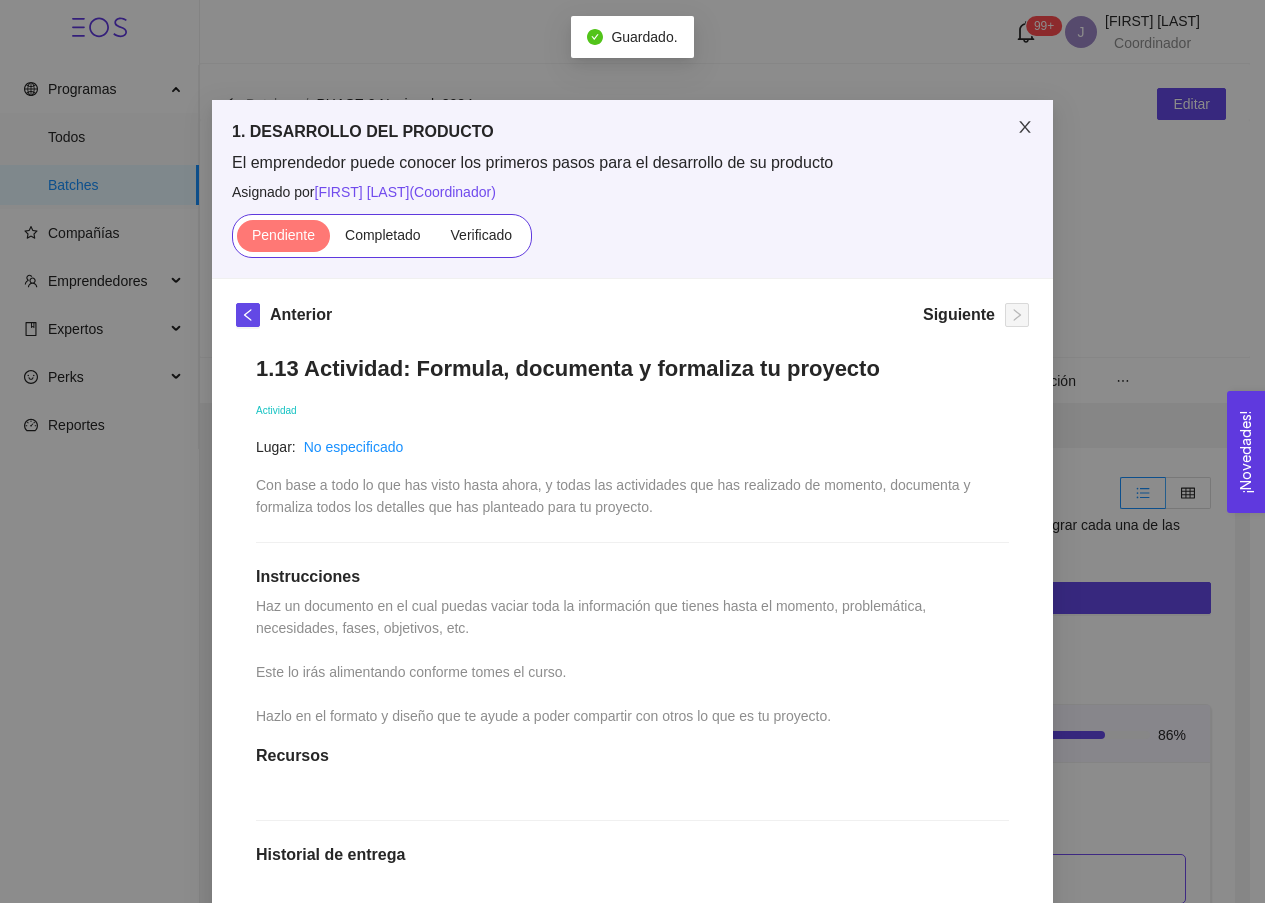 click at bounding box center (1025, 128) 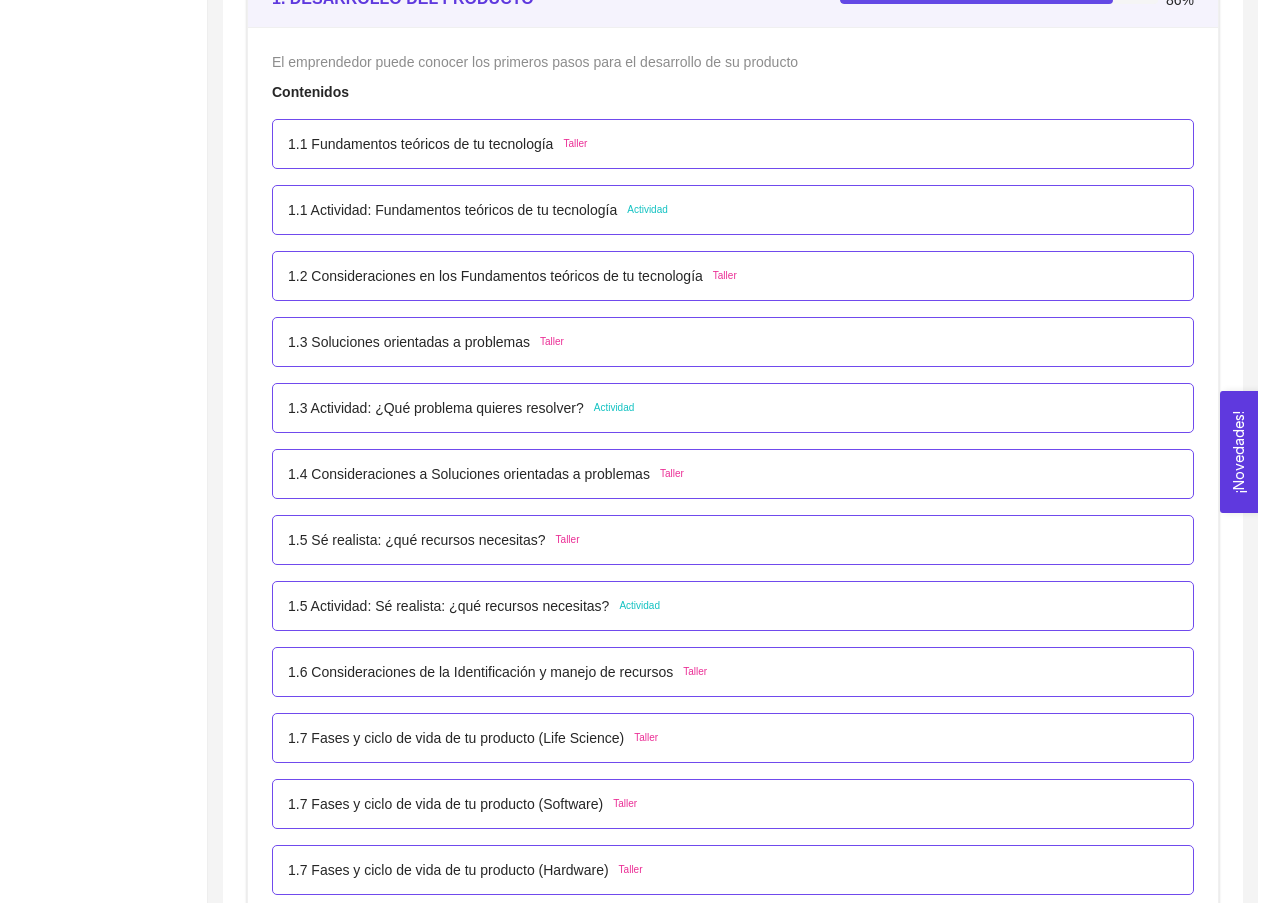 scroll, scrollTop: 1317, scrollLeft: 0, axis: vertical 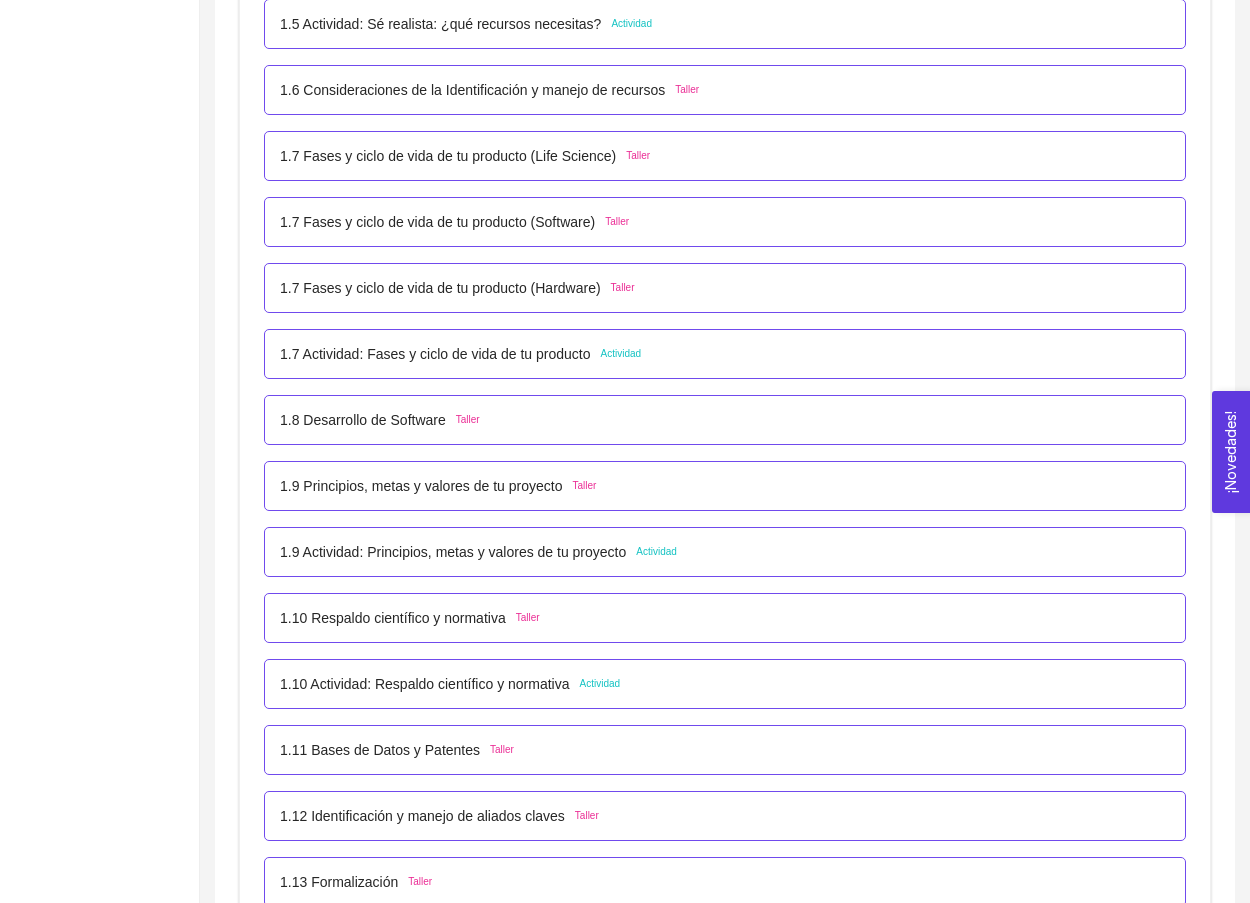 click on "1.7 Actividad: Fases y ciclo de vida de tu producto" at bounding box center [435, 354] 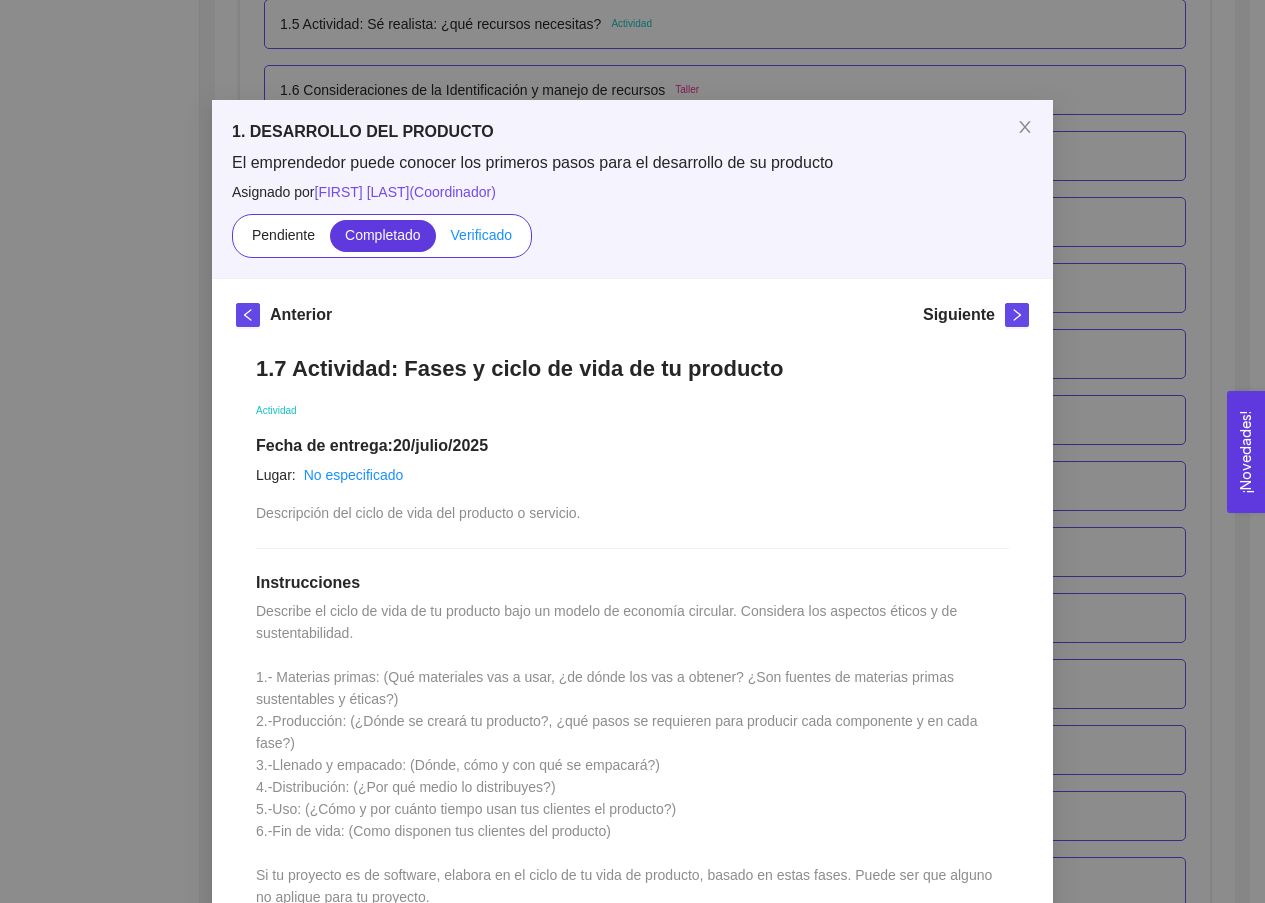 click on "Verificado" at bounding box center (481, 235) 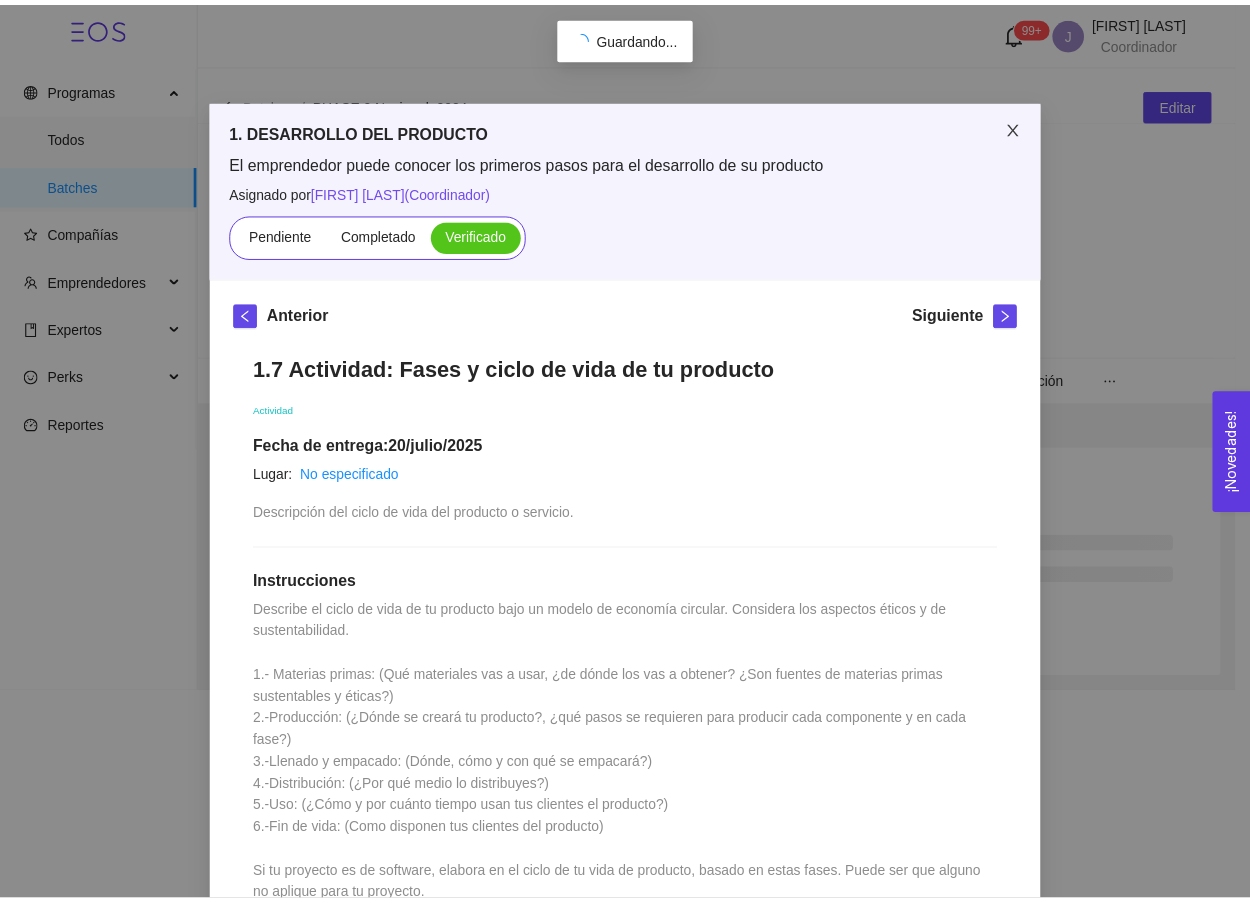 scroll, scrollTop: 0, scrollLeft: 0, axis: both 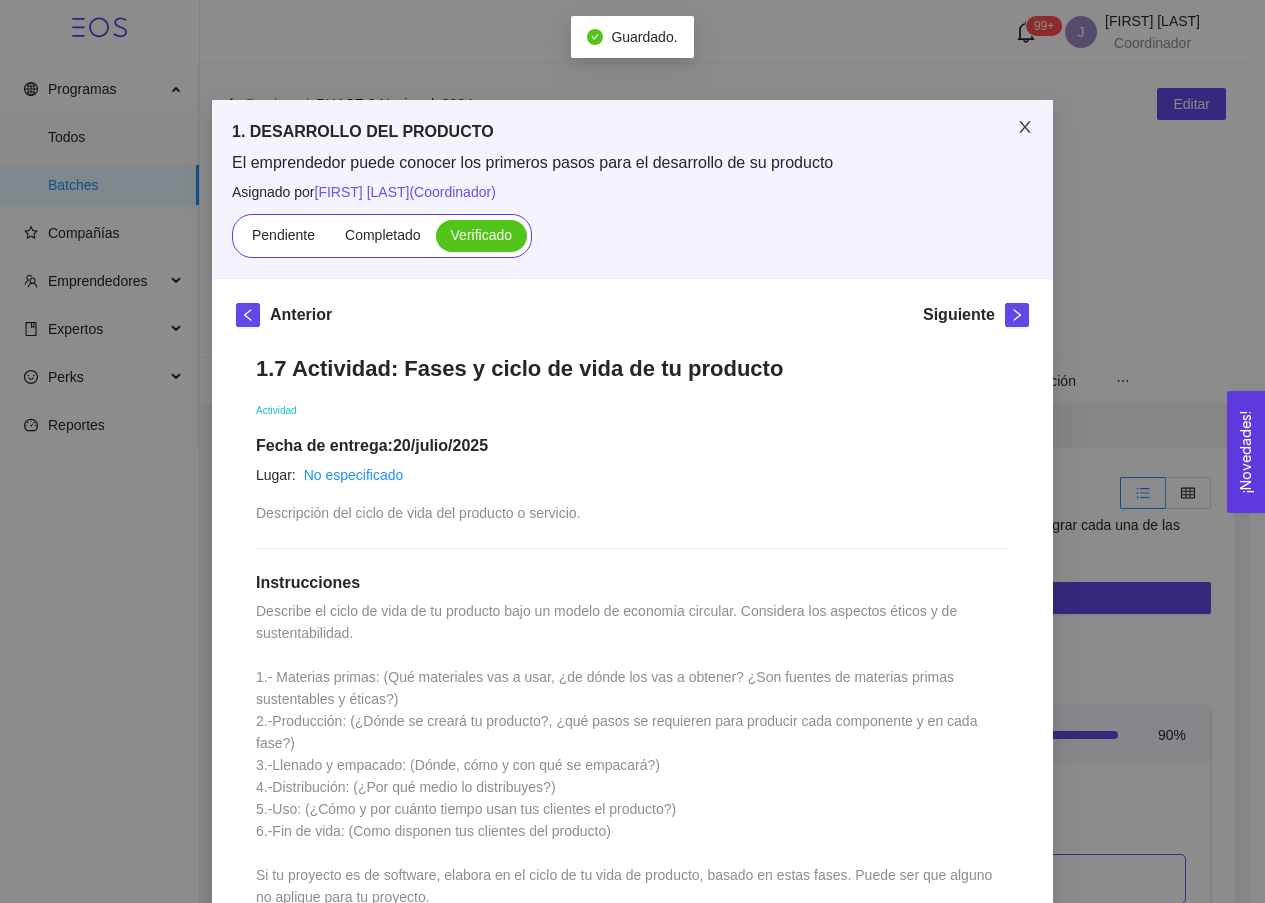 click 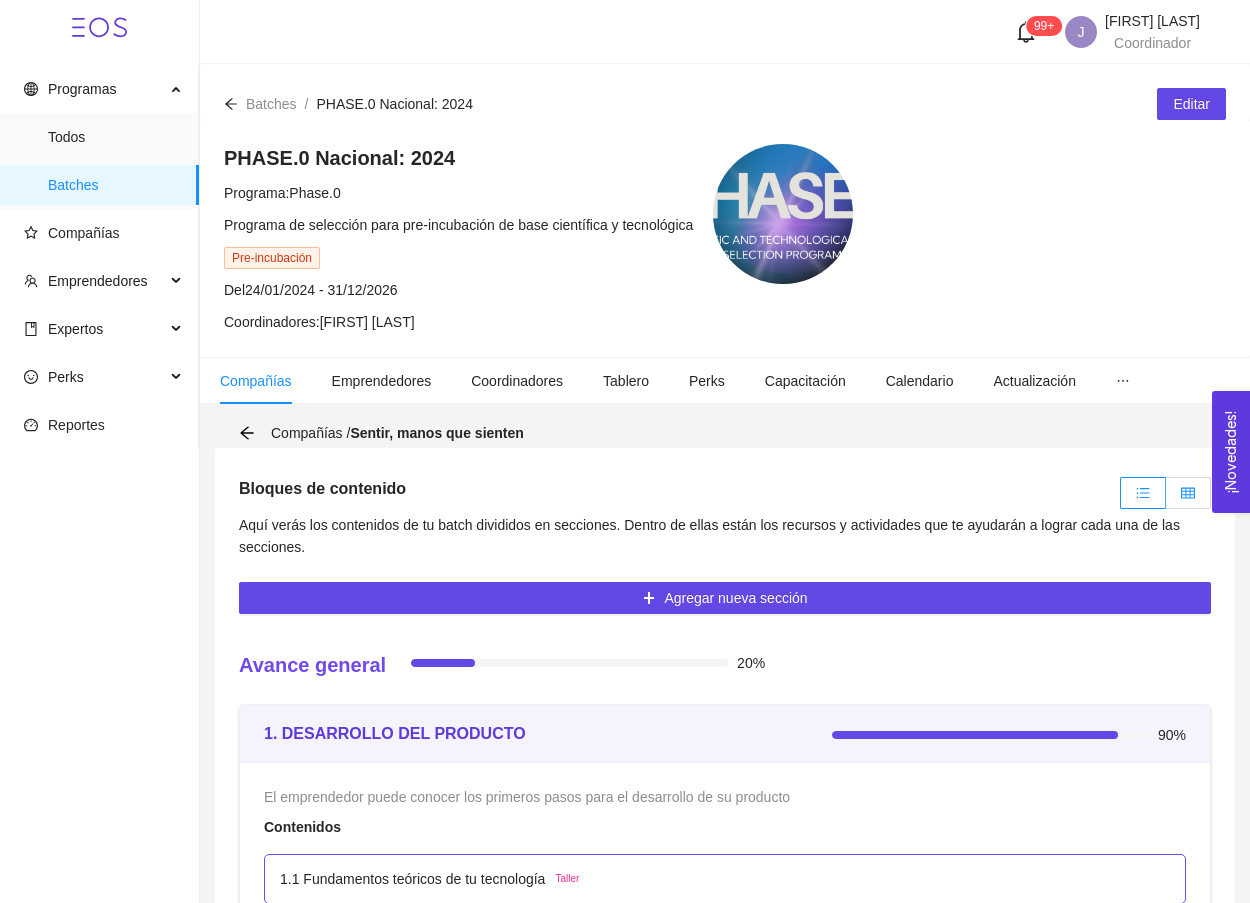 scroll, scrollTop: 0, scrollLeft: 0, axis: both 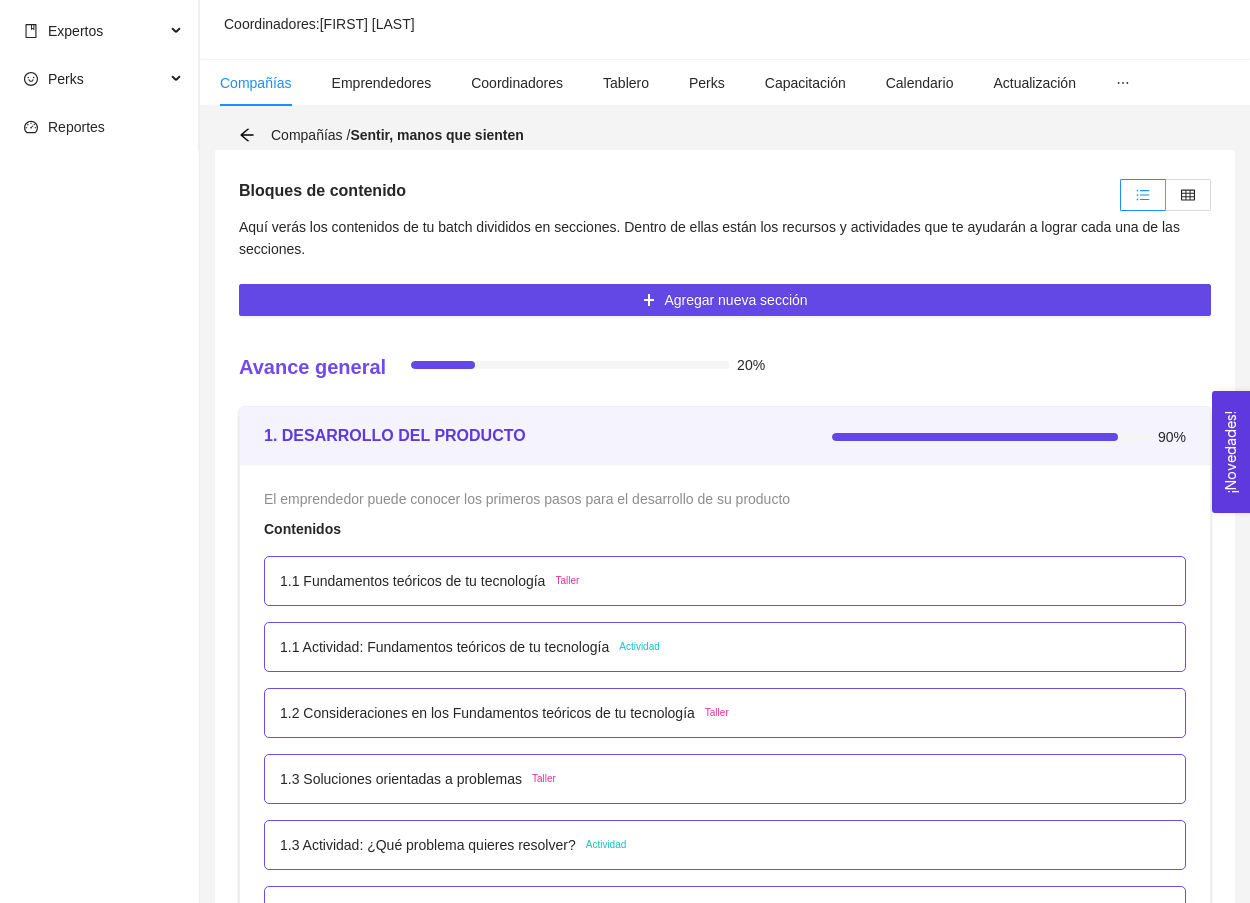 click on "1.1 Fundamentos teóricos de tu tecnología Taller 1.1 Actividad: Fundamentos teóricos de tu tecnología Actividad 1.2 Consideraciones en los Fundamentos teóricos de tu tecnología Taller 1.3 Soluciones orientadas a problemas Taller 1.3 Actividad: ¿Qué problema quieres resolver? Actividad 1.4 Consideraciones a Soluciones orientadas a problemas Taller 1.5 Sé realista: ¿qué recursos necesitas? Taller 1.5 Actividad: Sé realista: ¿qué recursos necesitas? Actividad 1.6 Consideraciones de la Identificación y manejo de recursos Taller 1.7 Fases y ciclo de vida de tu producto (Life Science) Taller 1.7 Fases y ciclo de vida de tu producto (Software) Taller 1.7 Fases y ciclo de vida de tu producto (Hardware) Taller 1.7 Actividad: Fases y ciclo de vida de tu producto Actividad 1.8 Desarrollo de Software Taller 1.9 Principios, metas y valores de tu proyecto Taller 1.9 Actividad: Principios, metas y valores de tu proyecto Actividad 1.10 Respaldo científico y normativa Taller Actividad Taller Taller Taller" at bounding box center (725, 1274) 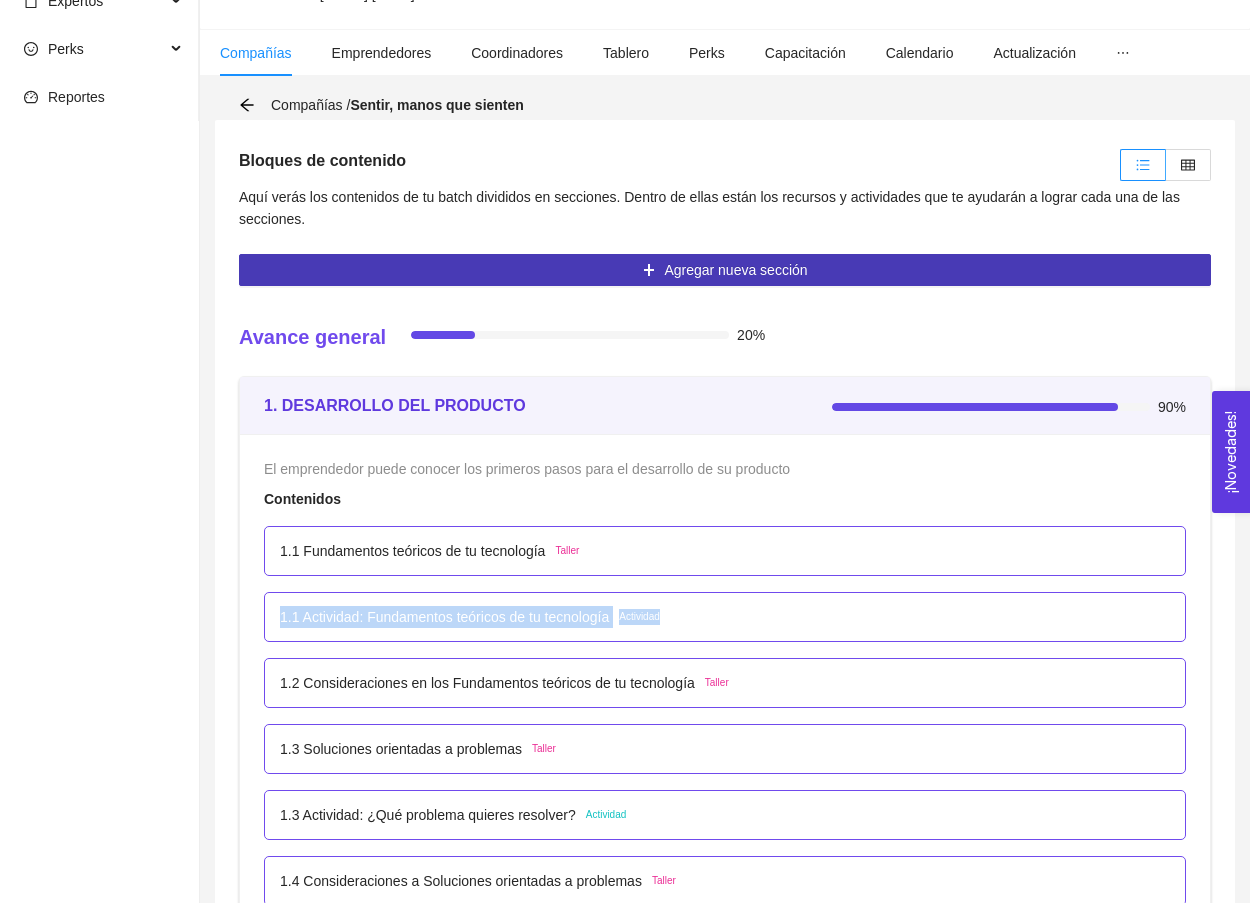 scroll, scrollTop: 223, scrollLeft: 0, axis: vertical 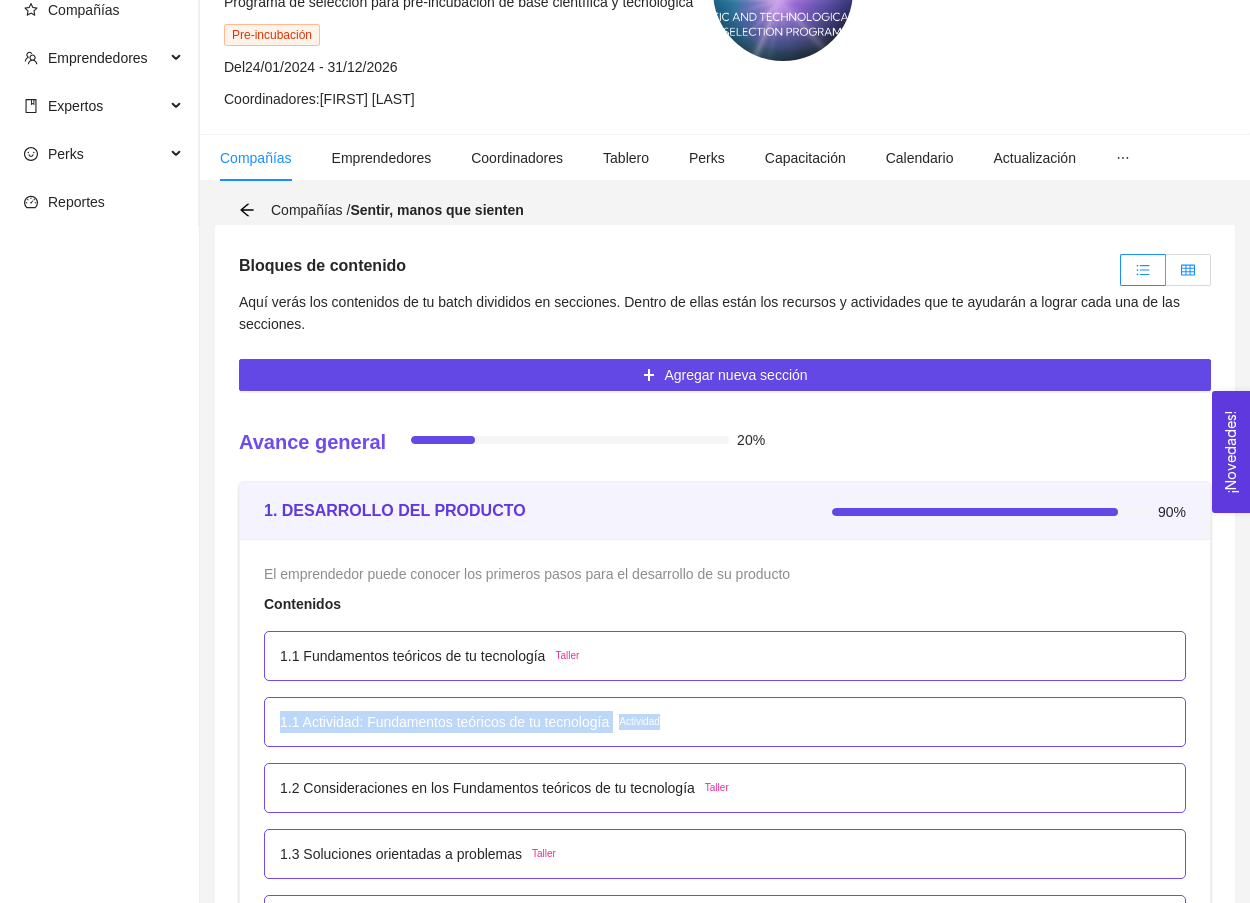 click at bounding box center (1188, 270) 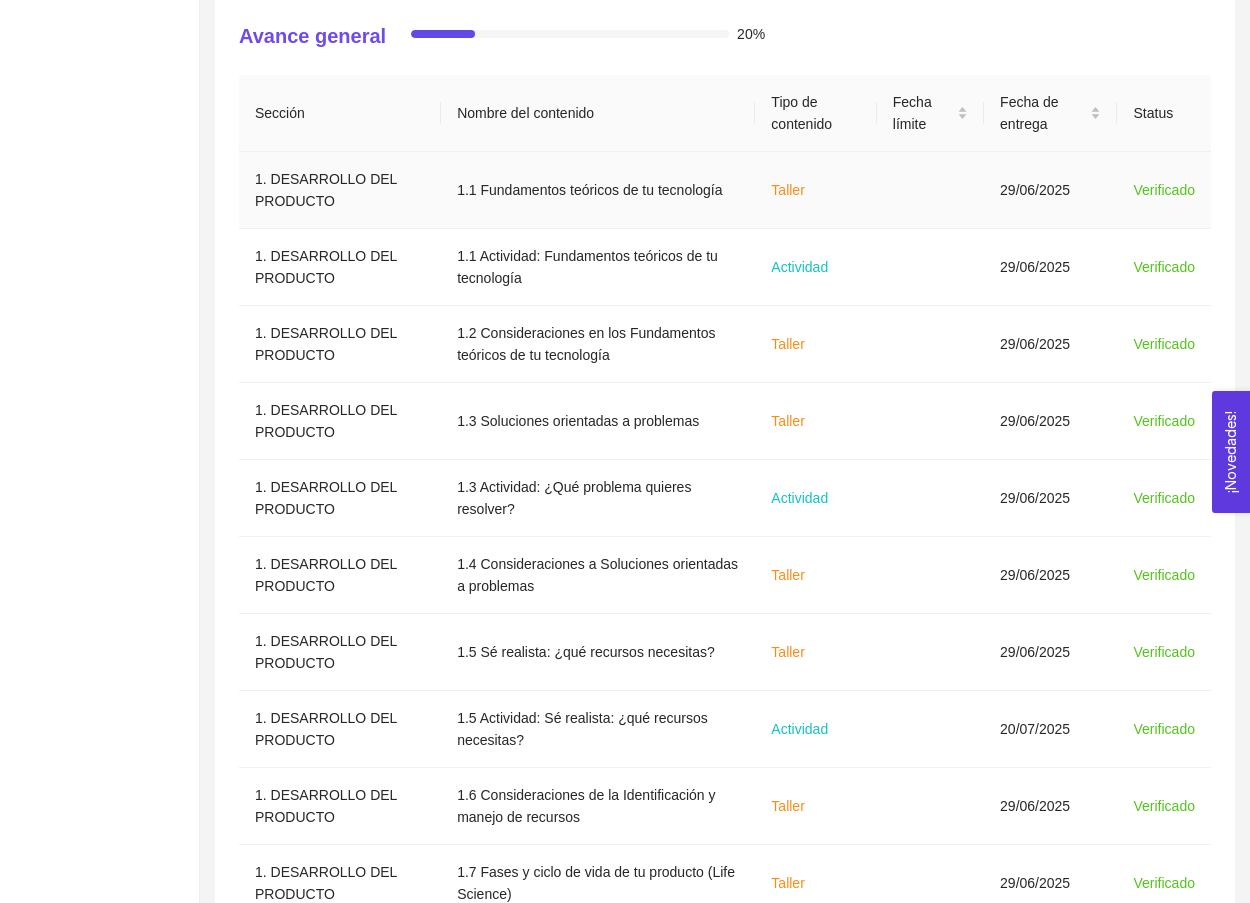 scroll, scrollTop: 729, scrollLeft: 0, axis: vertical 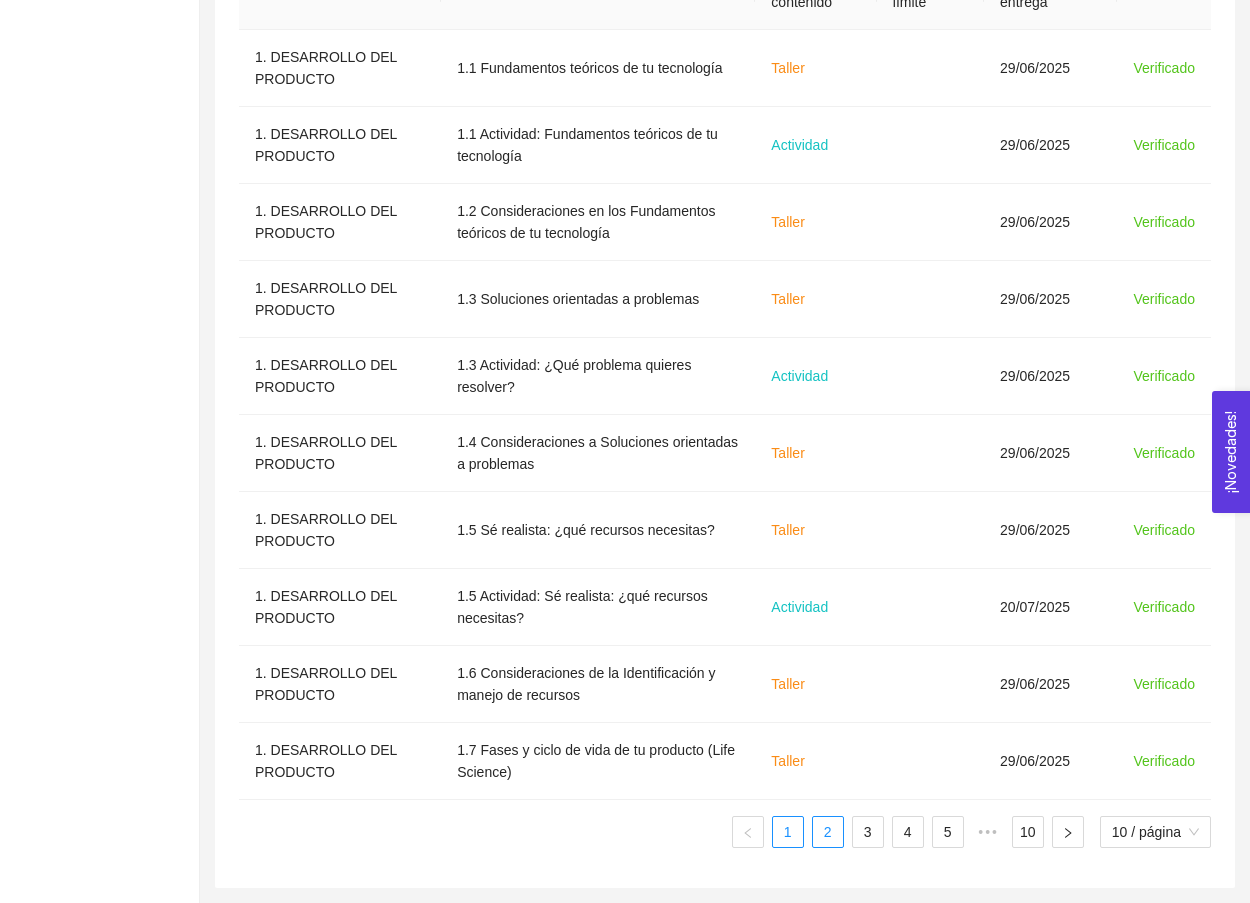 click on "2" at bounding box center (828, 832) 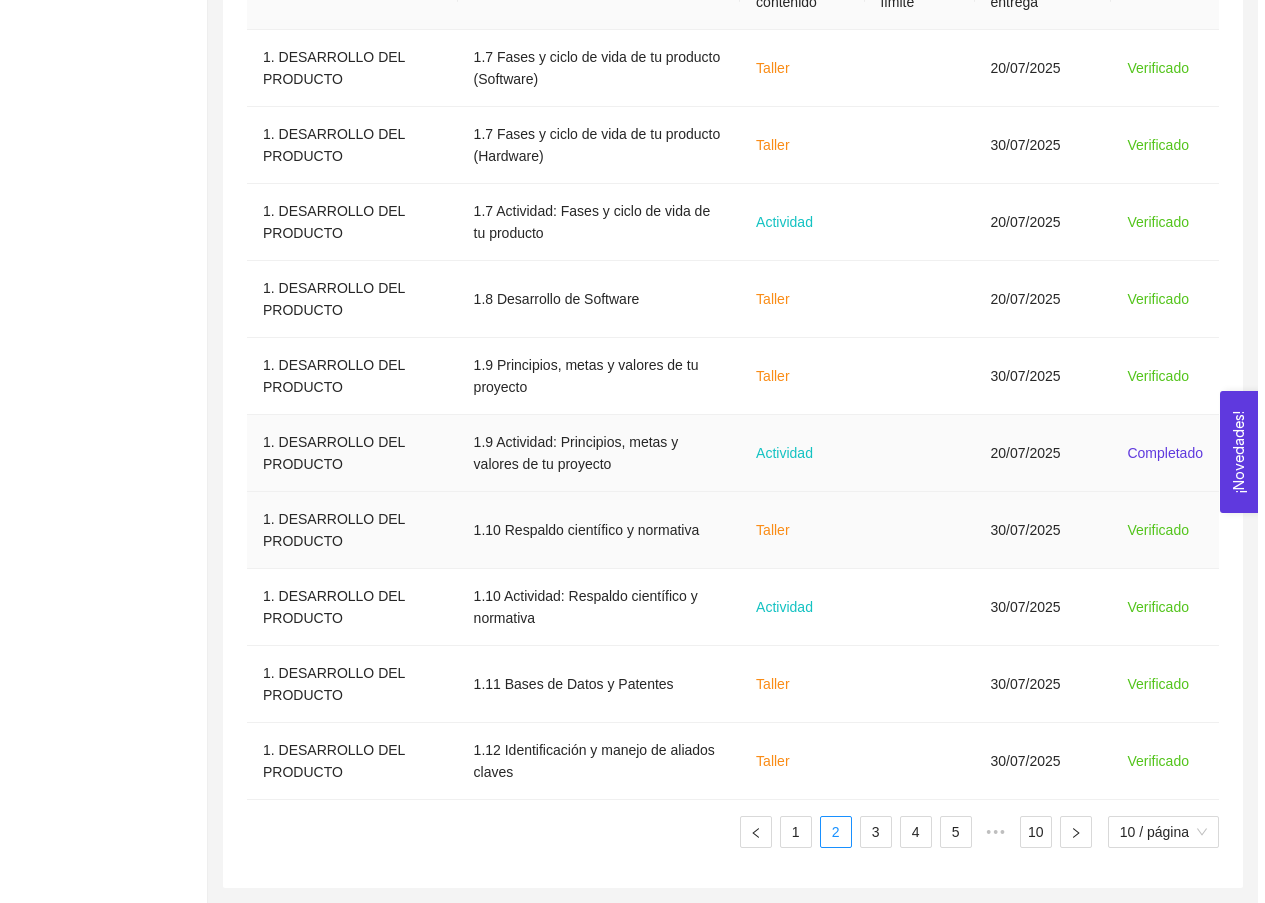 scroll, scrollTop: 729, scrollLeft: 0, axis: vertical 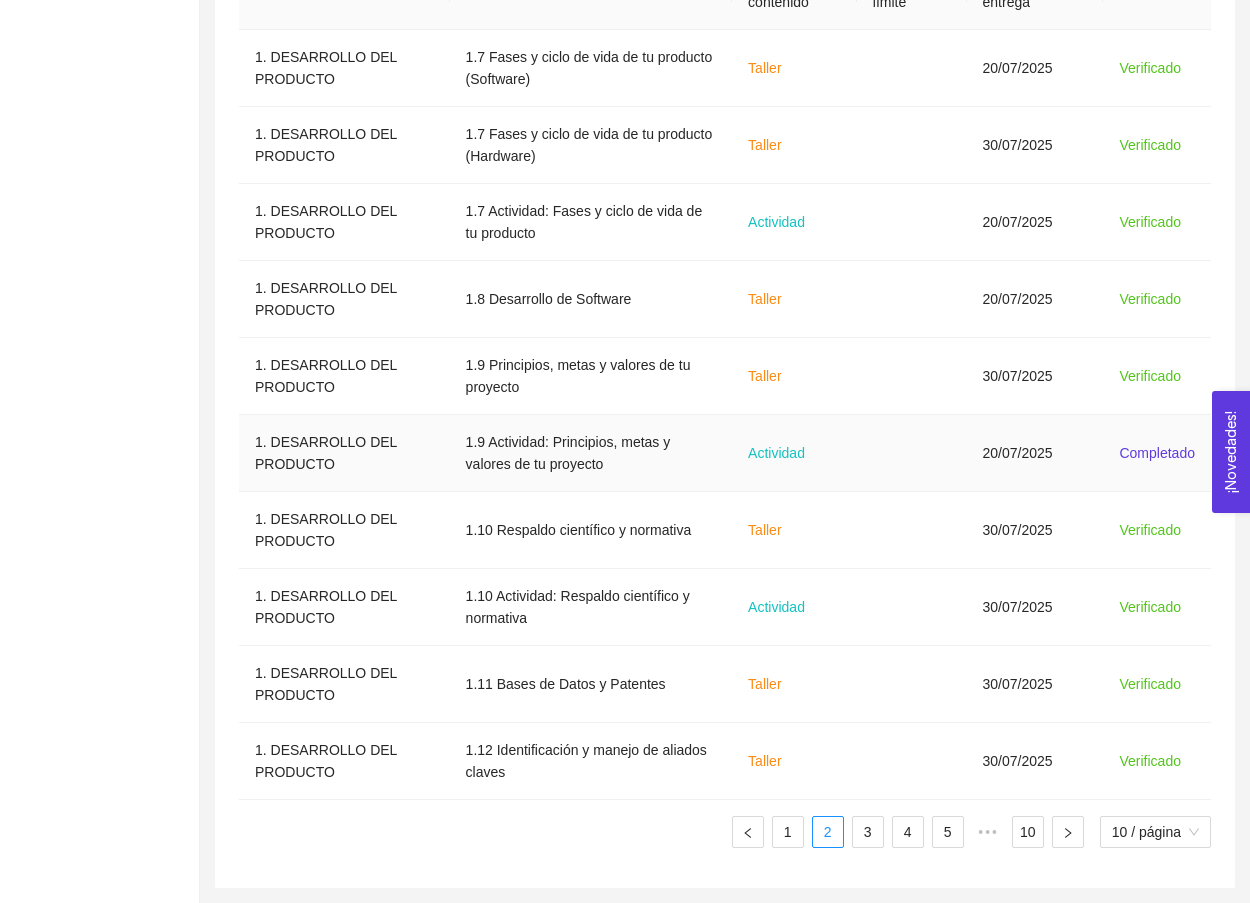 click on "1.9 Actividad: Principios, metas y valores de tu proyecto" at bounding box center [591, 453] 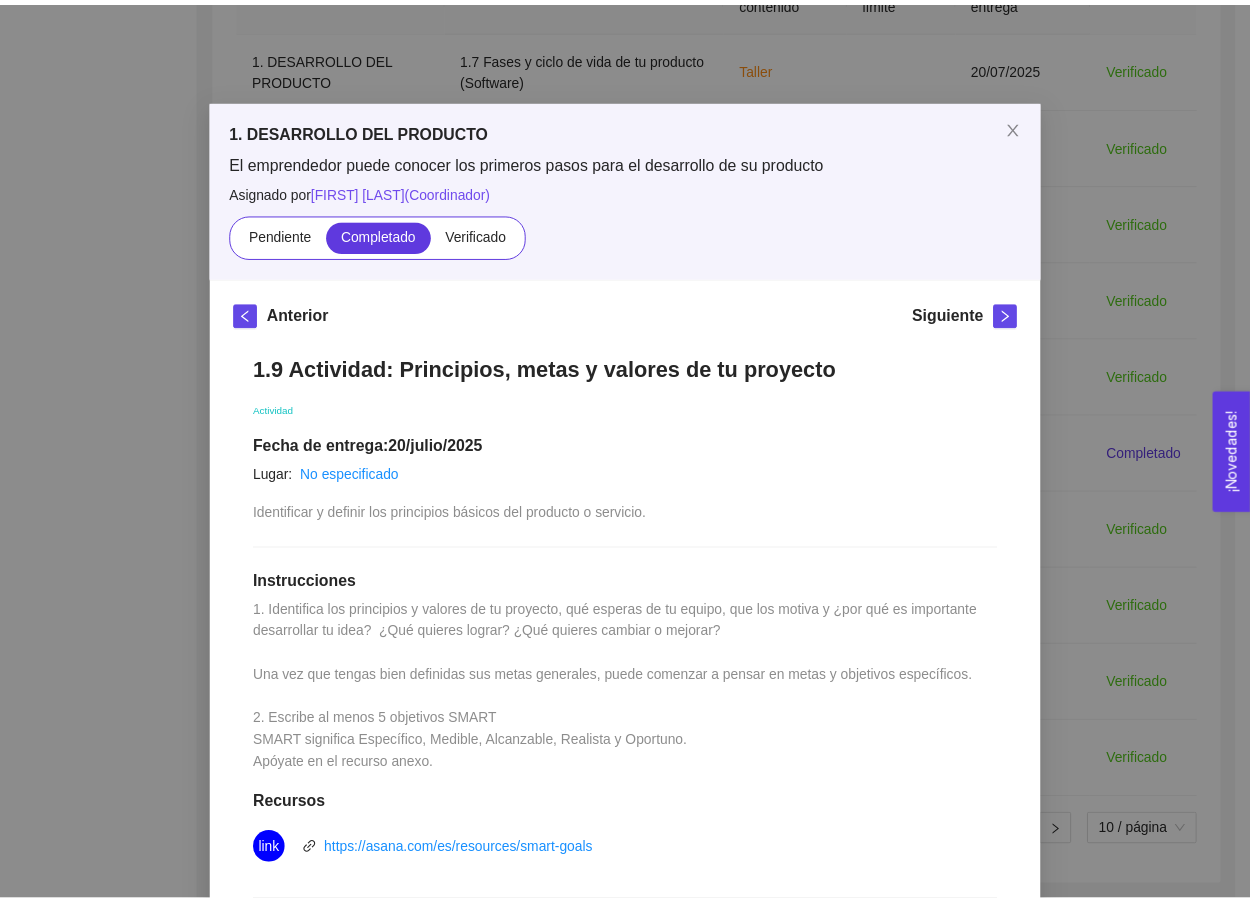 scroll, scrollTop: 0, scrollLeft: 0, axis: both 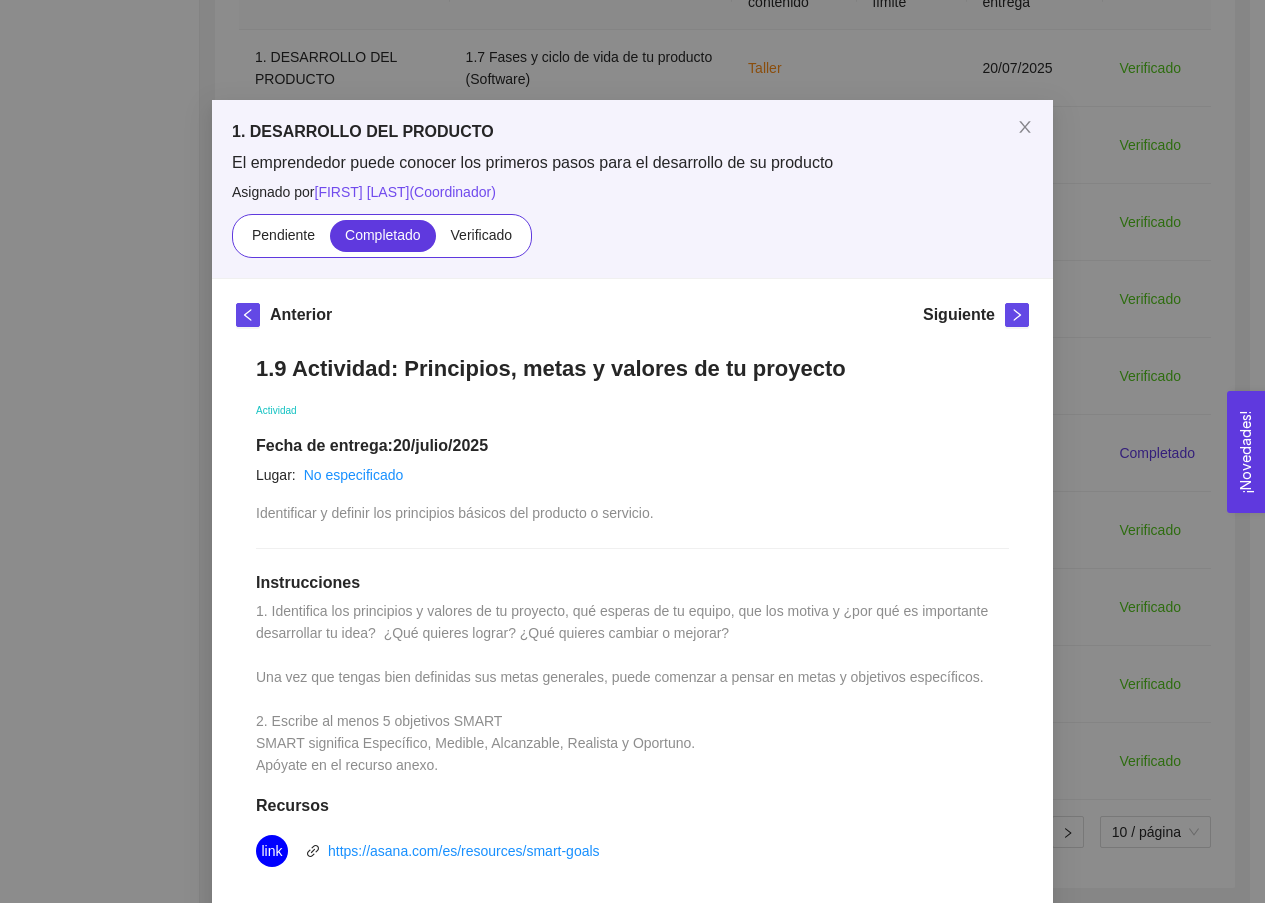 click on "1. DESARROLLO DEL PRODUCTO El emprendedor puede conocer los primeros pasos para el desarrollo de su producto
Asignado por  [FIRST] [LAST]   ( Coordinador ) Pendiente Completado Verificado Anterior Siguiente 1.9 Actividad: Principios, metas y valores de tu proyecto Actividad Fecha de entrega:  20/julio/2025 Lugar: No especificado Identificar y definir los principios básicos del producto o servicio. Instrucciones 1. Identifica los principios y valores de tu proyecto, qué esperas de tu equipo, que los motiva y ¿por qué es importante desarrollar tu idea?  ¿Qué quieres lograr? ¿Qué quieres cambiar o mejorar?
Una vez que tengas bien definidas sus metas generales, puede comenzar a pensar en metas y objetivos específicos.
2. Escribe al menos 5 objetivos SMART
SMART significa Específico, Medible, Alcanzable, Realista y Oportuno.
Apóyate en el recurso anexo.
Recursos link https://asana.com/es/resources/smart-goals Historial de entrega [FIRST] [LAST] marcó como completado" at bounding box center [632, 451] 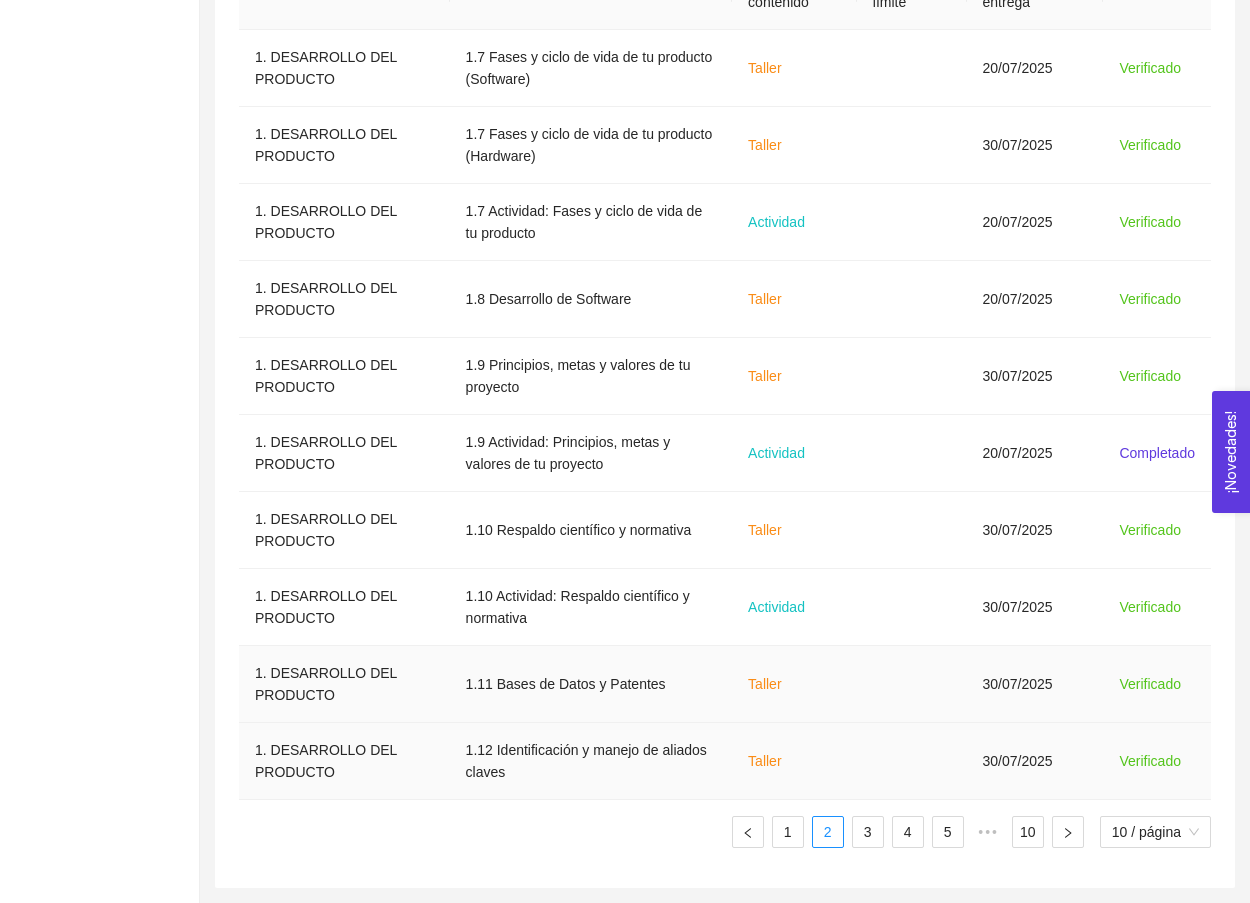 scroll, scrollTop: 729, scrollLeft: 0, axis: vertical 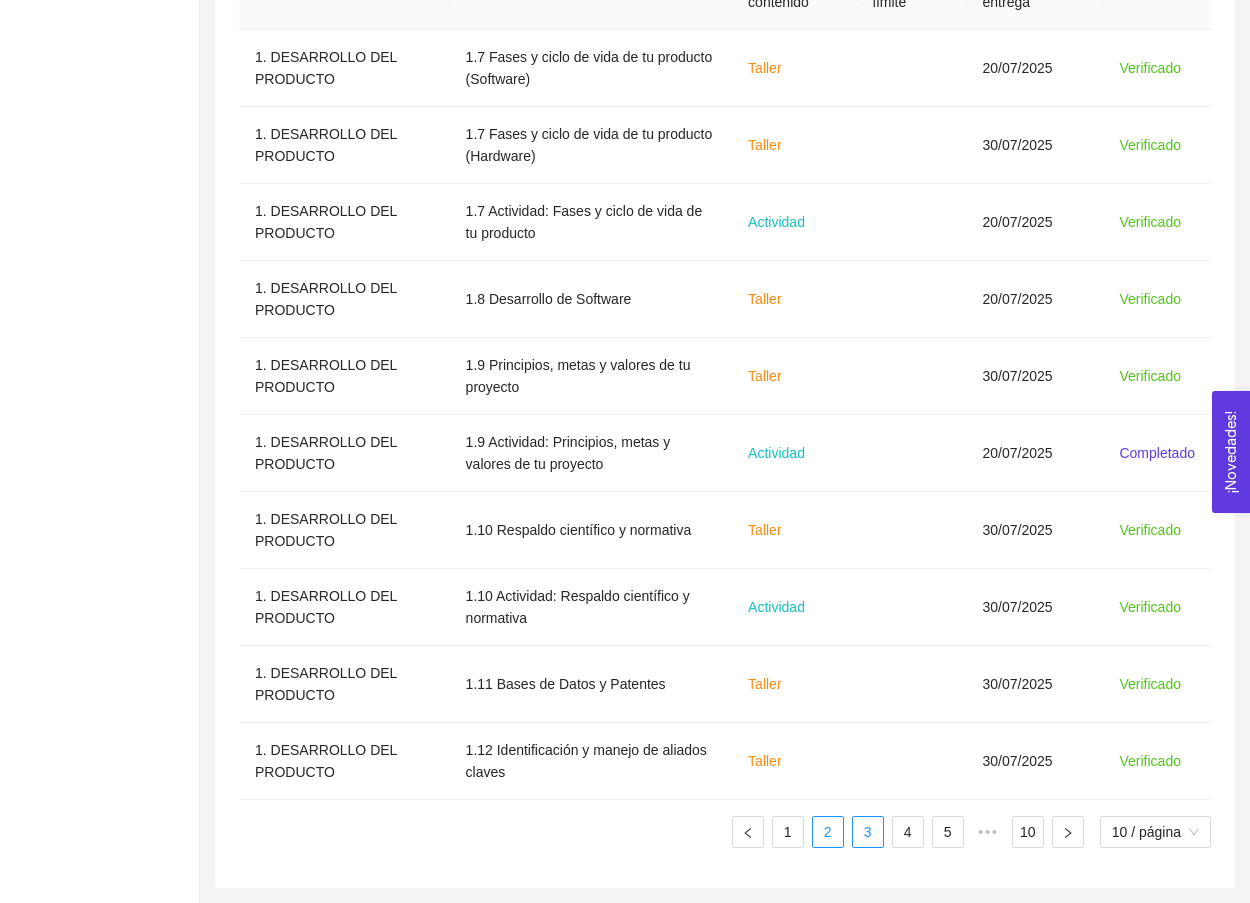 click on "3" at bounding box center [868, 832] 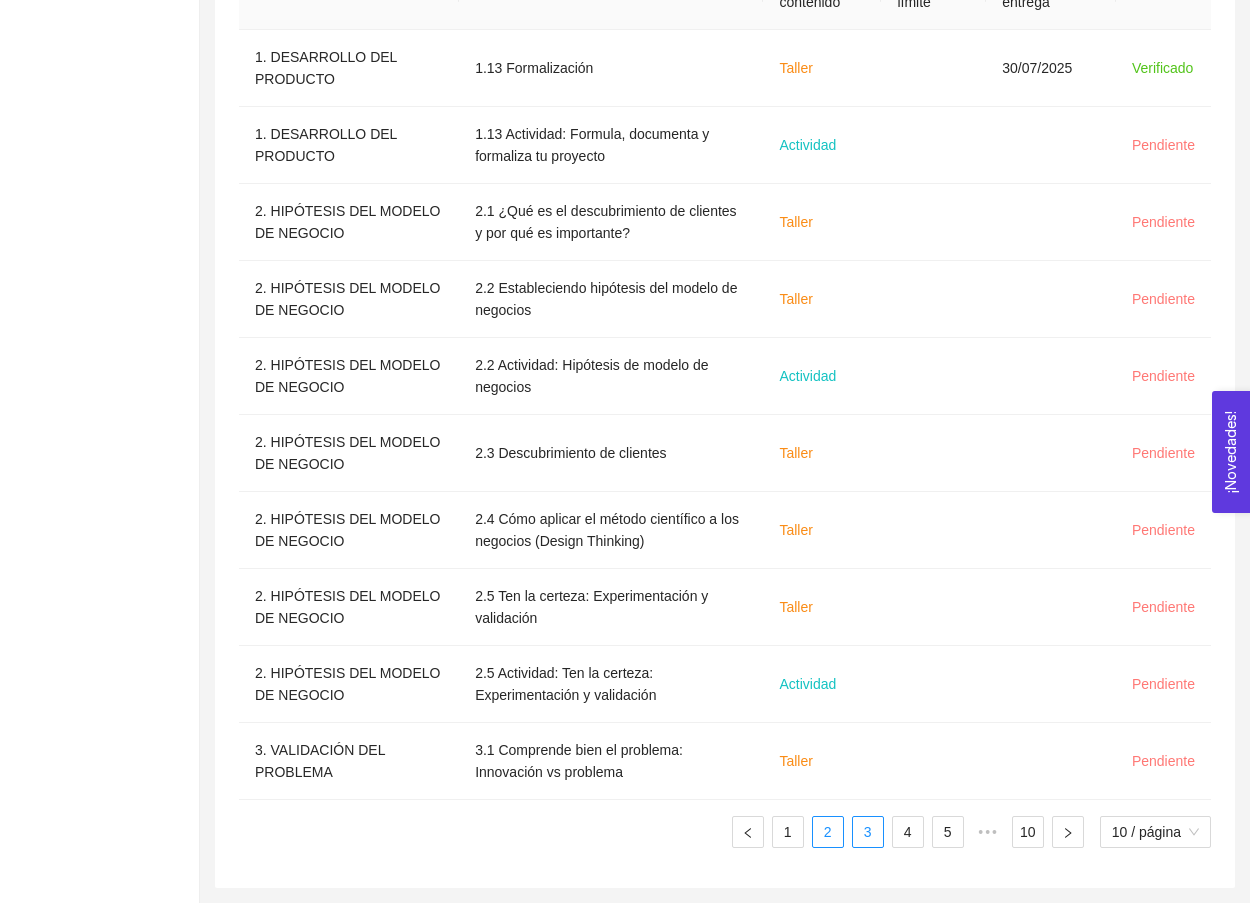 click on "2" at bounding box center [828, 832] 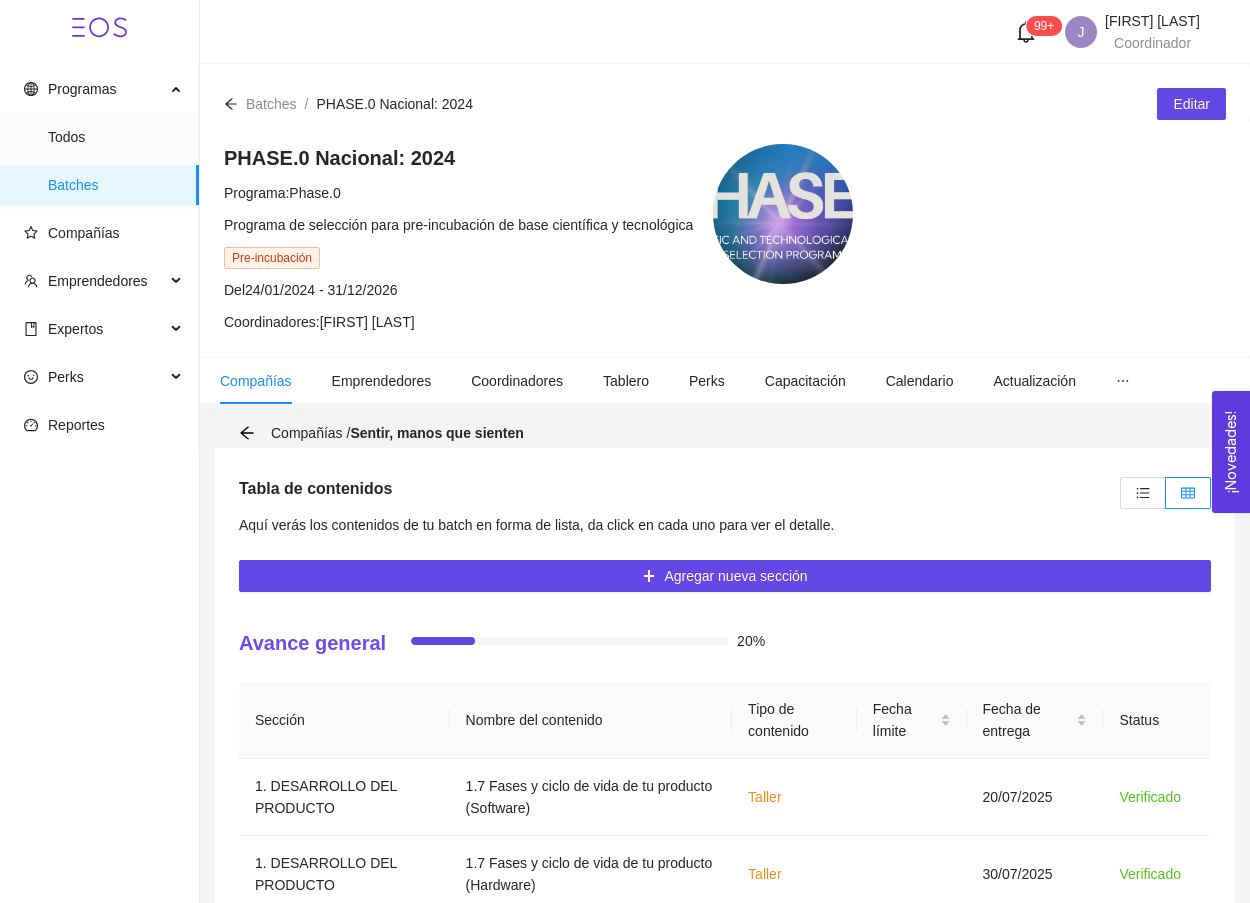 scroll, scrollTop: 0, scrollLeft: 0, axis: both 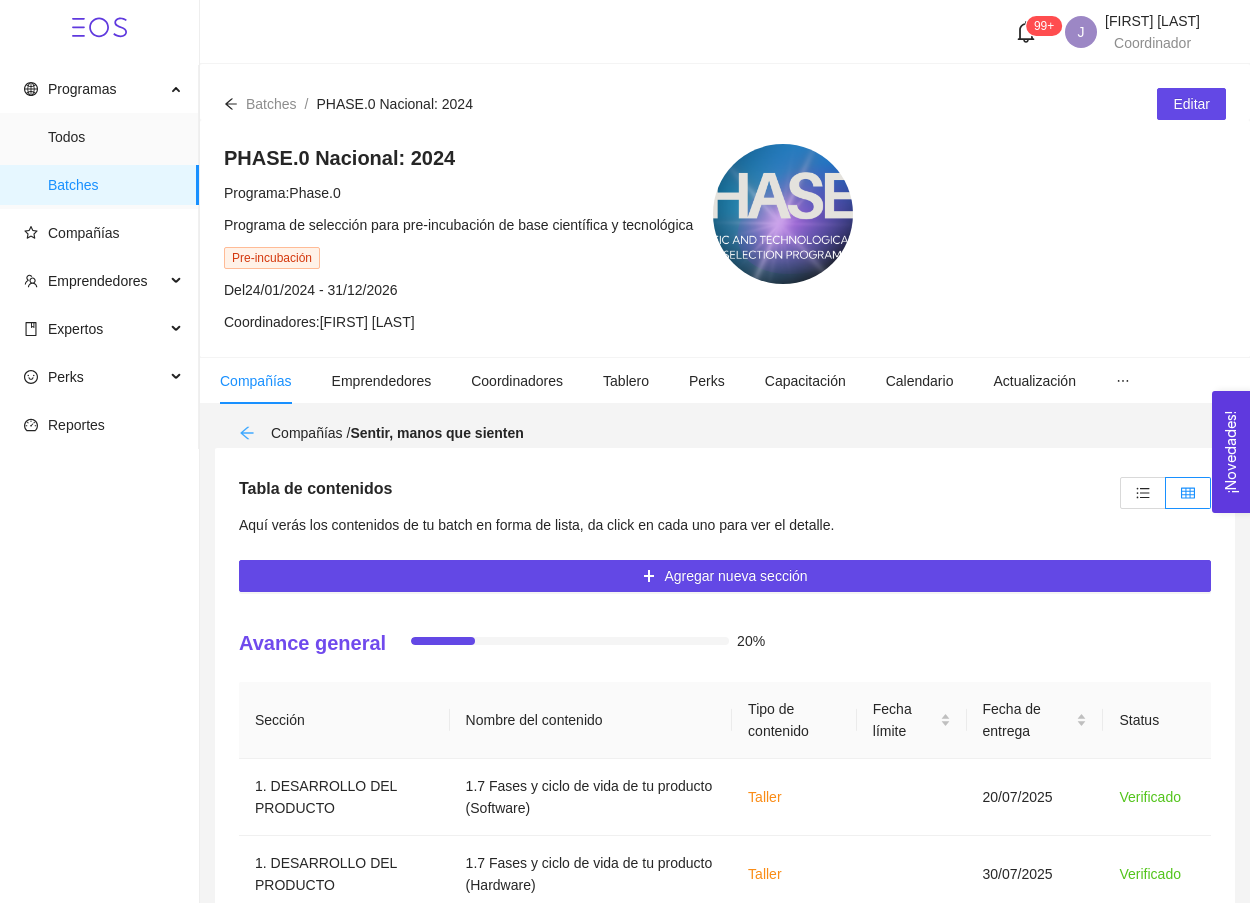 click 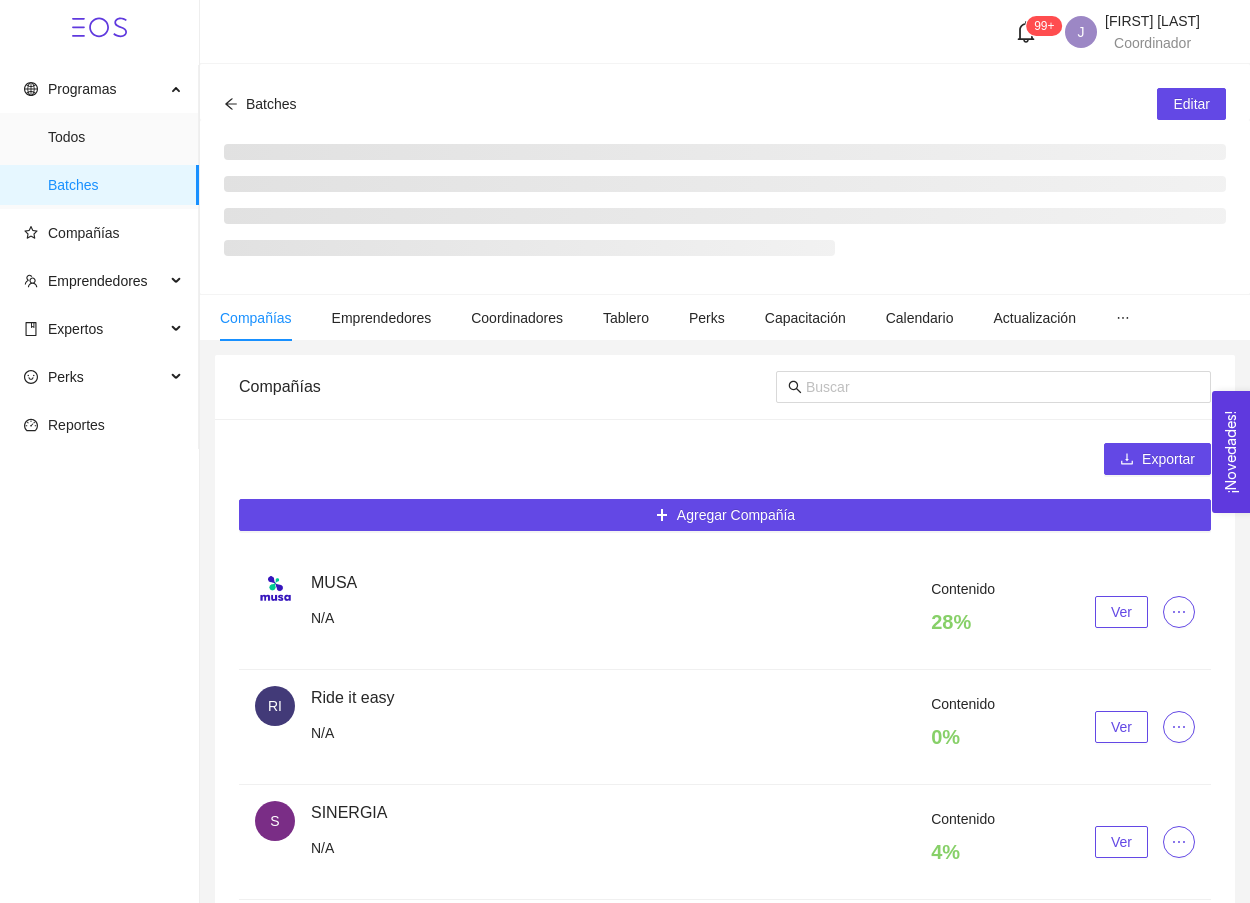 scroll, scrollTop: 67, scrollLeft: 0, axis: vertical 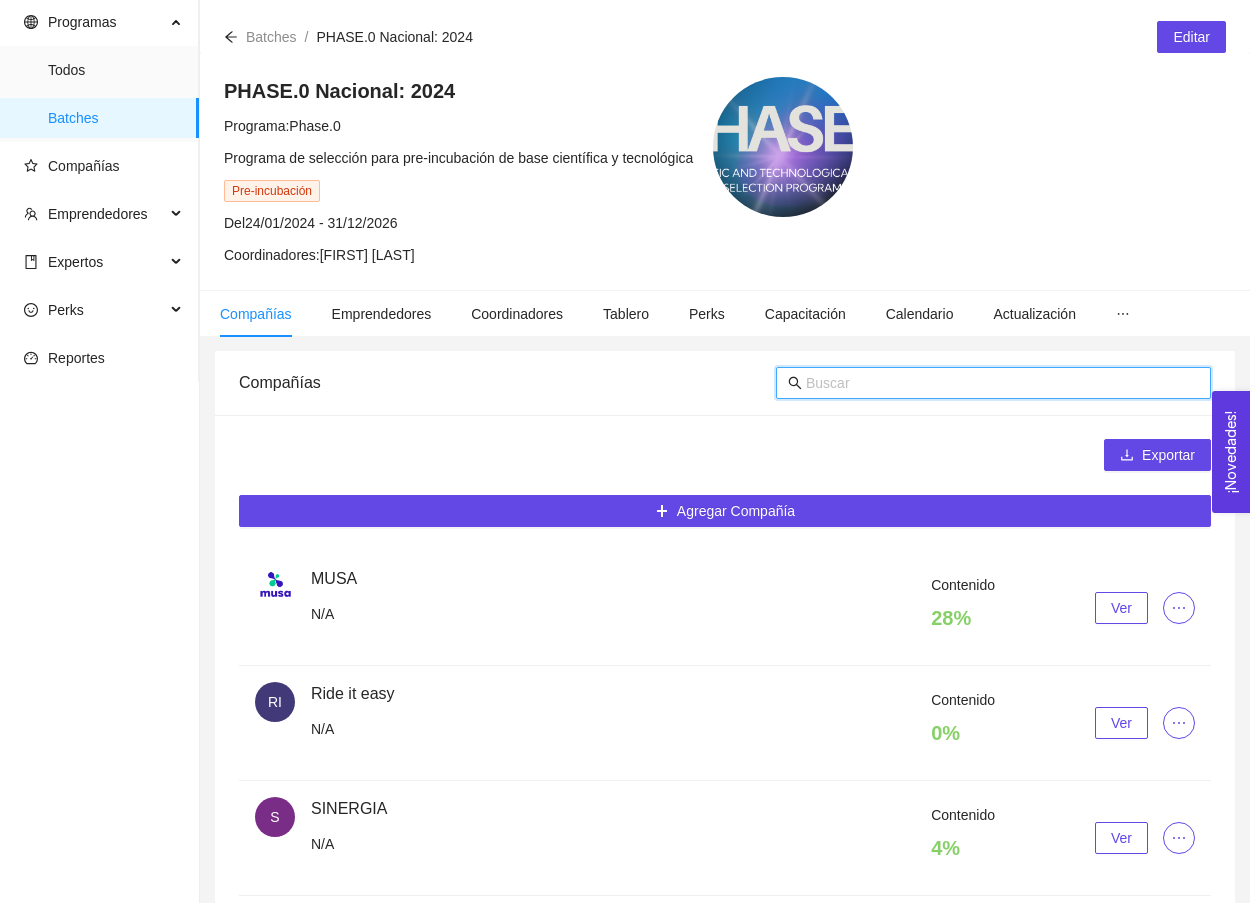click at bounding box center [1002, 383] 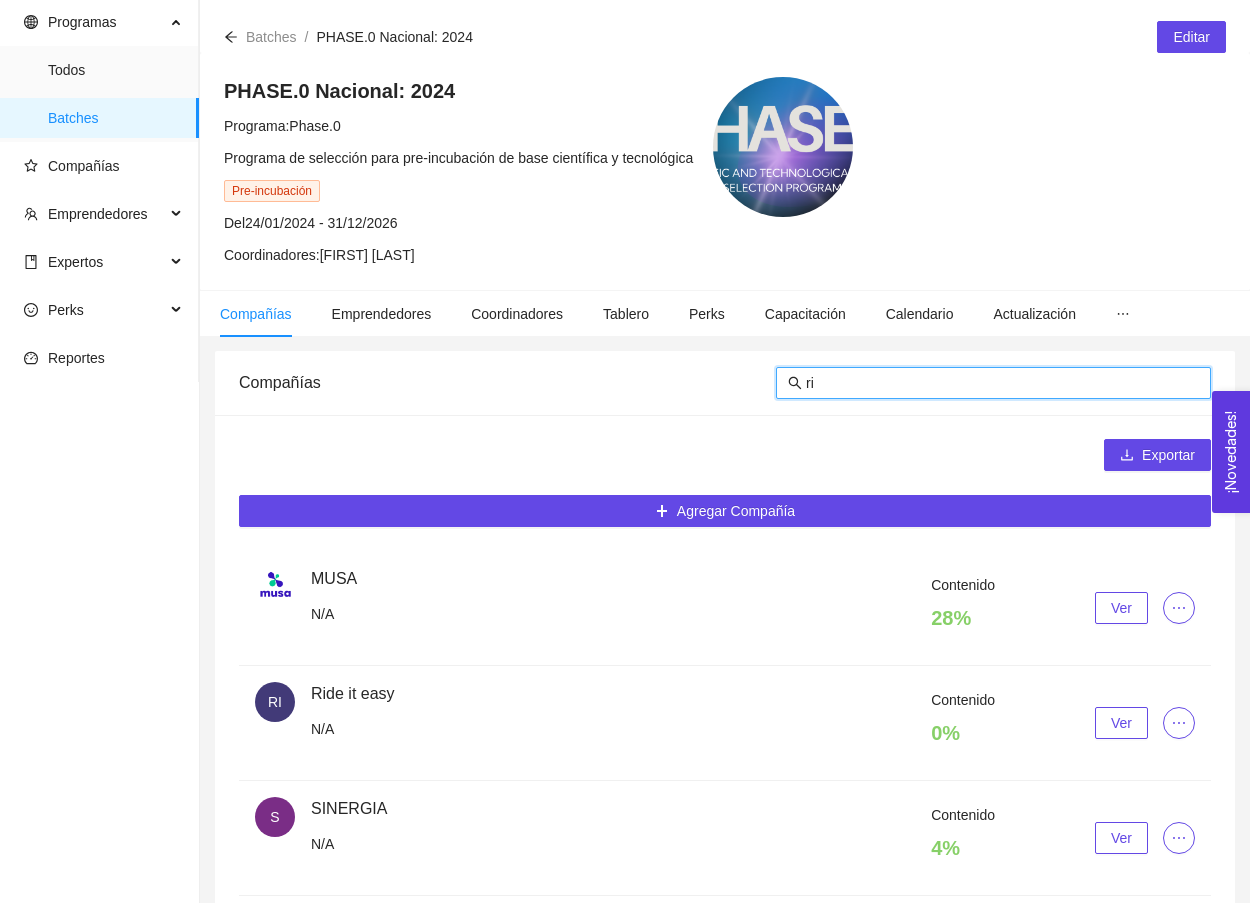 type on "rie" 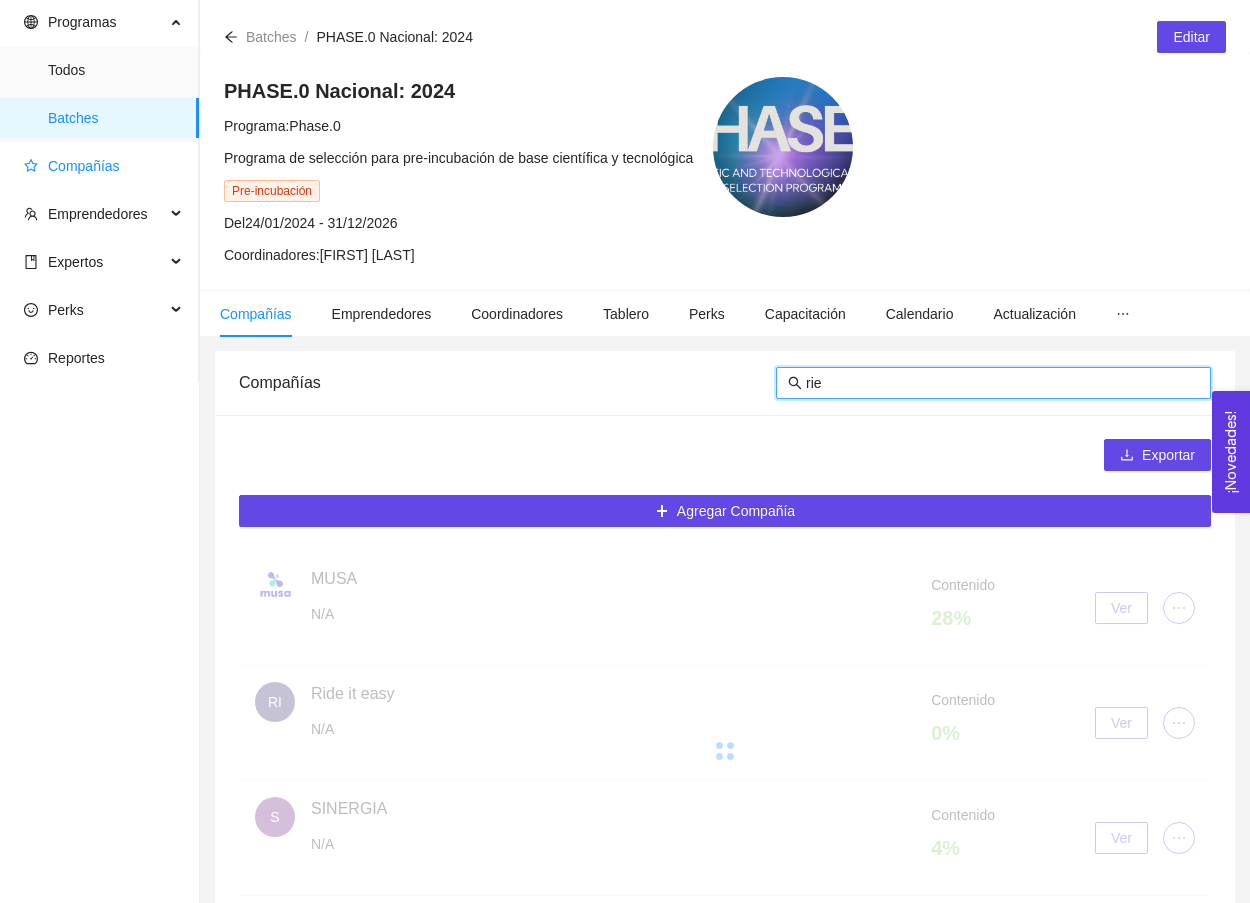 click on "Compañías" at bounding box center [103, 166] 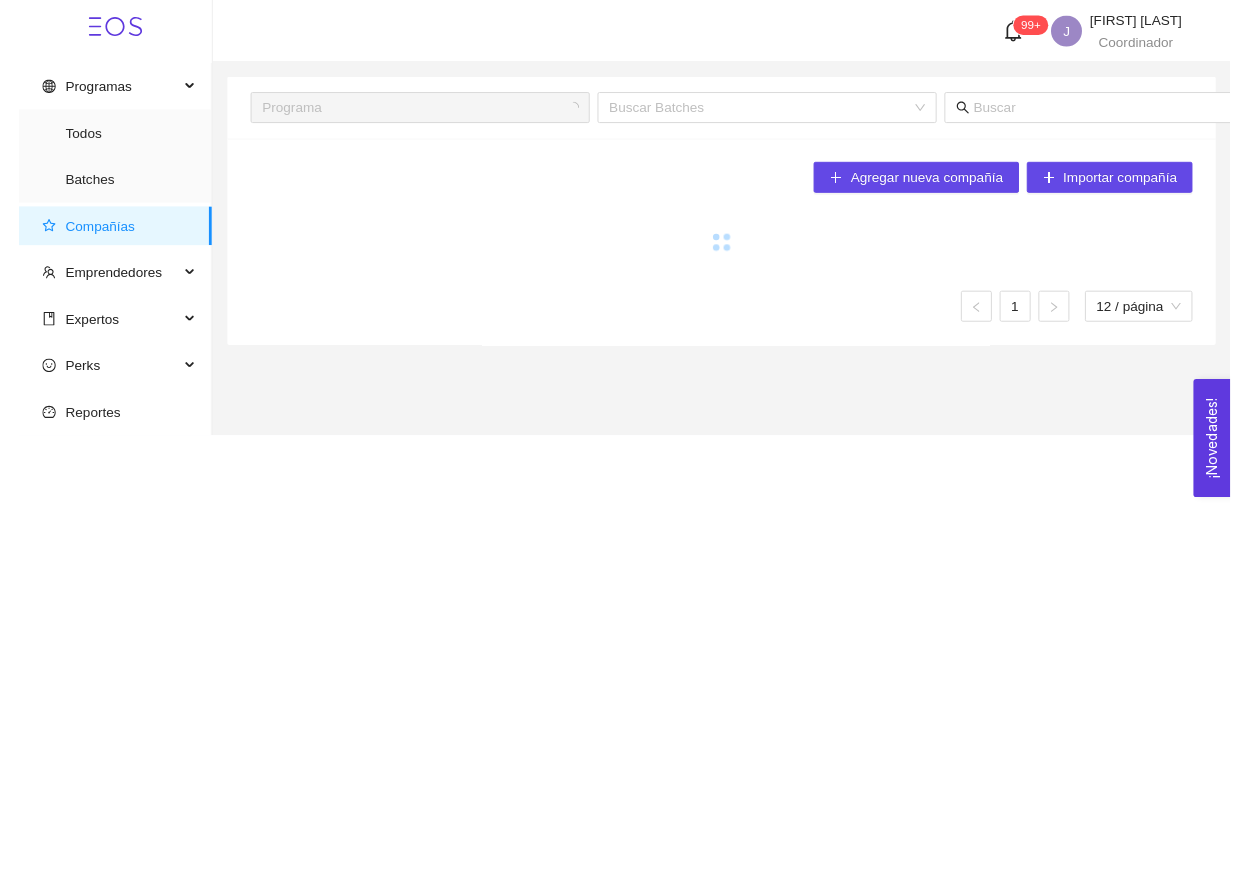 scroll, scrollTop: 0, scrollLeft: 0, axis: both 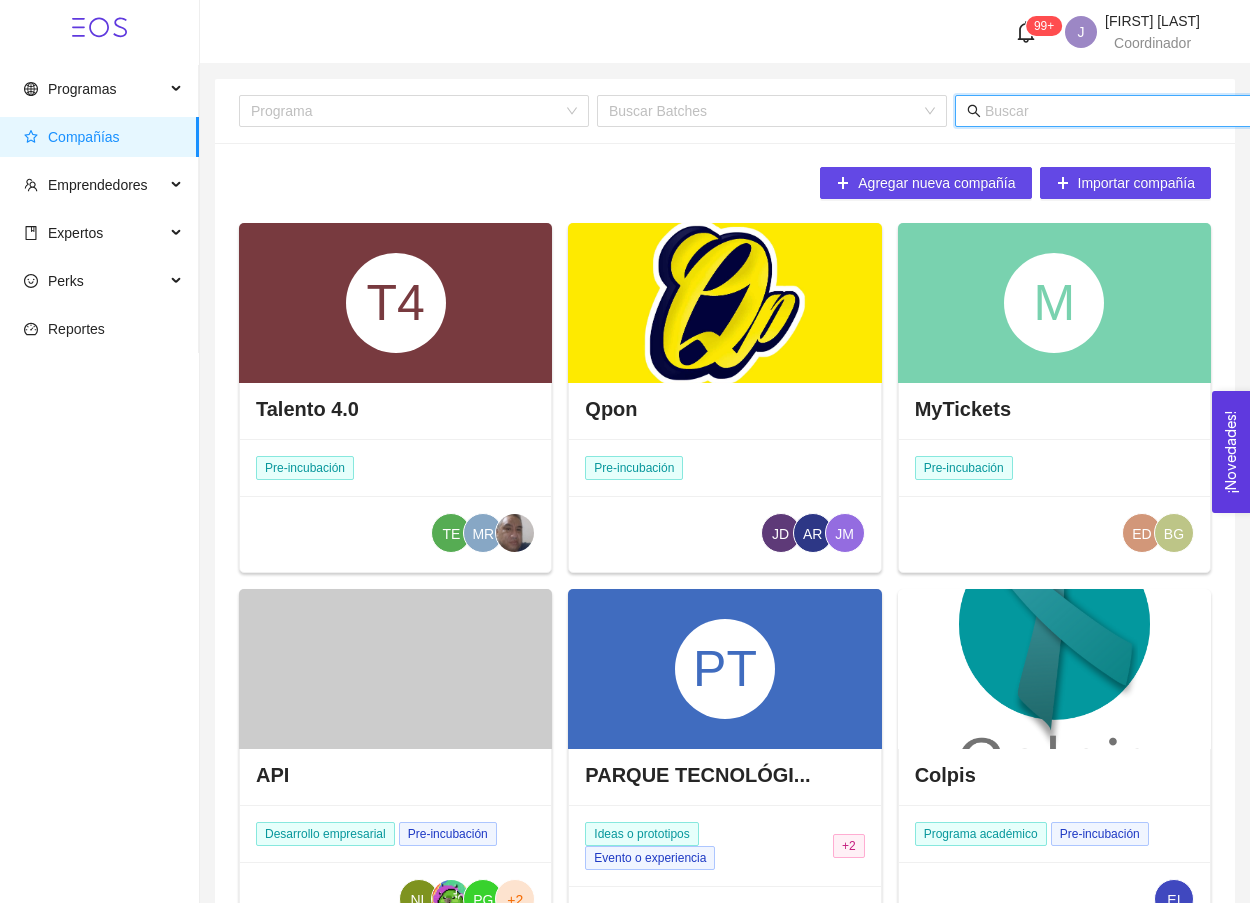 click at bounding box center (1181, 111) 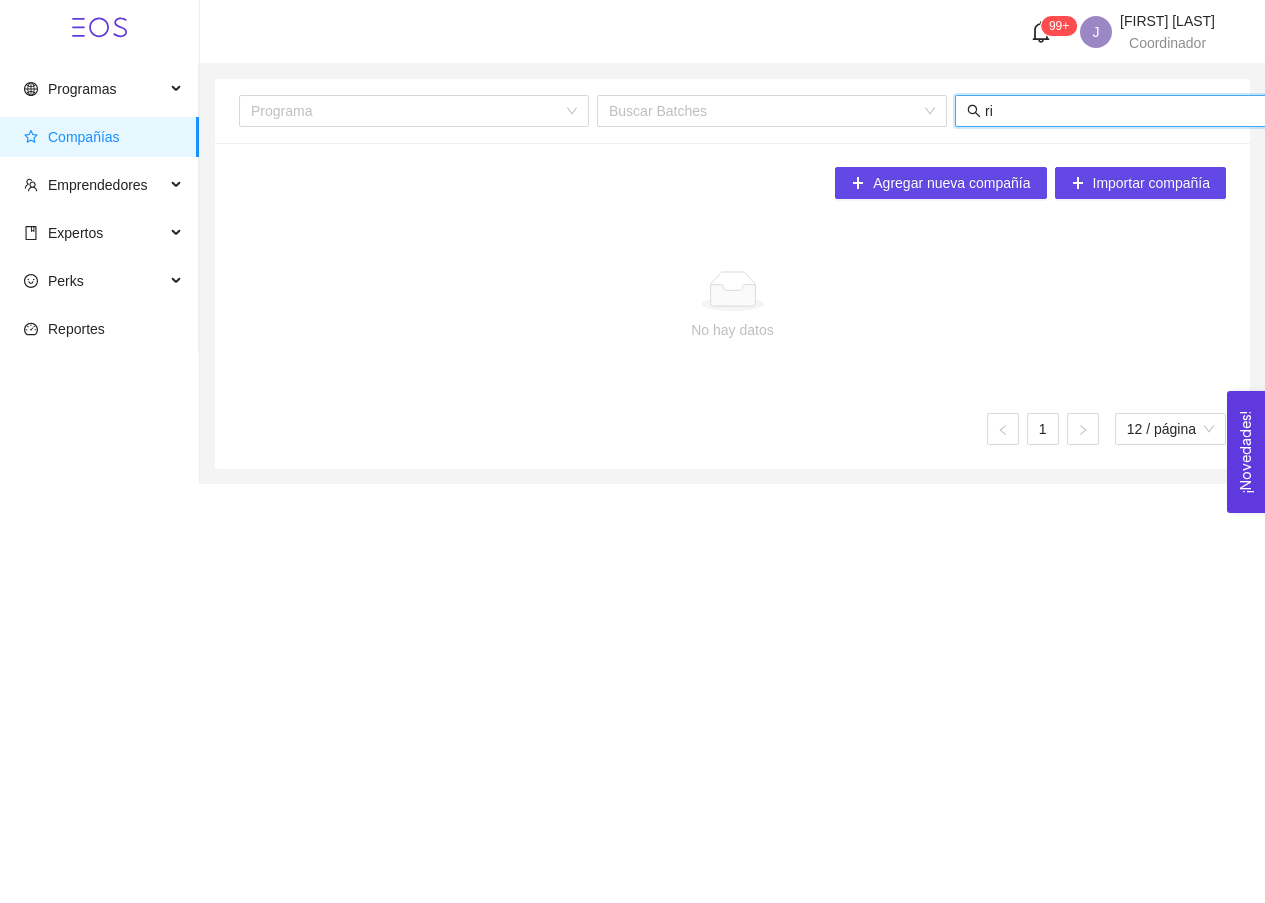 type on "r" 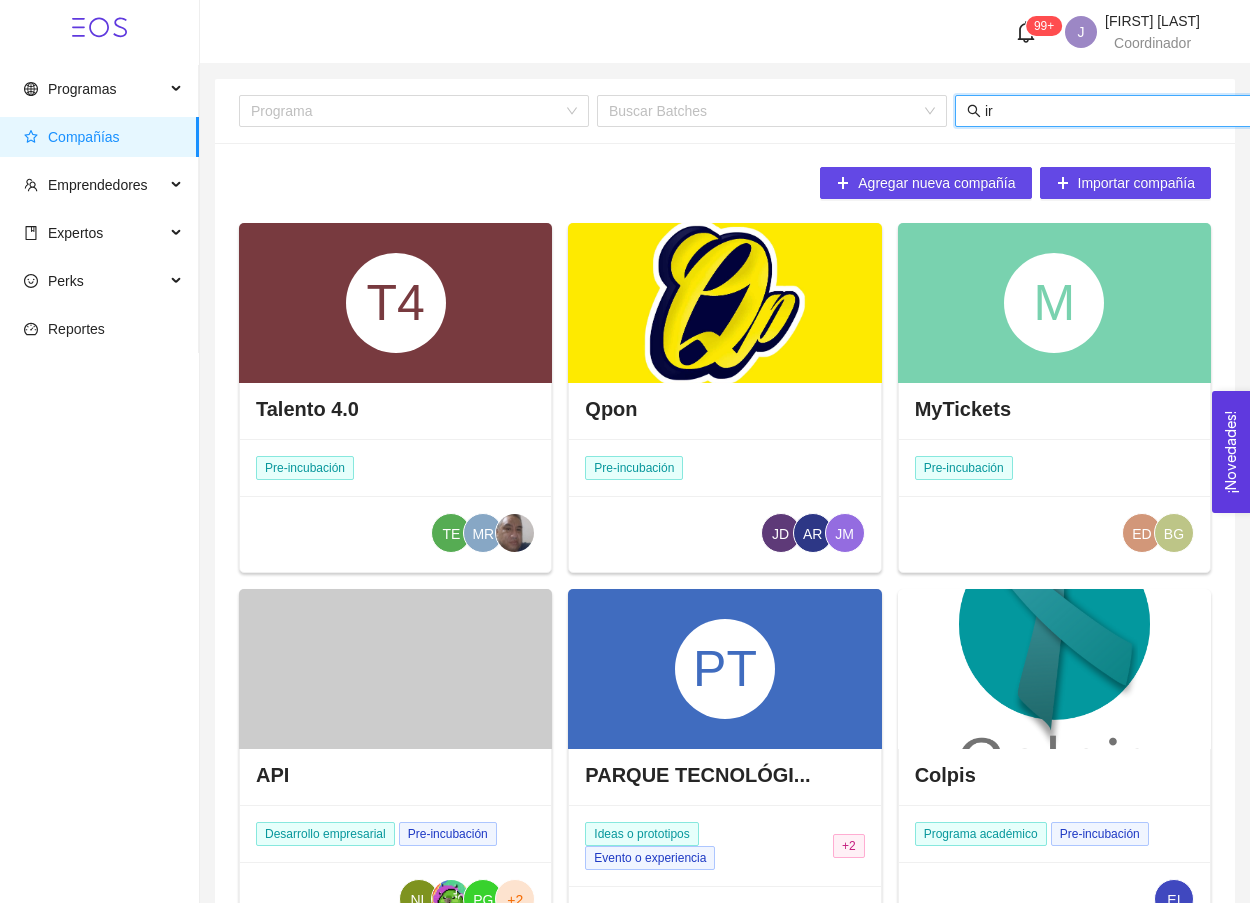type on "i" 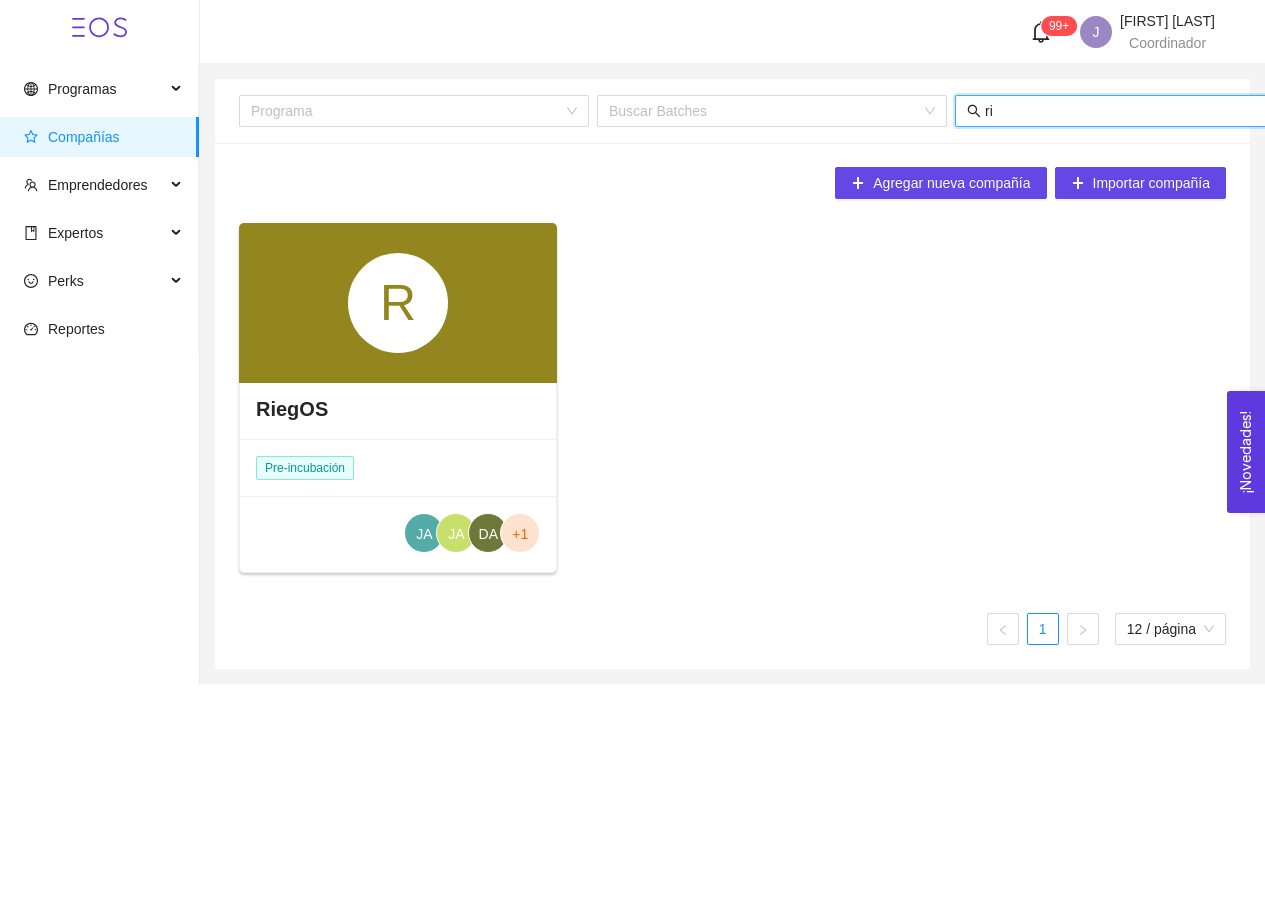 type on "r" 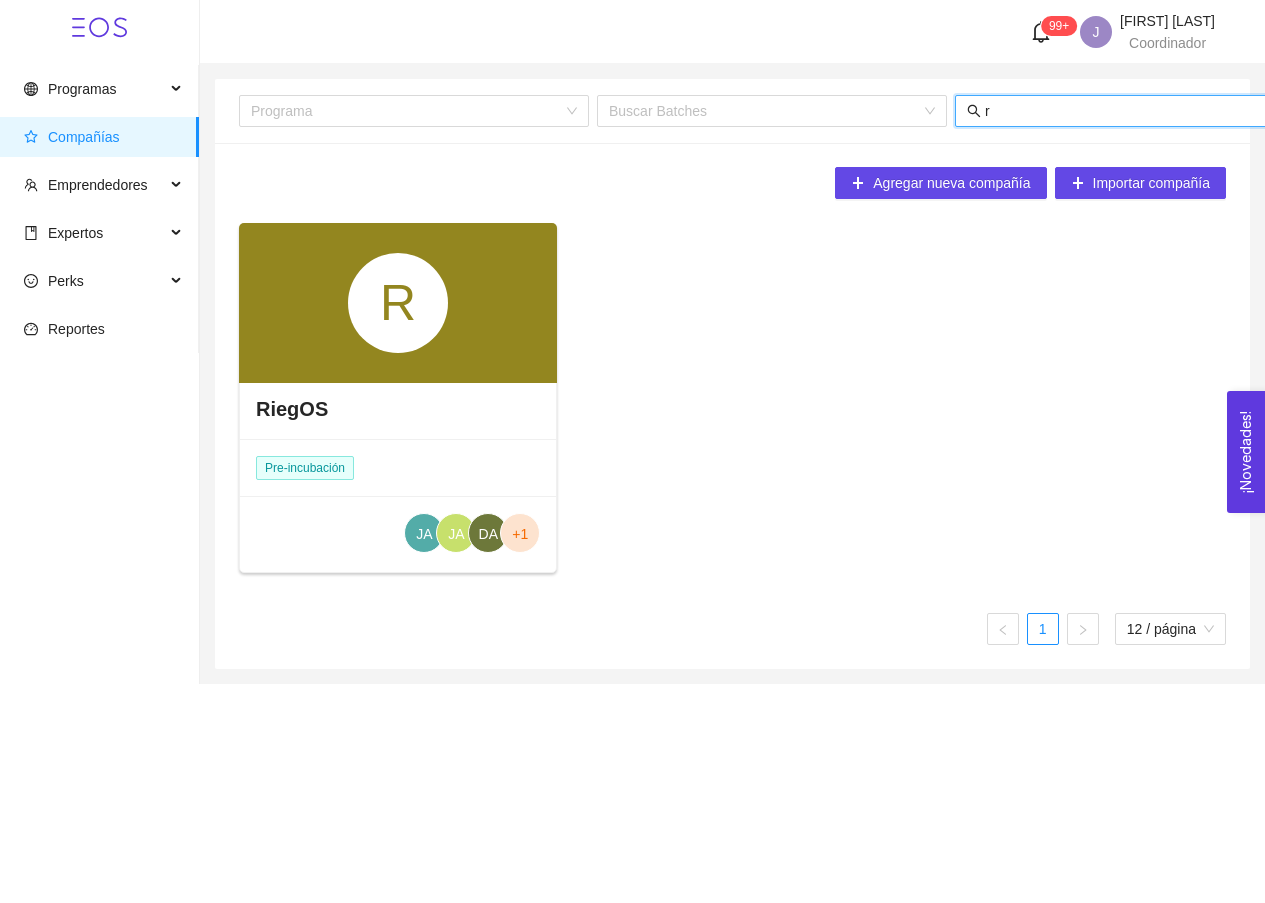 type 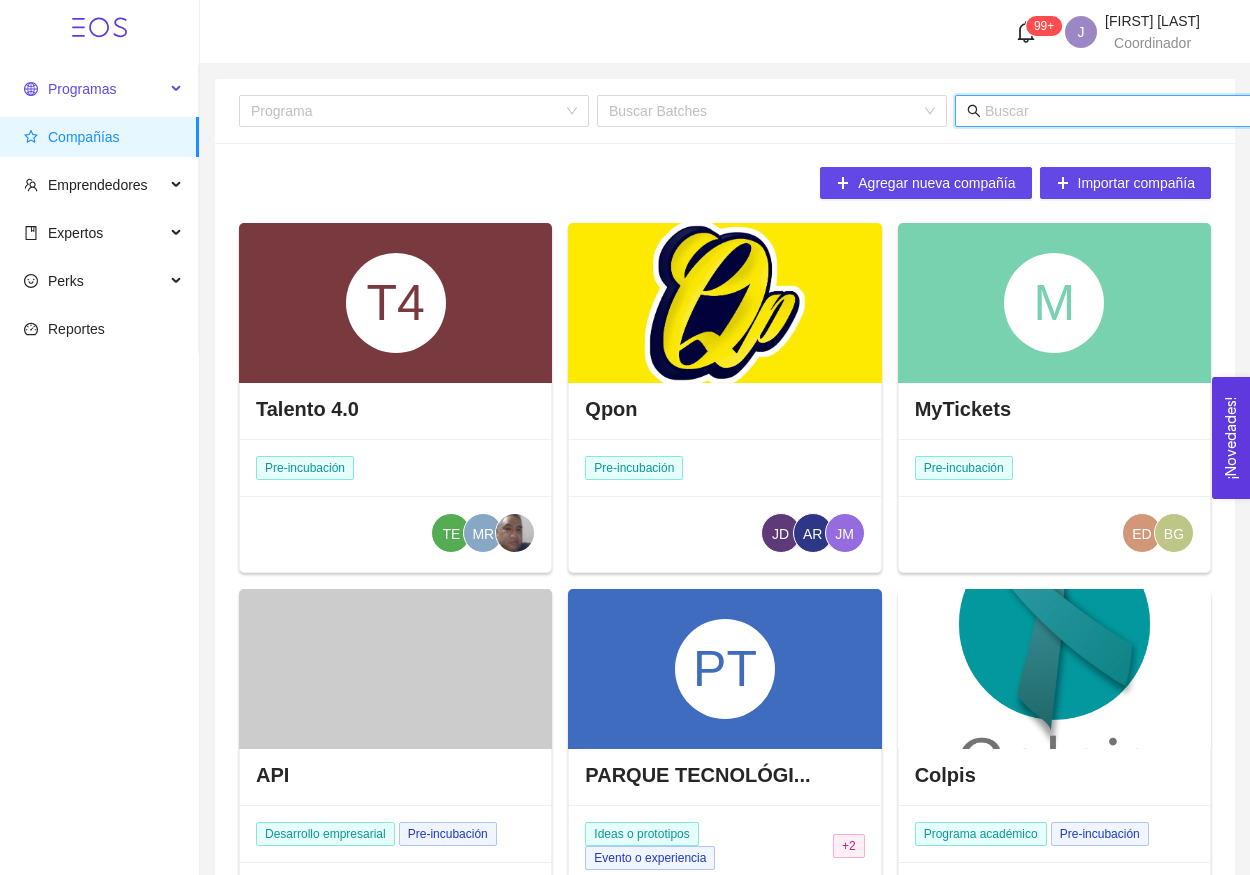 click on "Programas" at bounding box center (94, 89) 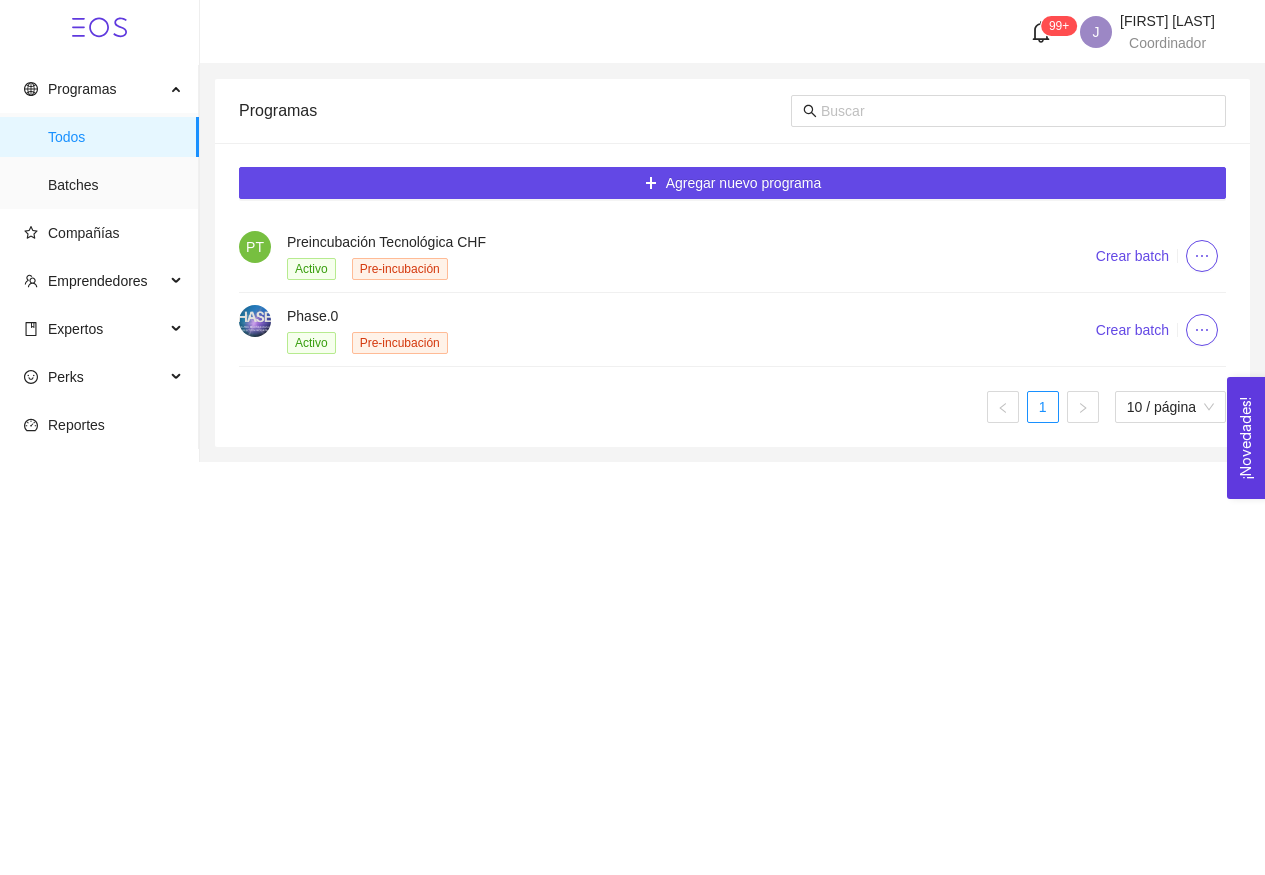 click on "Phase.0 Activo Pre-incubación" at bounding box center [643, 329] 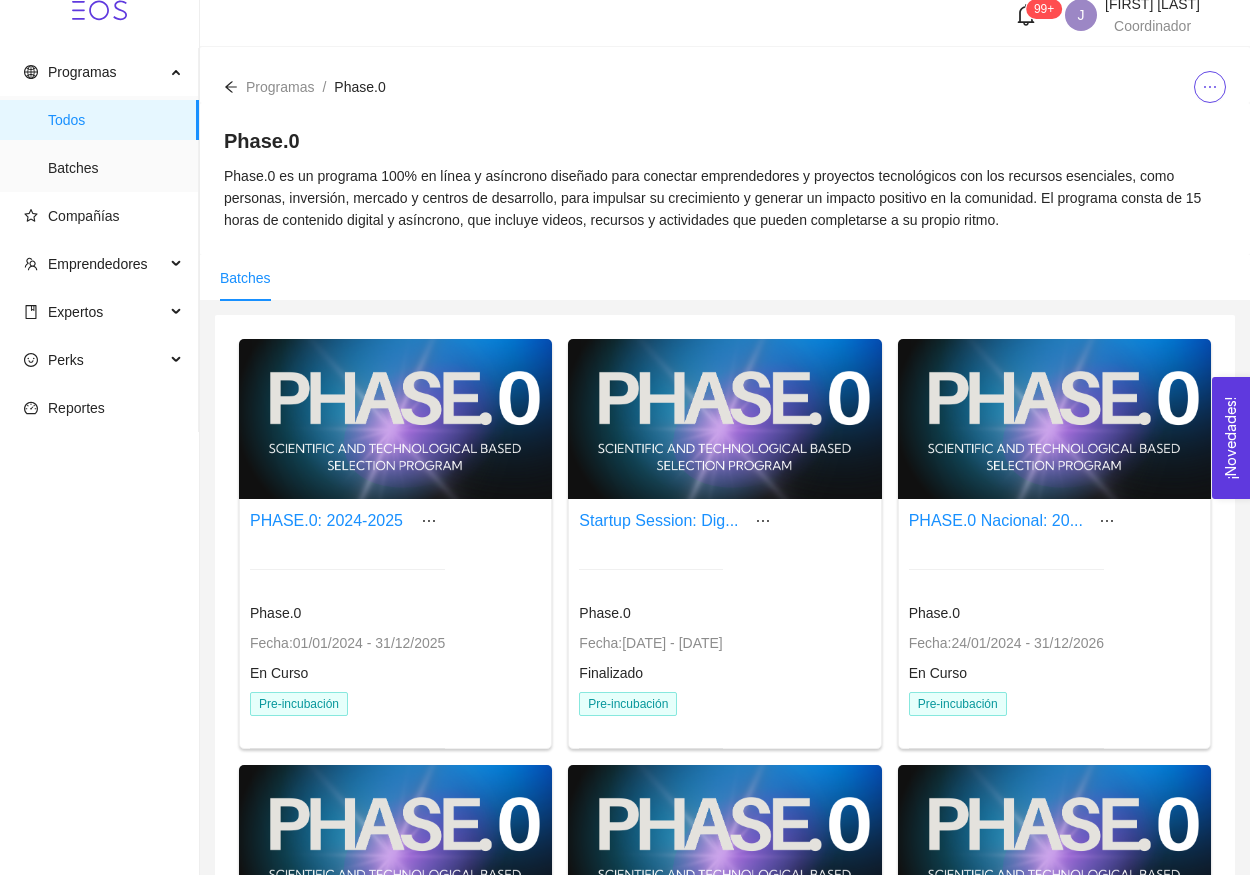 scroll, scrollTop: 28, scrollLeft: 0, axis: vertical 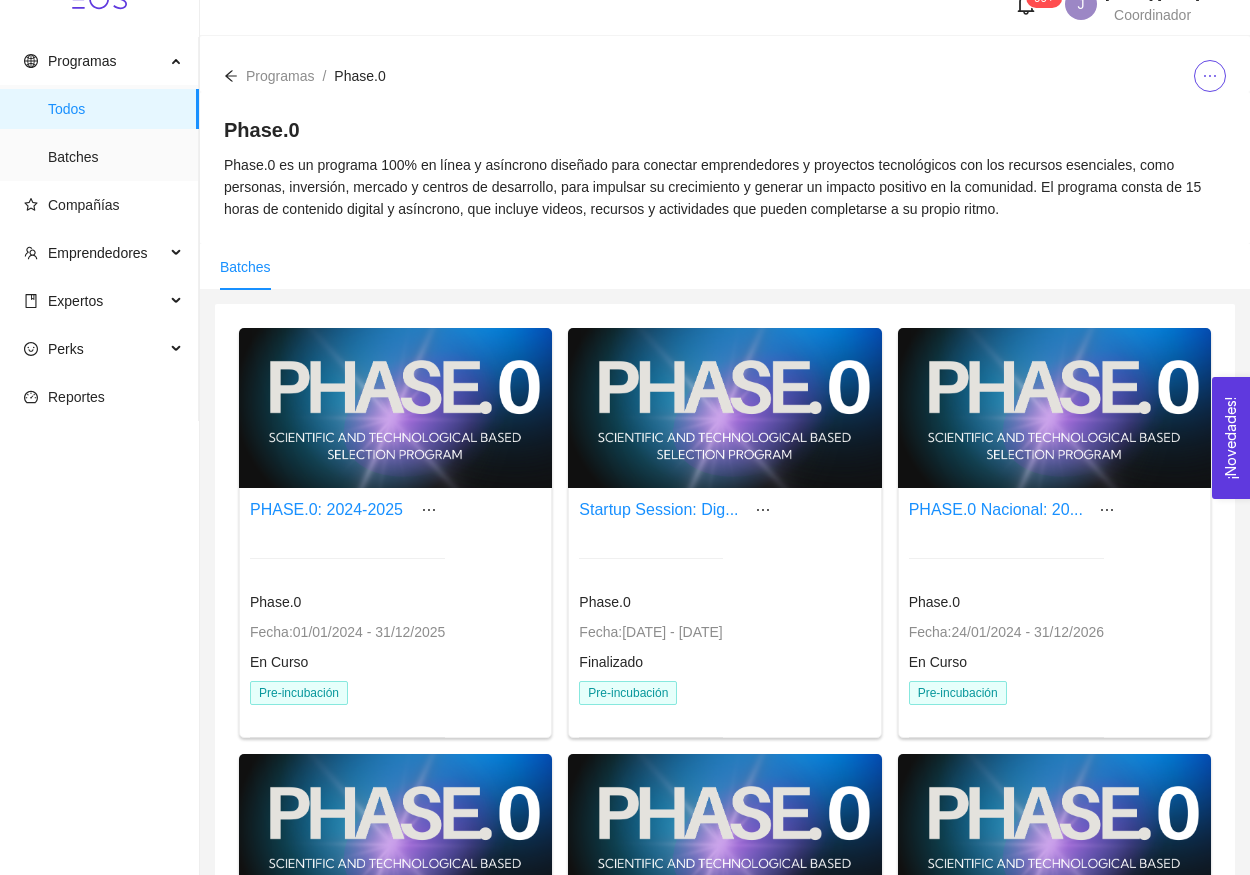 click at bounding box center [1054, 408] 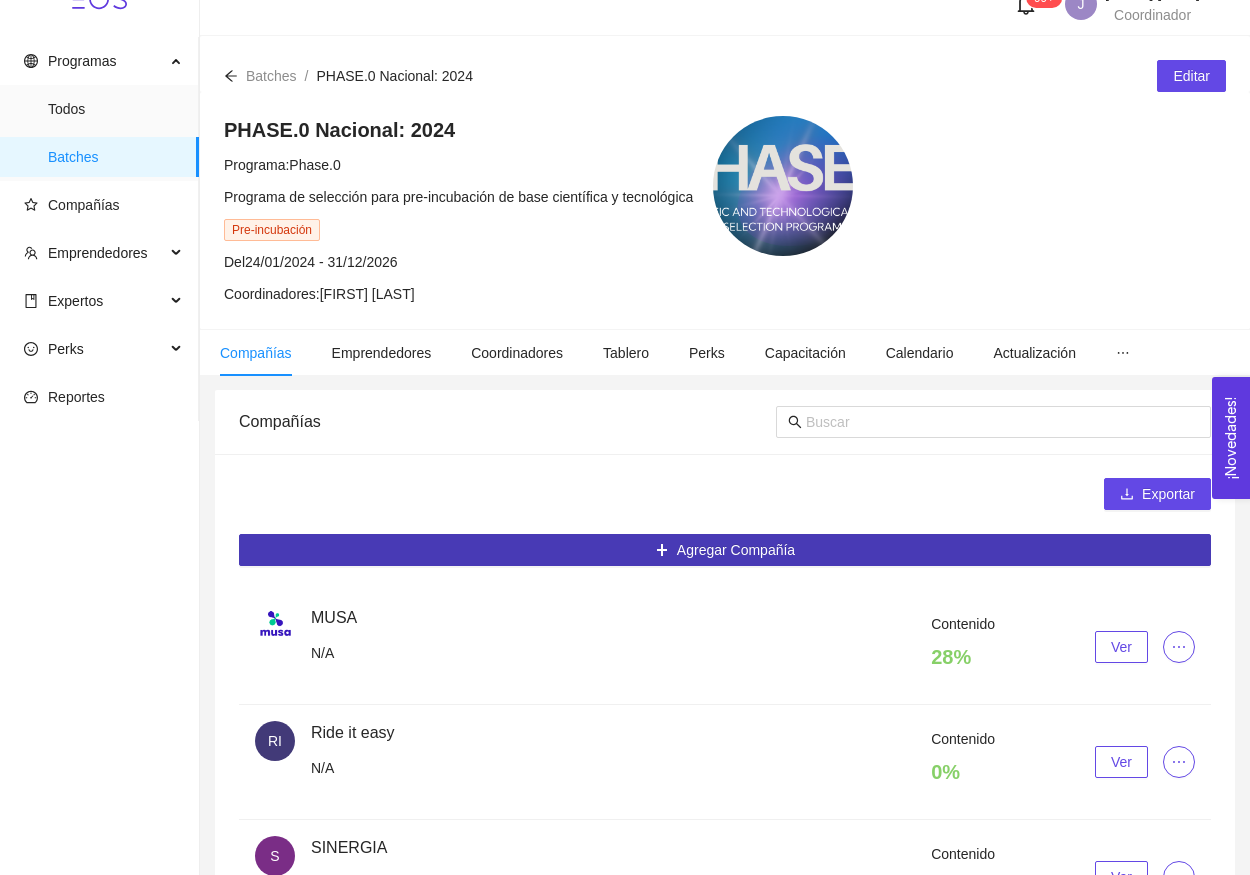 click on "Agregar Compañía" at bounding box center (736, 550) 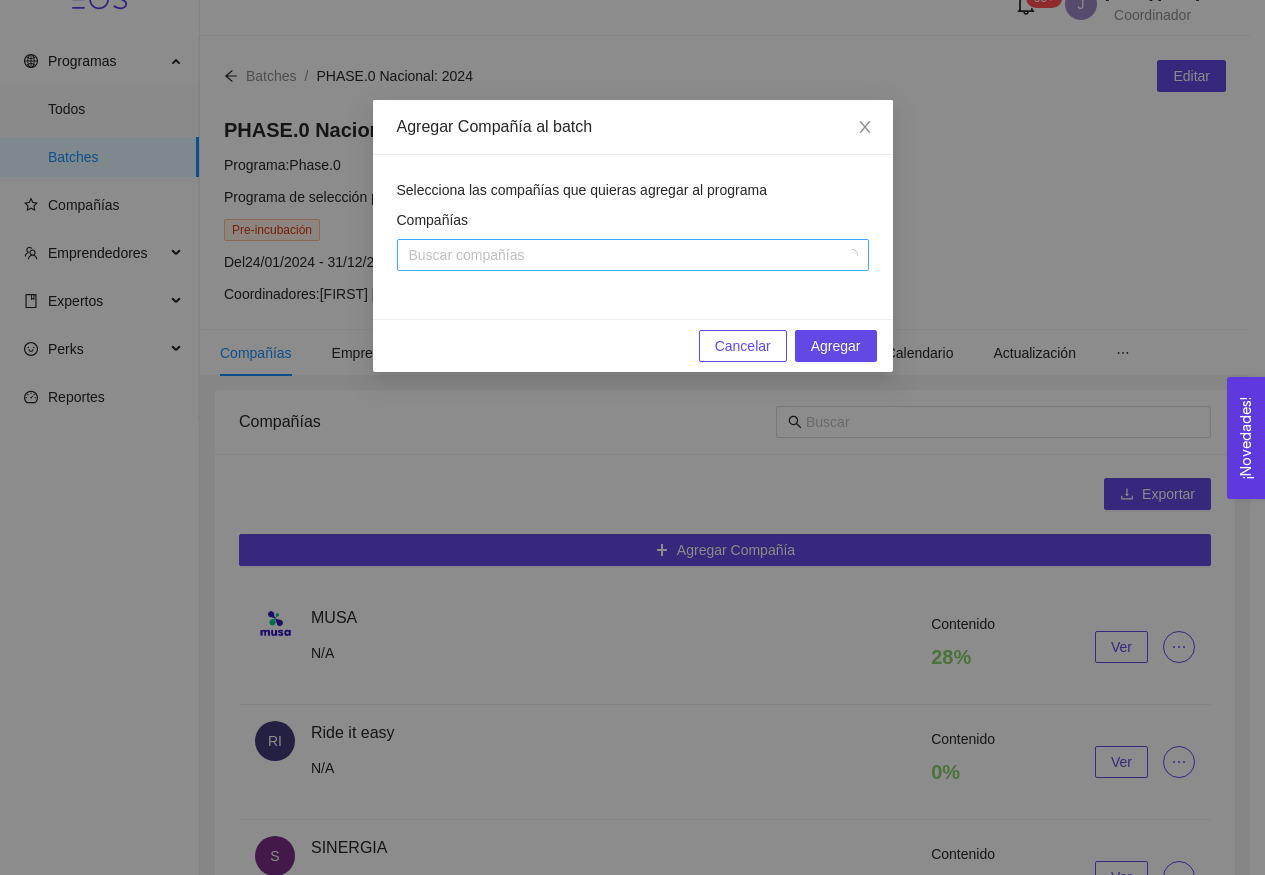 click on "Buscar compañías" at bounding box center (633, 255) 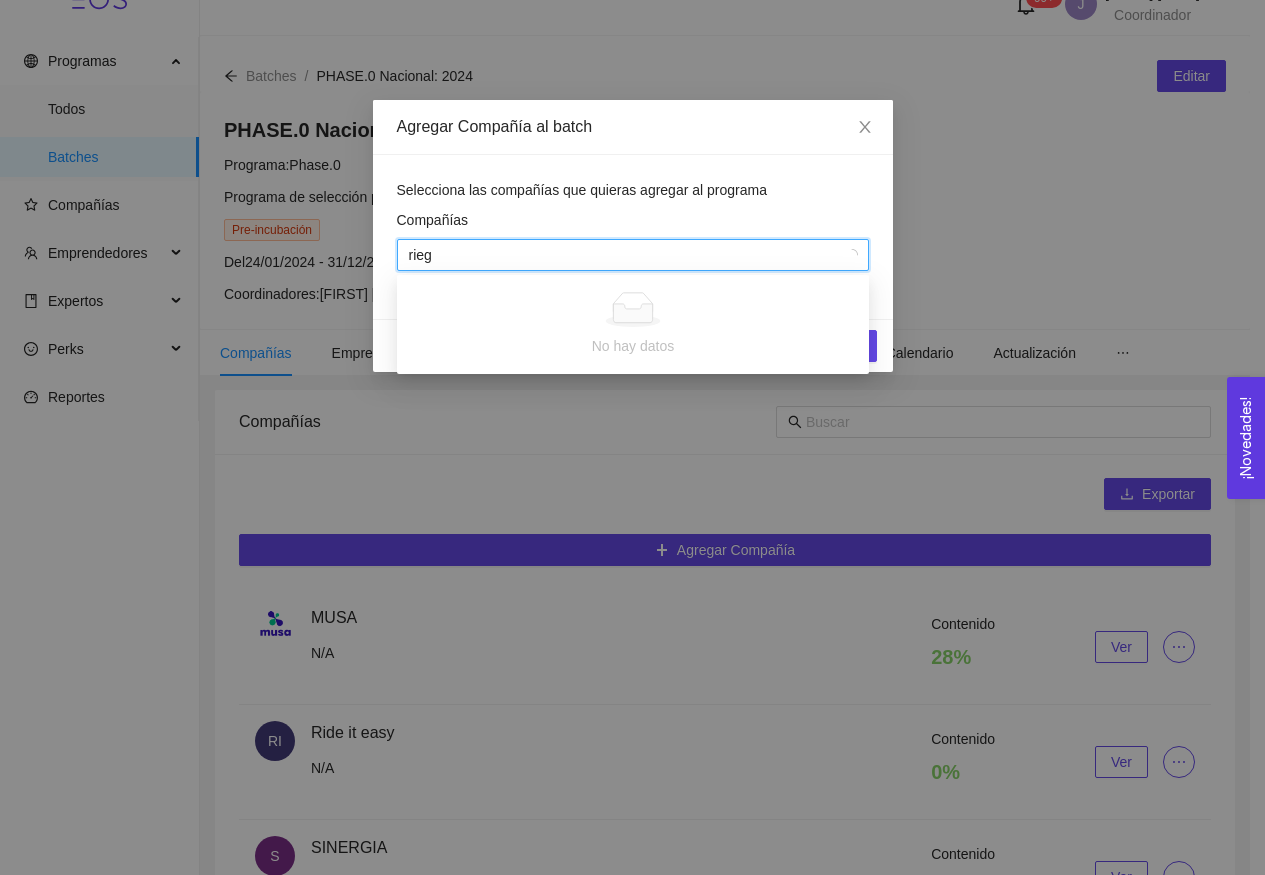 type on "riego" 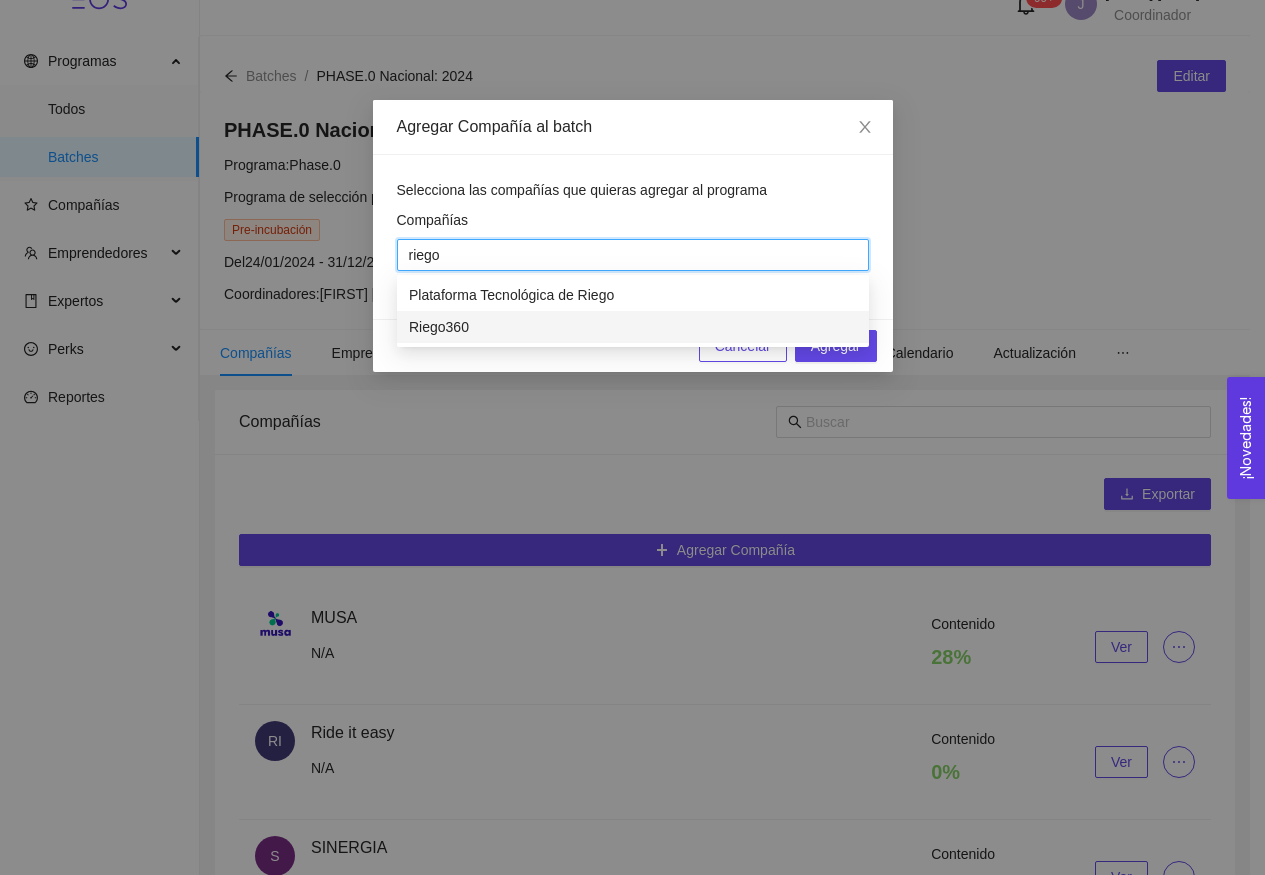 click on "Riego360" at bounding box center [633, 327] 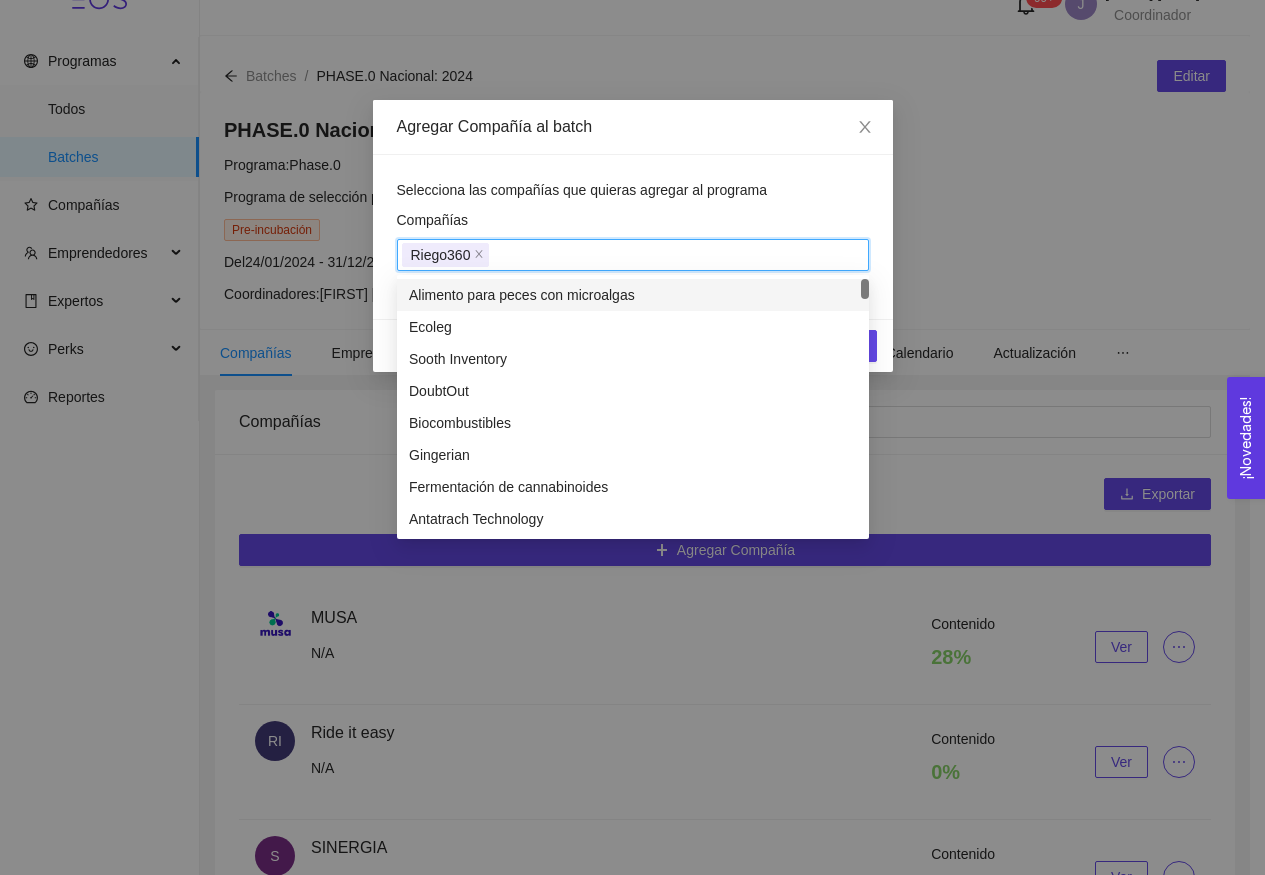 click on "Selecciona las compañías que quieras agregar al programa Compañías Riego360" at bounding box center [633, 237] 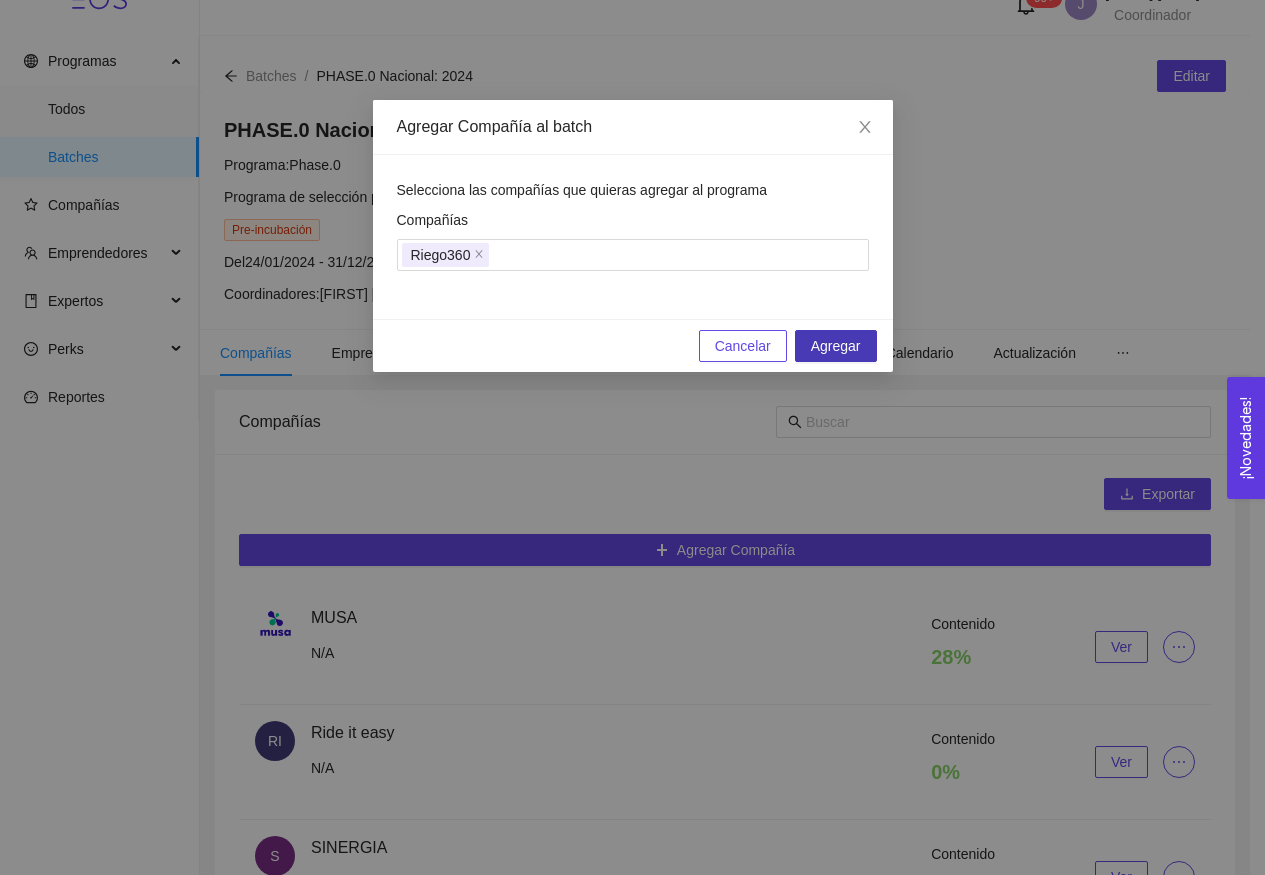 click on "Agregar" at bounding box center [836, 346] 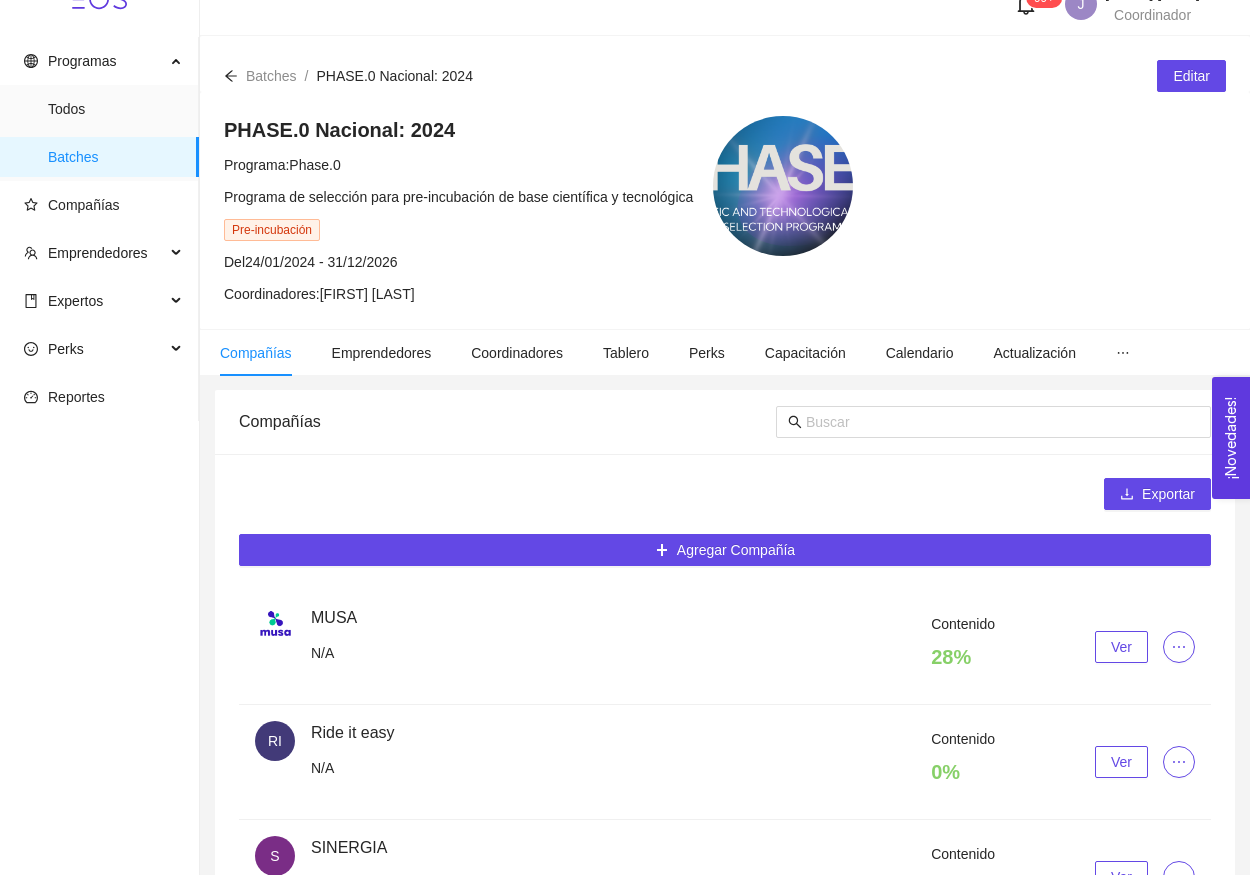 scroll, scrollTop: 107, scrollLeft: 0, axis: vertical 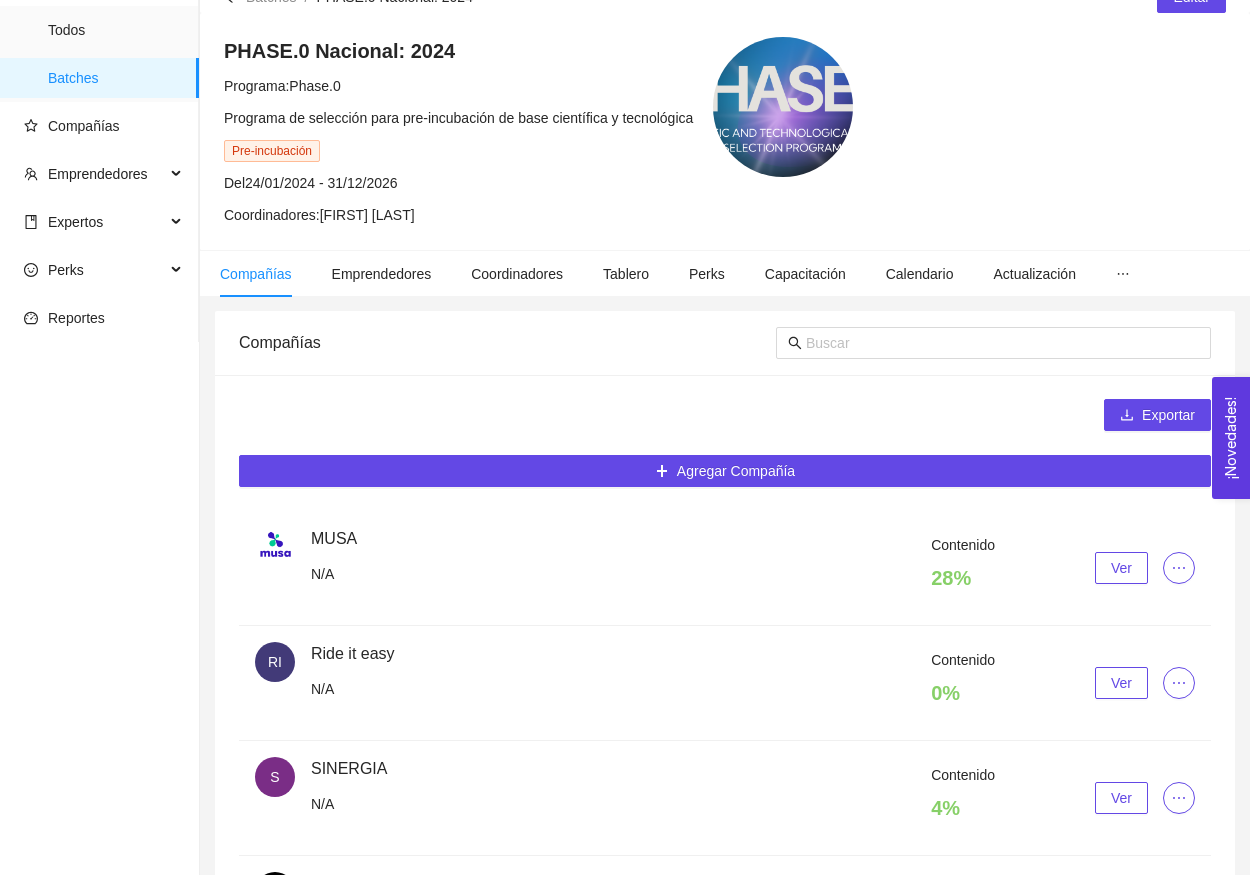 click on "Ver" at bounding box center (1121, 683) 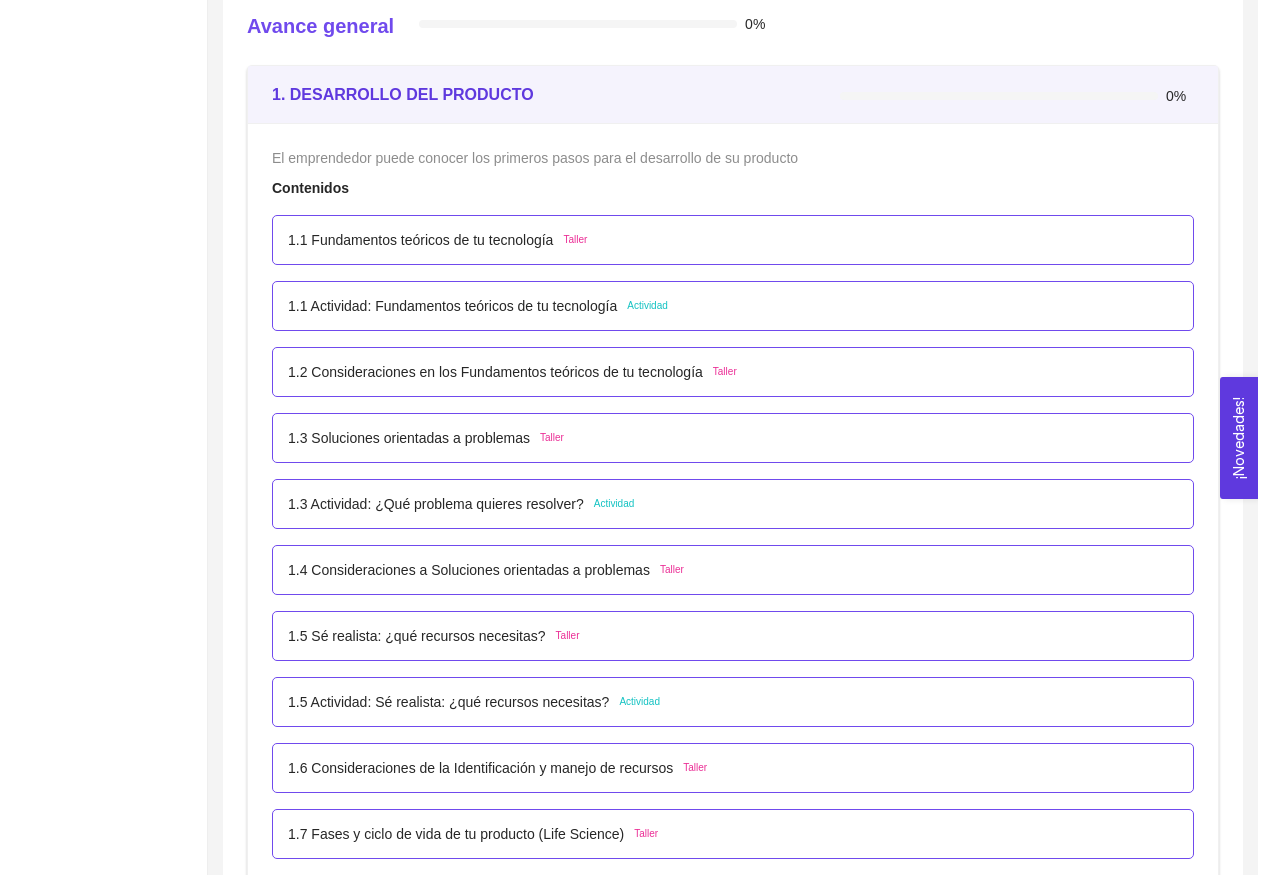 scroll, scrollTop: 684, scrollLeft: 0, axis: vertical 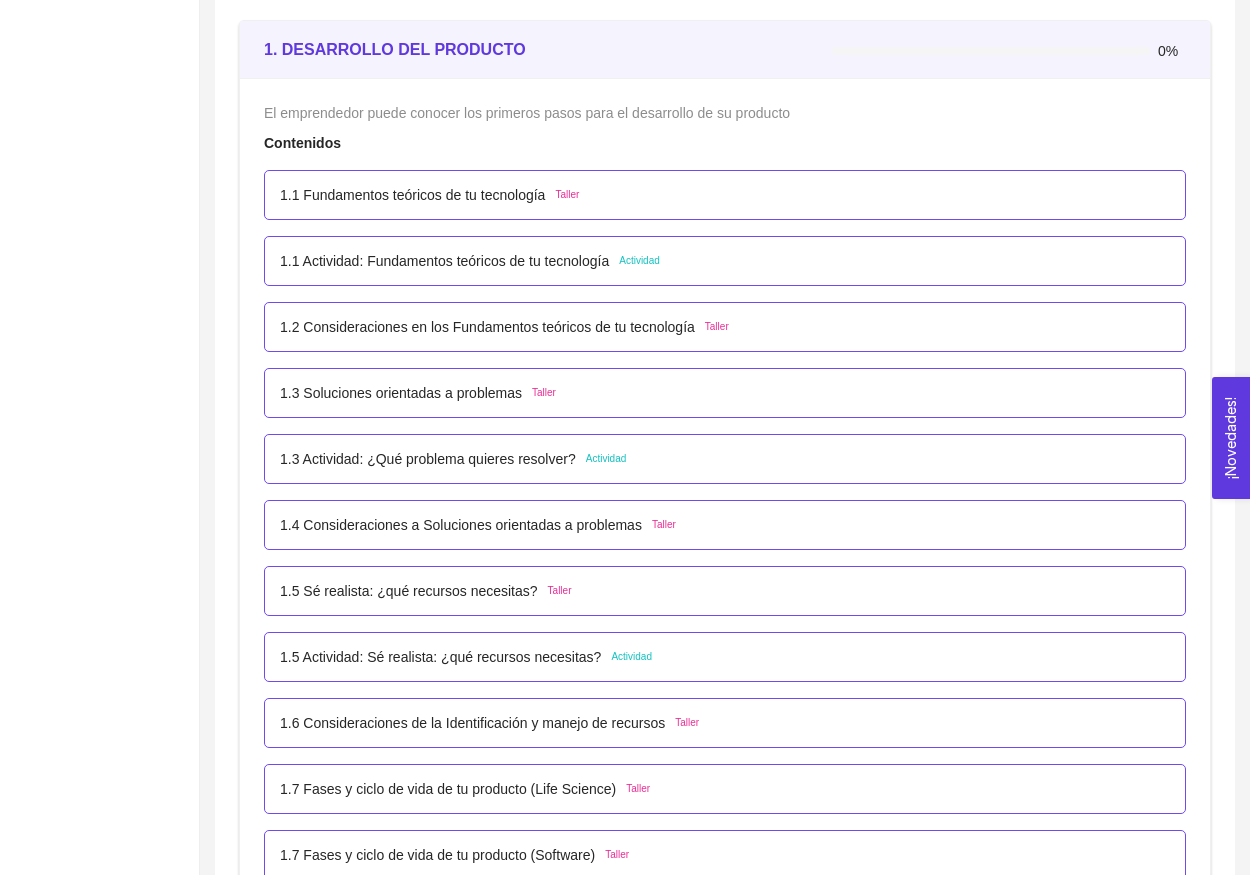click on "1.1 Fundamentos teóricos de tu tecnología" at bounding box center (412, 195) 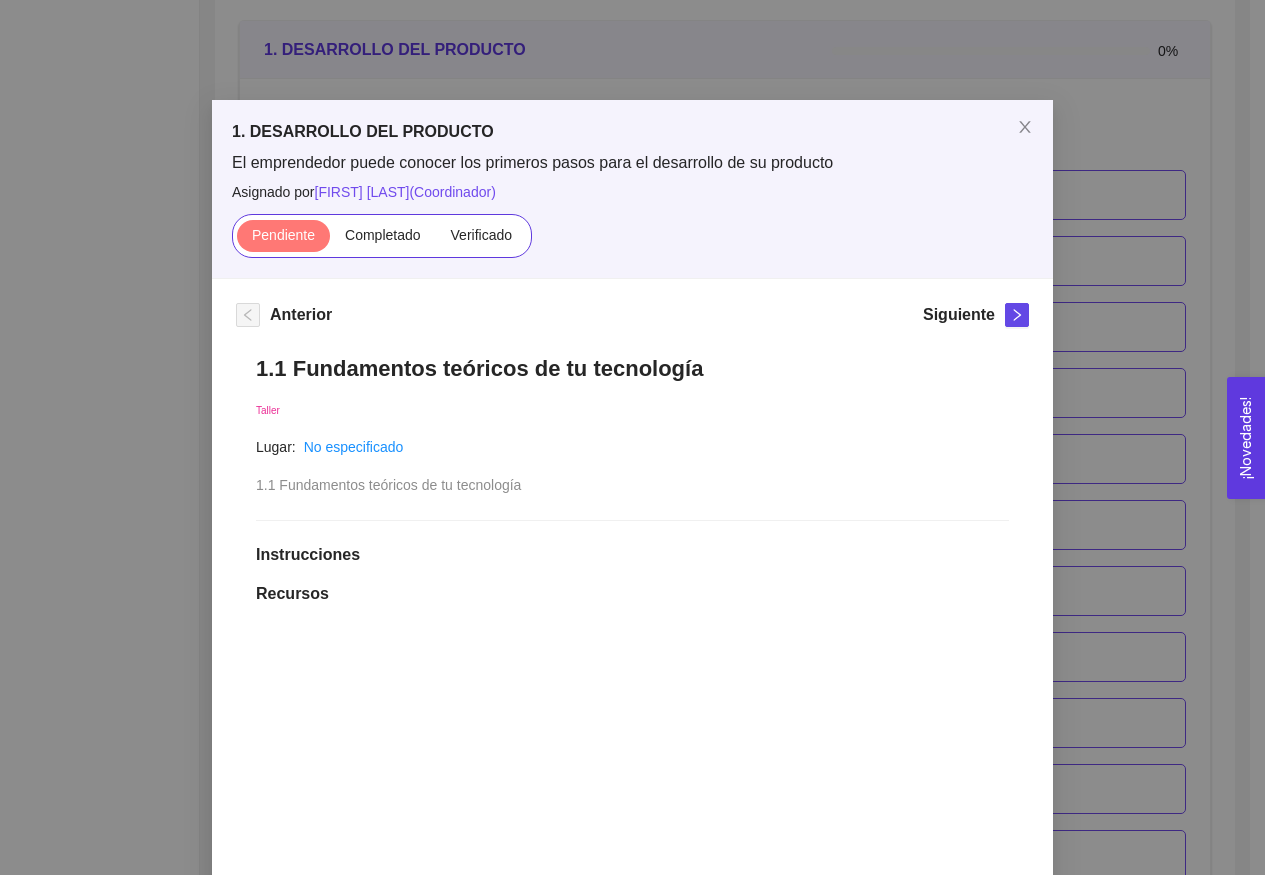 scroll, scrollTop: 216, scrollLeft: 0, axis: vertical 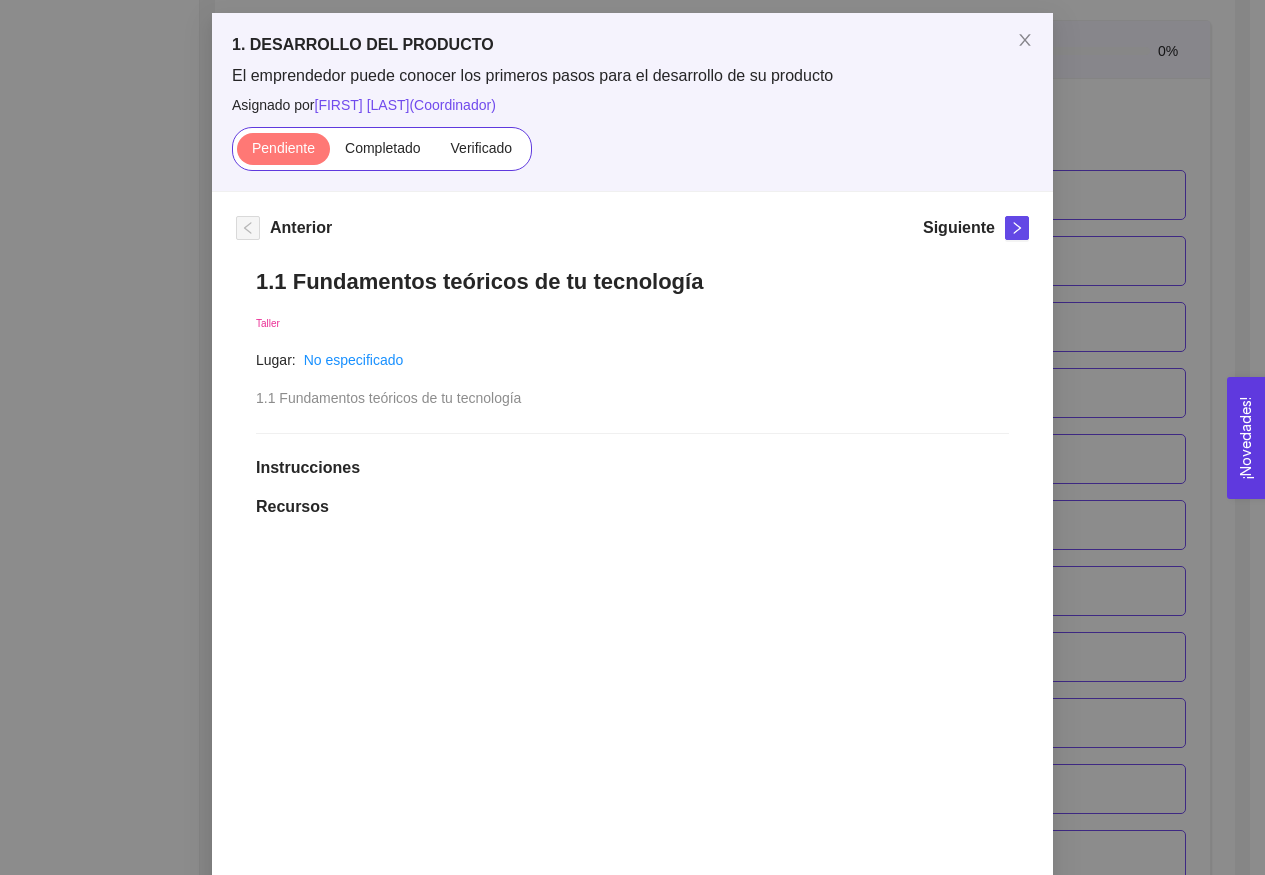 click on "1. DESARROLLO DEL PRODUCTO El emprendedor puede conocer los primeros pasos para el desarrollo de su producto
Asignado por  [FIRST] [LAST]   ( Coordinador ) Pendiente Completado Verificado Anterior Siguiente 1.1 Fundamentos teóricos de tu tecnología Taller Lugar: No especificado 1.1 Fundamentos teóricos de tu tecnología Instrucciones Recursos link https://youtu.be/o8IlJ8gNimw Historial de entrega No hay datos Comentarios Enviar comentarios Cancelar Aceptar" at bounding box center [632, 437] 